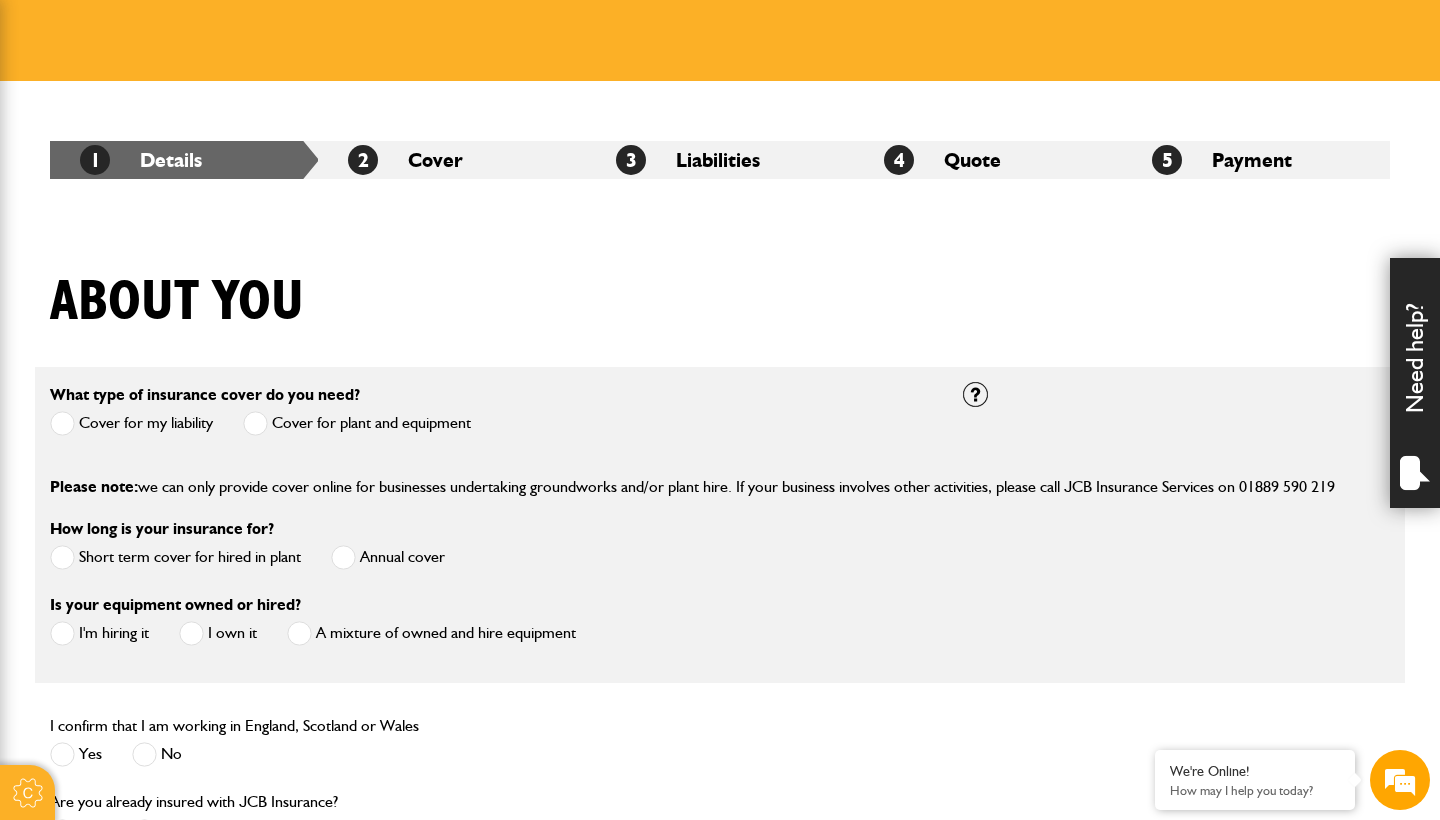 scroll, scrollTop: 259, scrollLeft: 0, axis: vertical 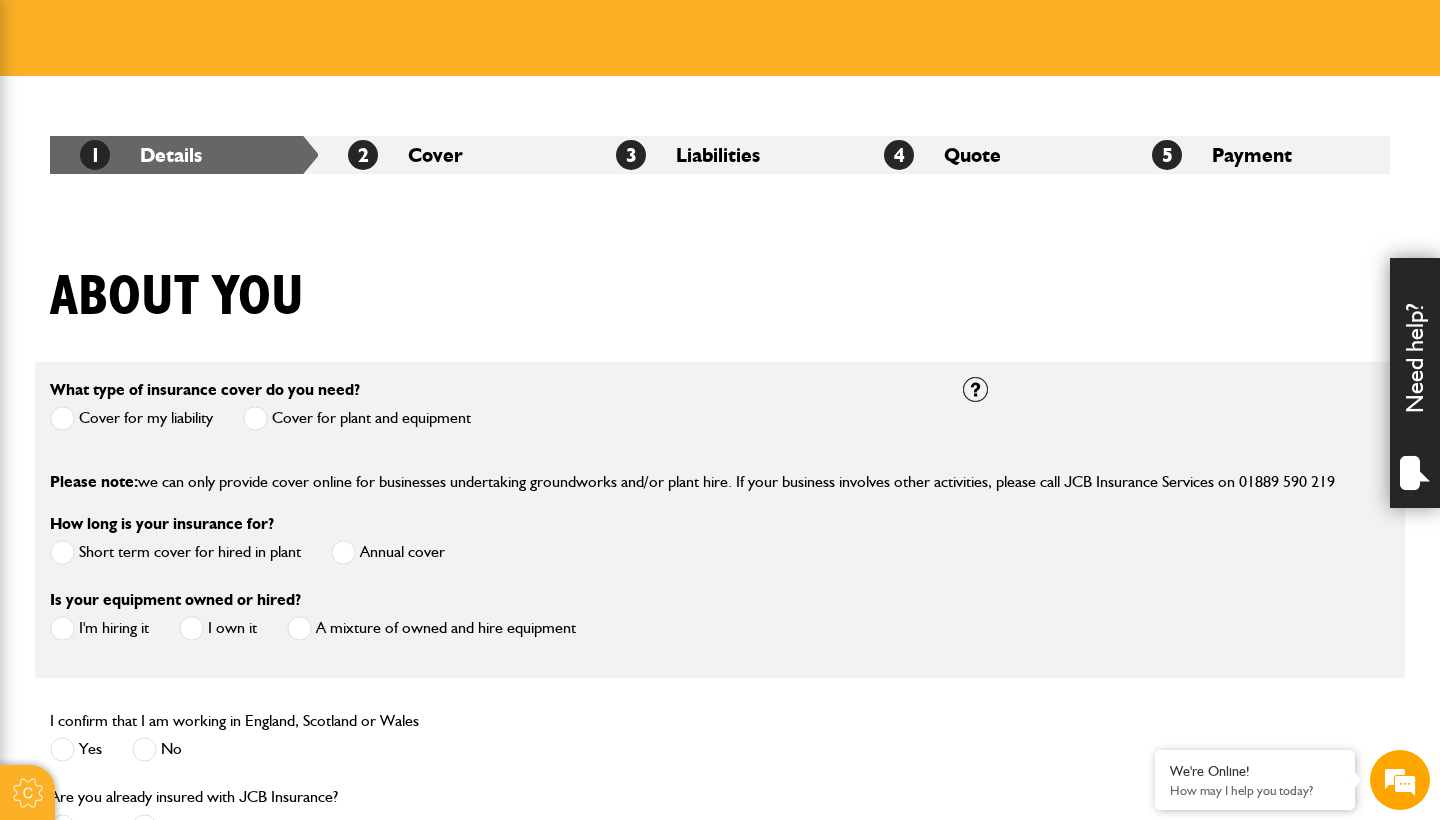 click at bounding box center [255, 418] 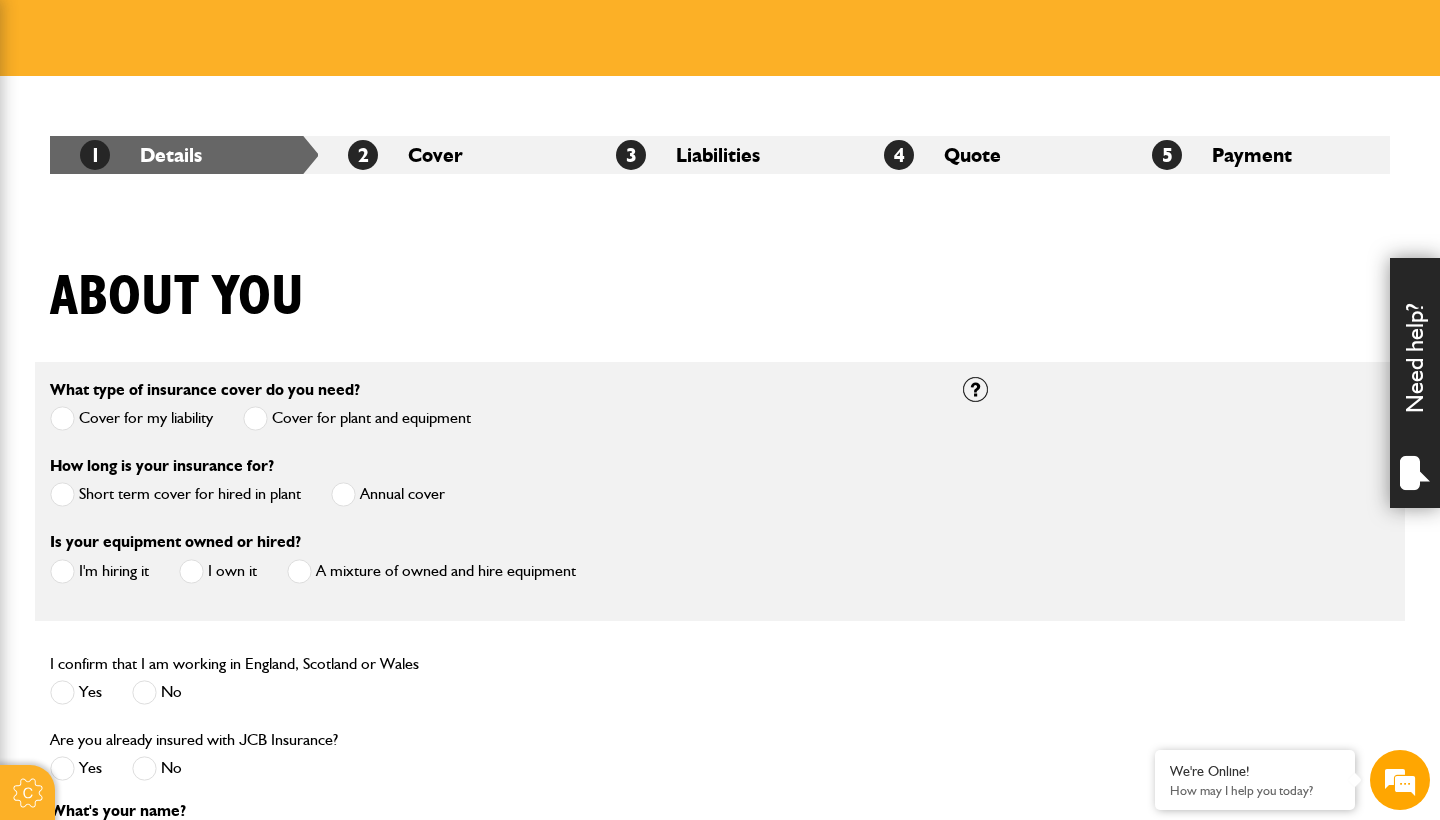 scroll, scrollTop: 392, scrollLeft: 0, axis: vertical 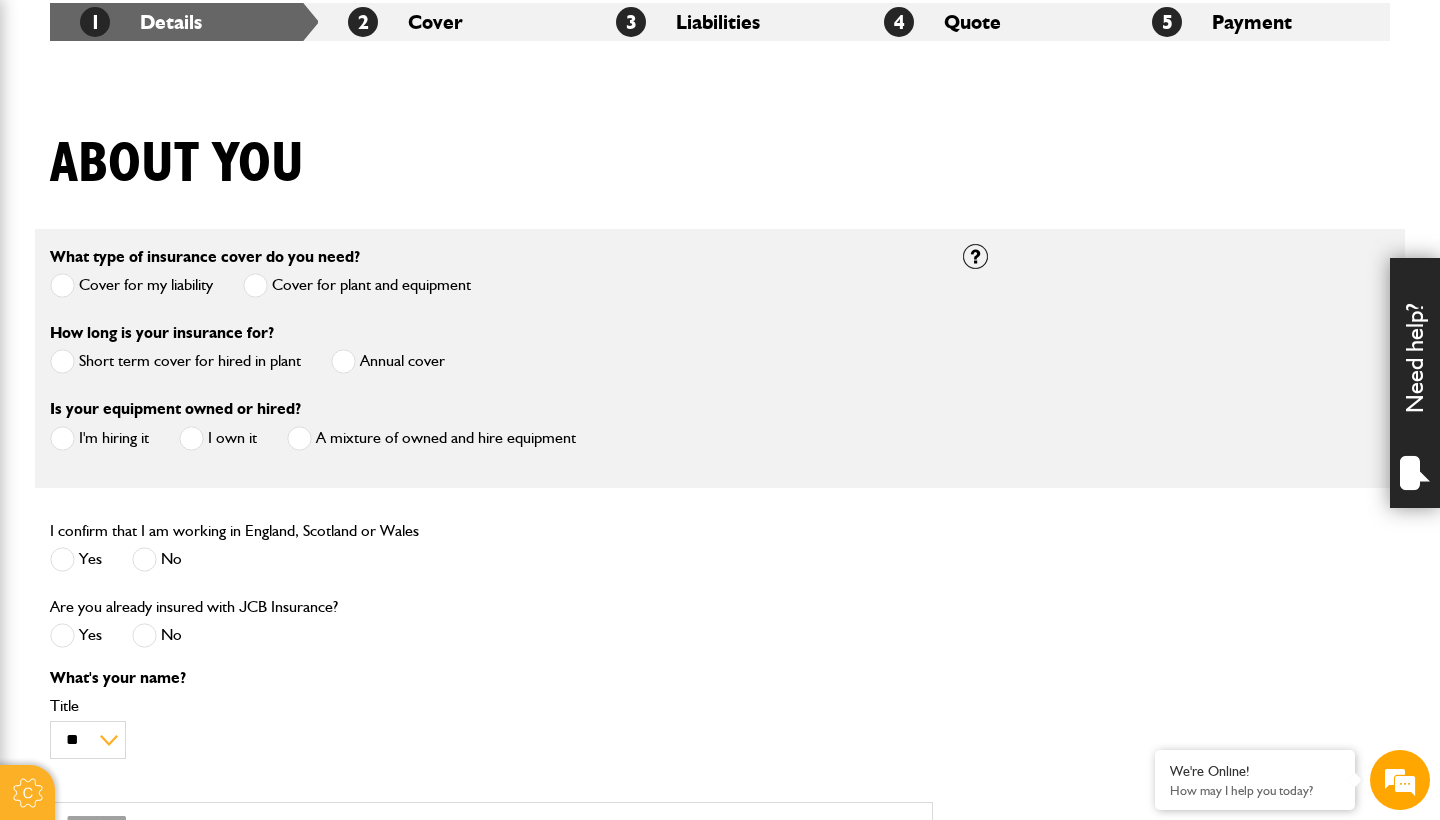 click at bounding box center (62, 361) 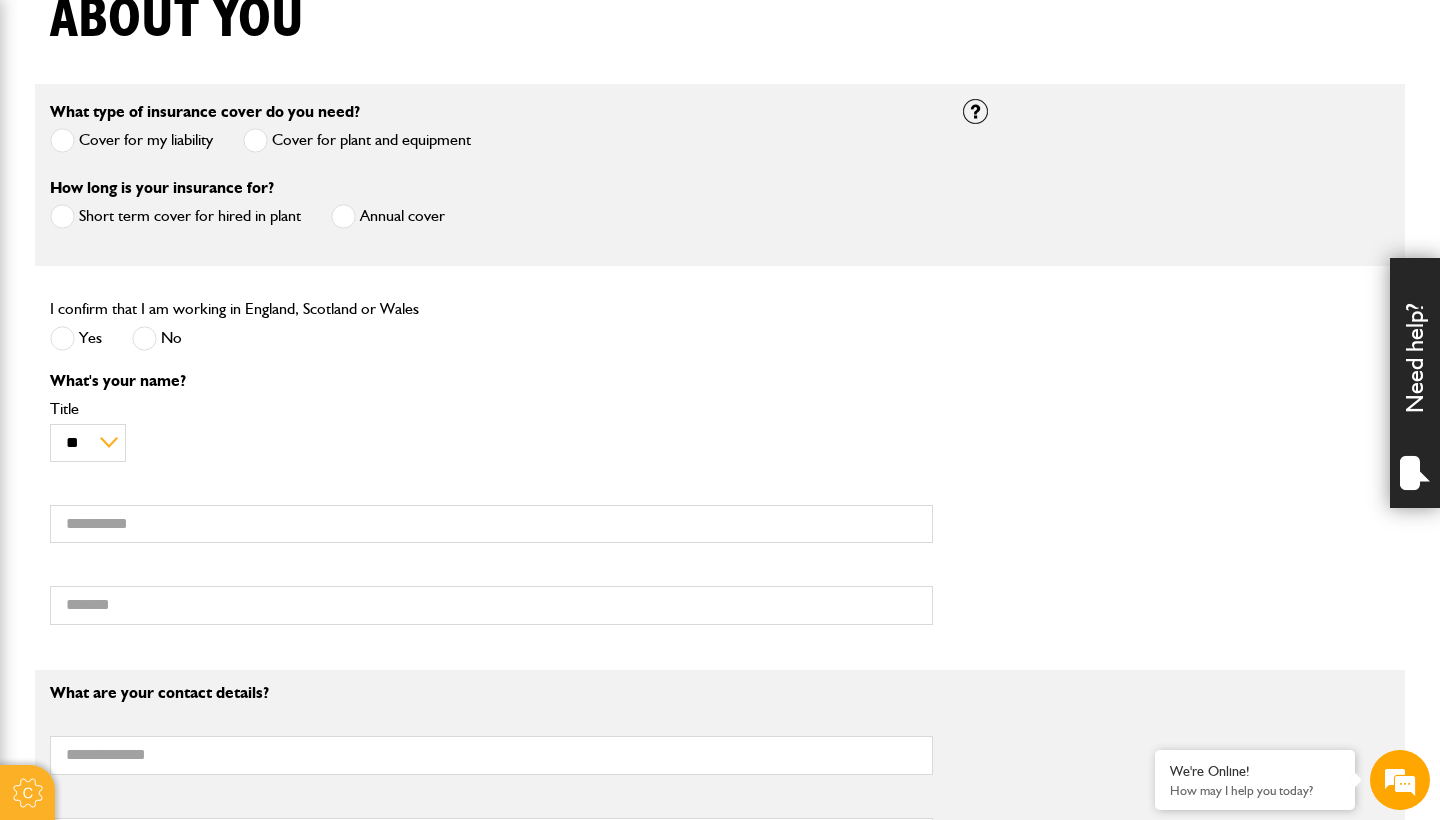 scroll, scrollTop: 563, scrollLeft: 0, axis: vertical 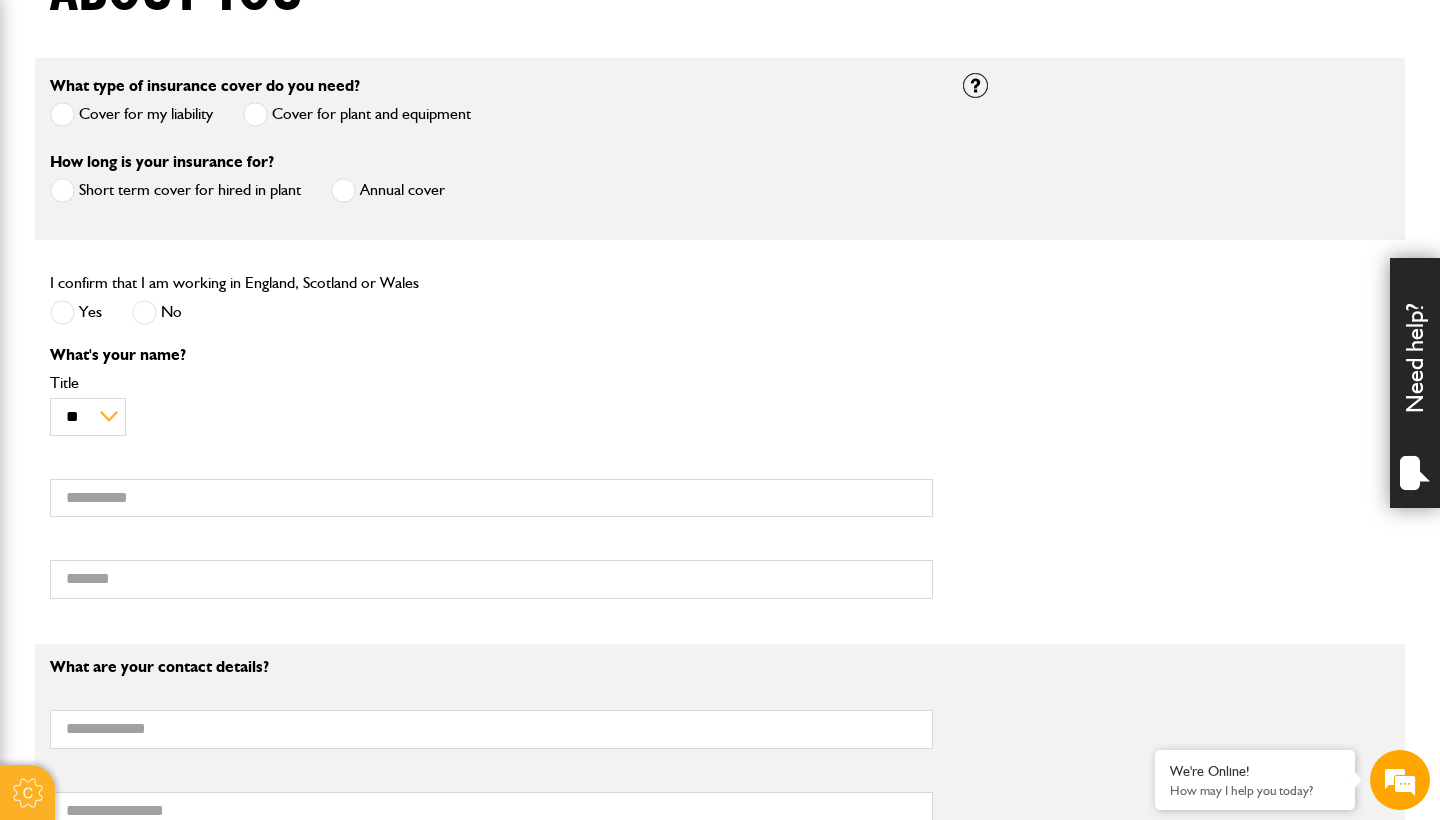 click at bounding box center (144, 312) 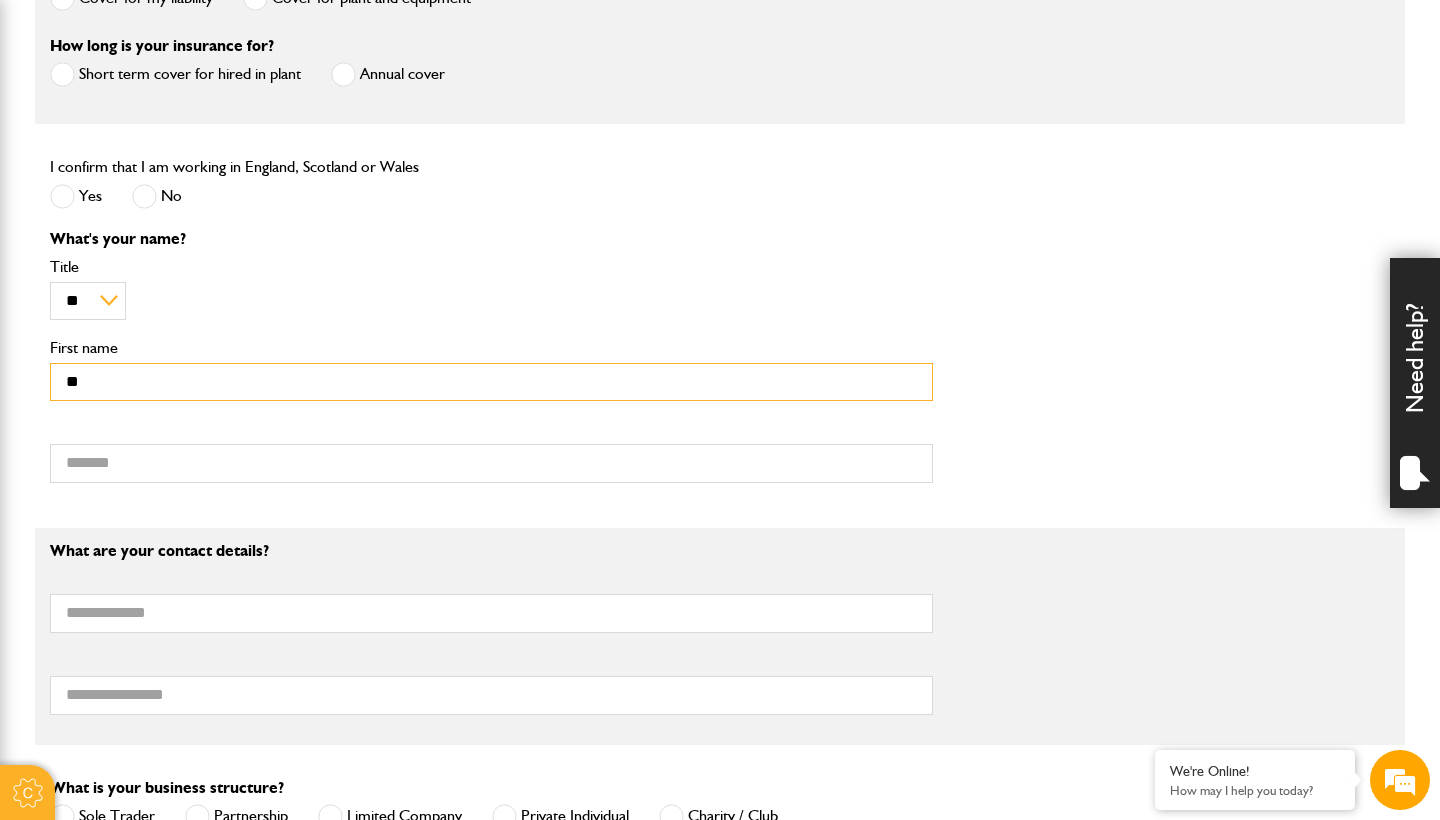 type on "*" 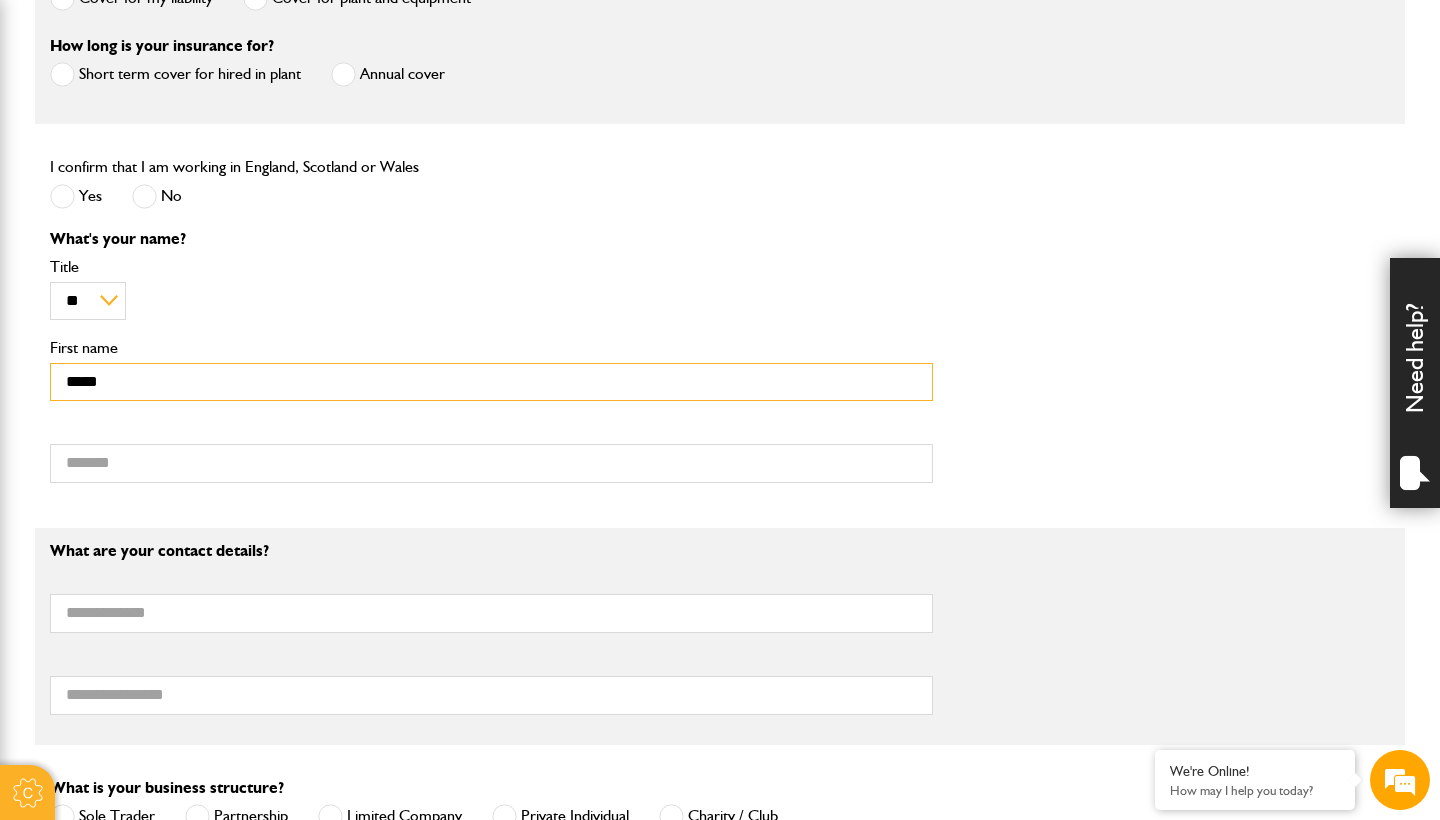 type on "*****" 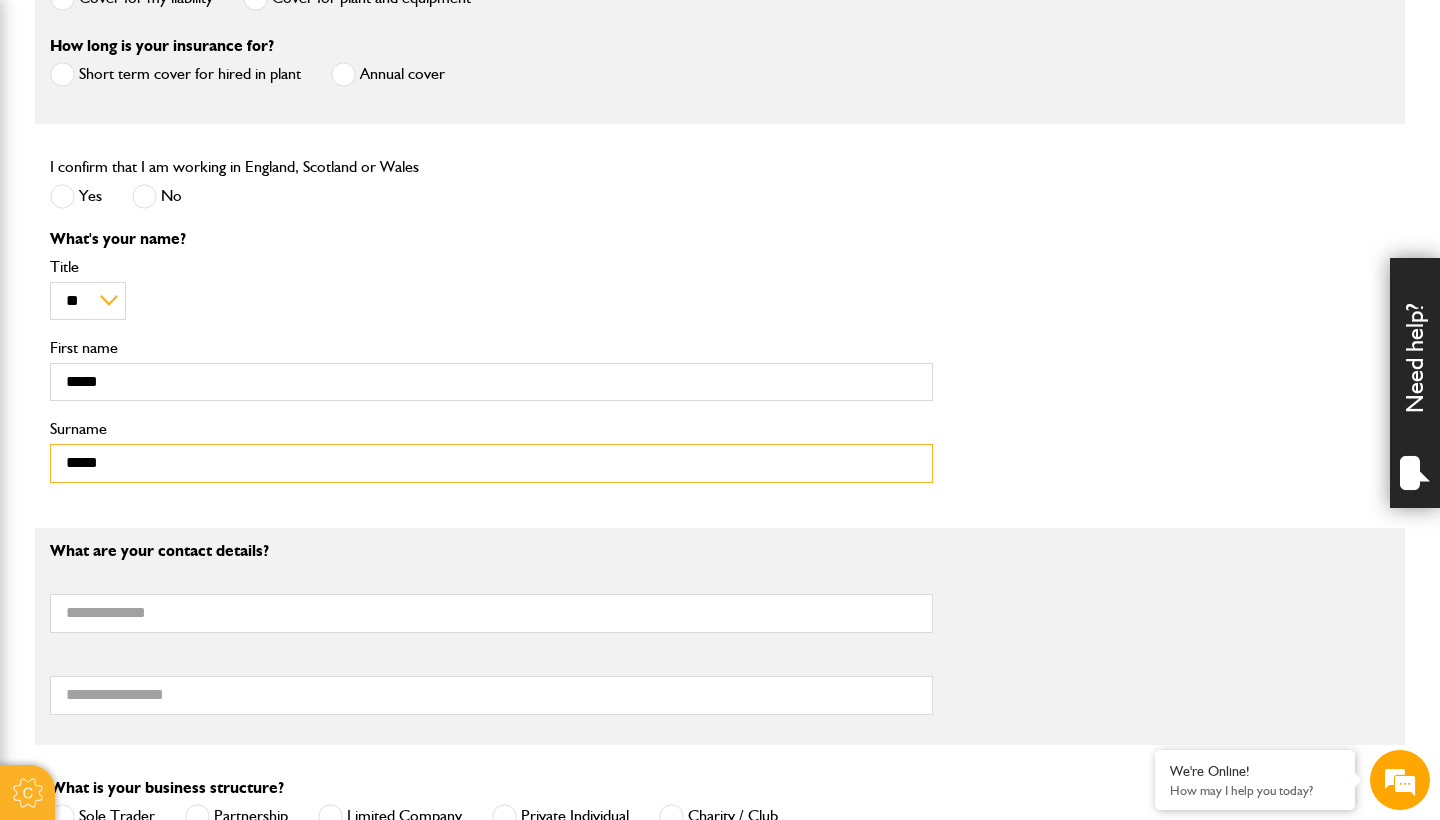 scroll, scrollTop: 856, scrollLeft: 0, axis: vertical 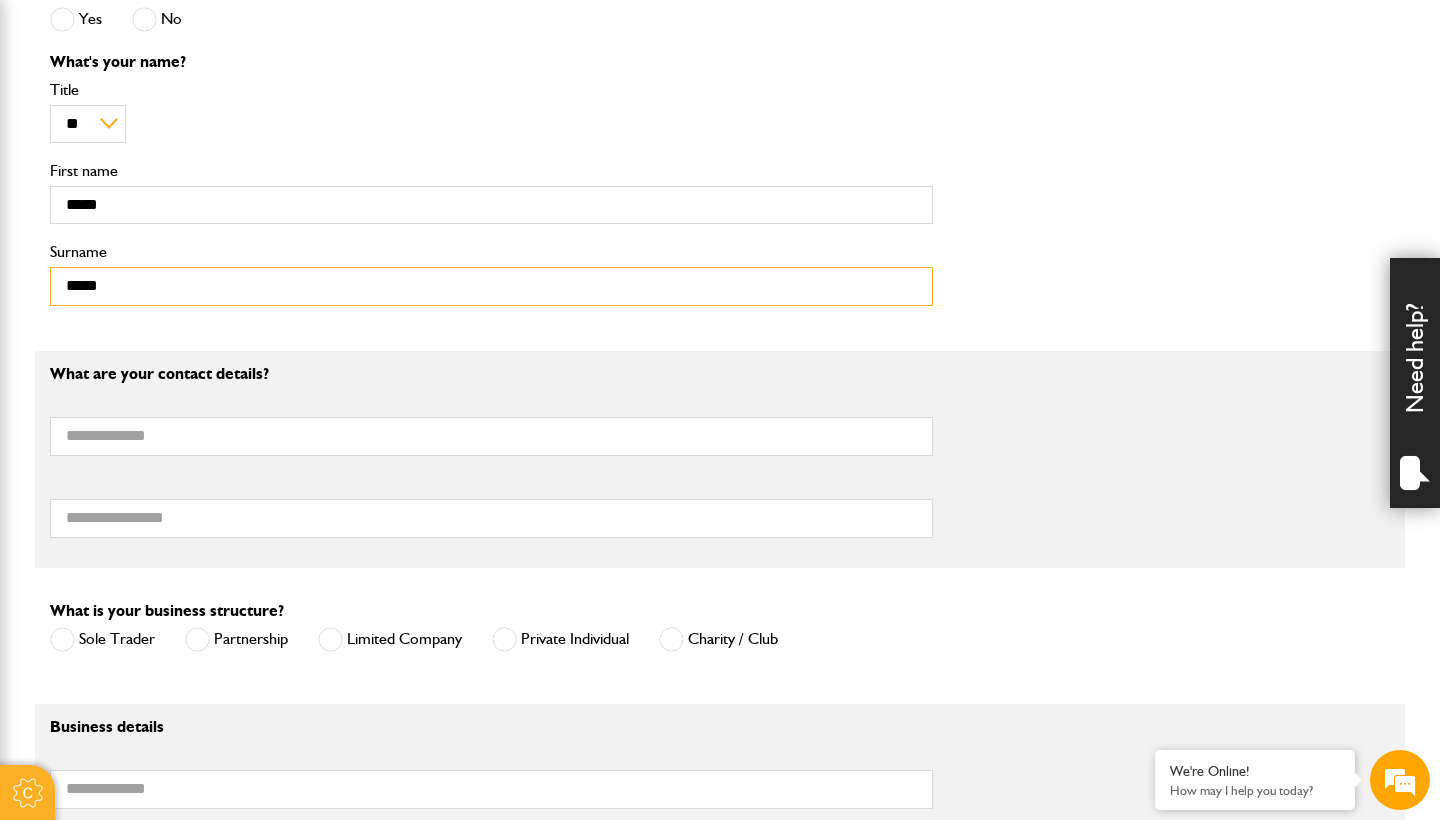 type on "*****" 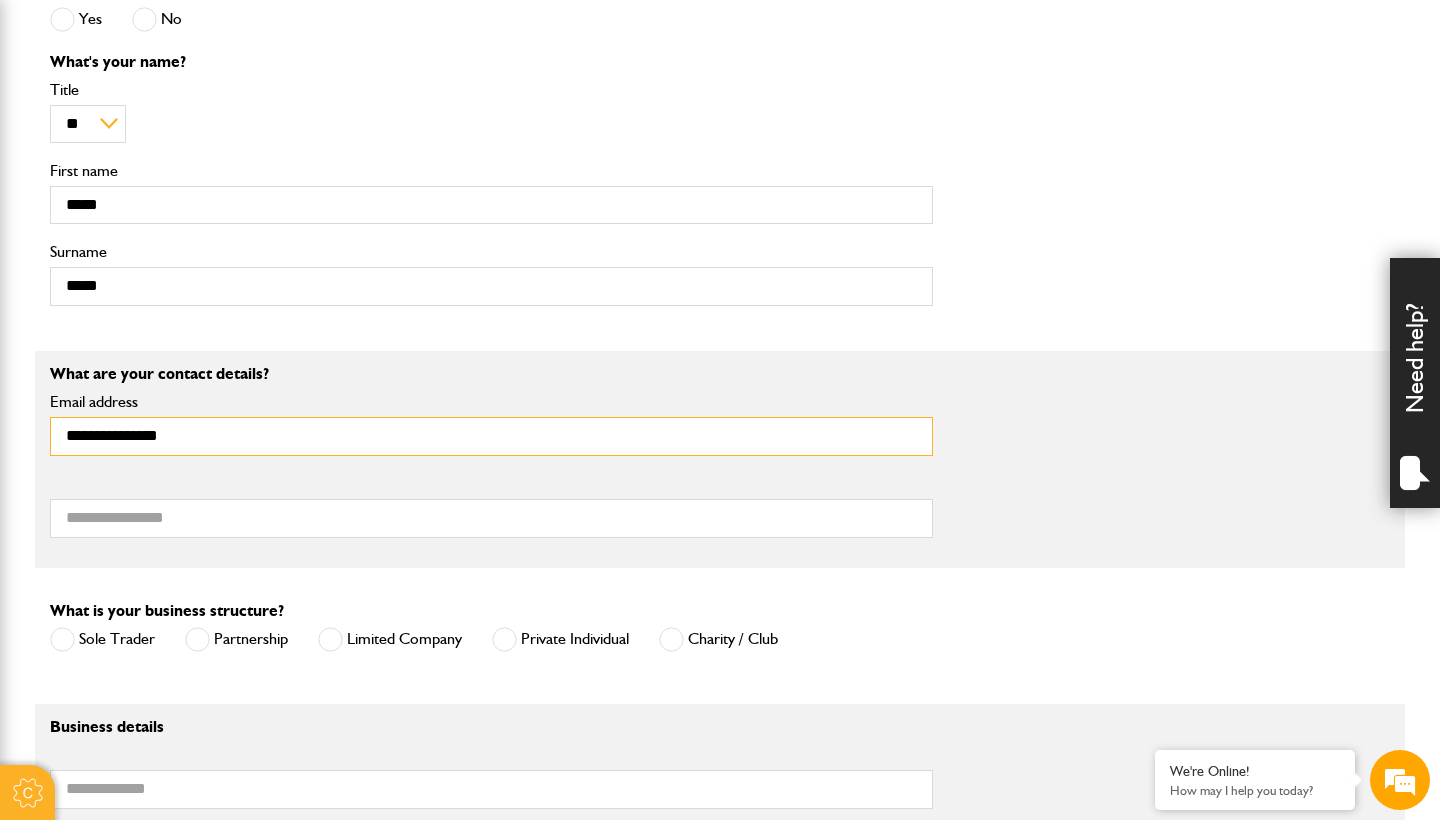 type on "**********" 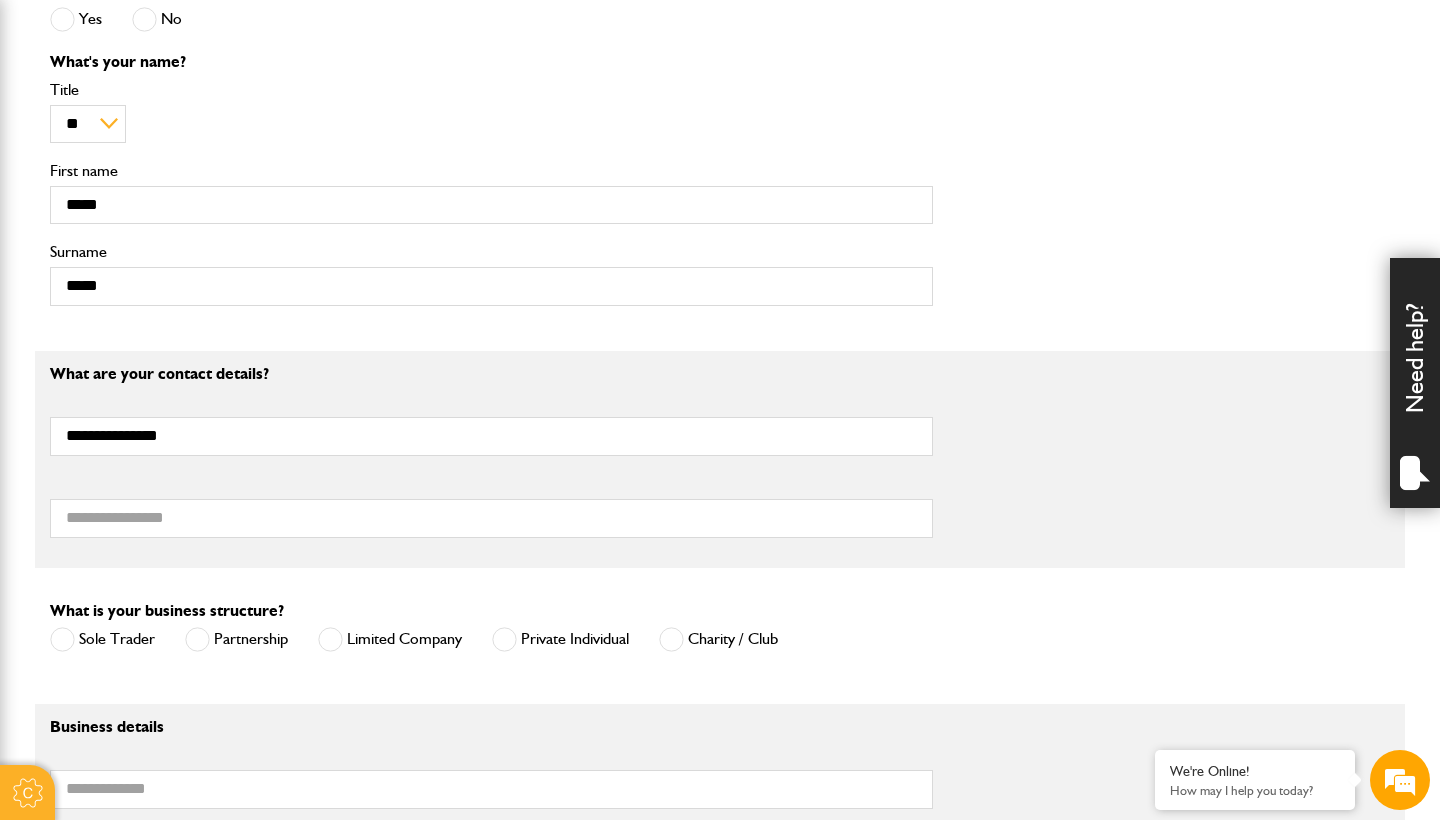 click on "Telephone number" at bounding box center [491, 518] 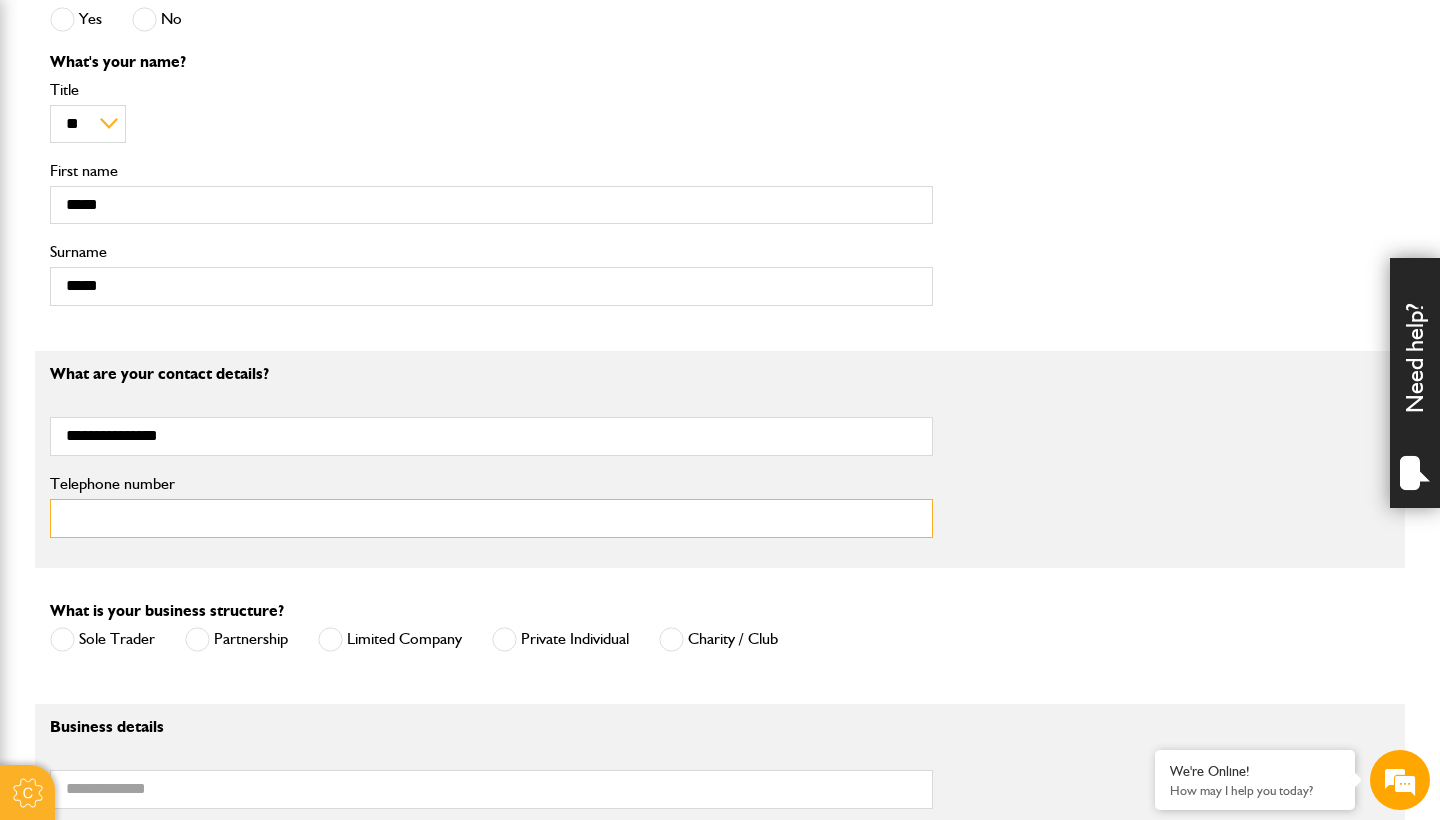 paste on "**********" 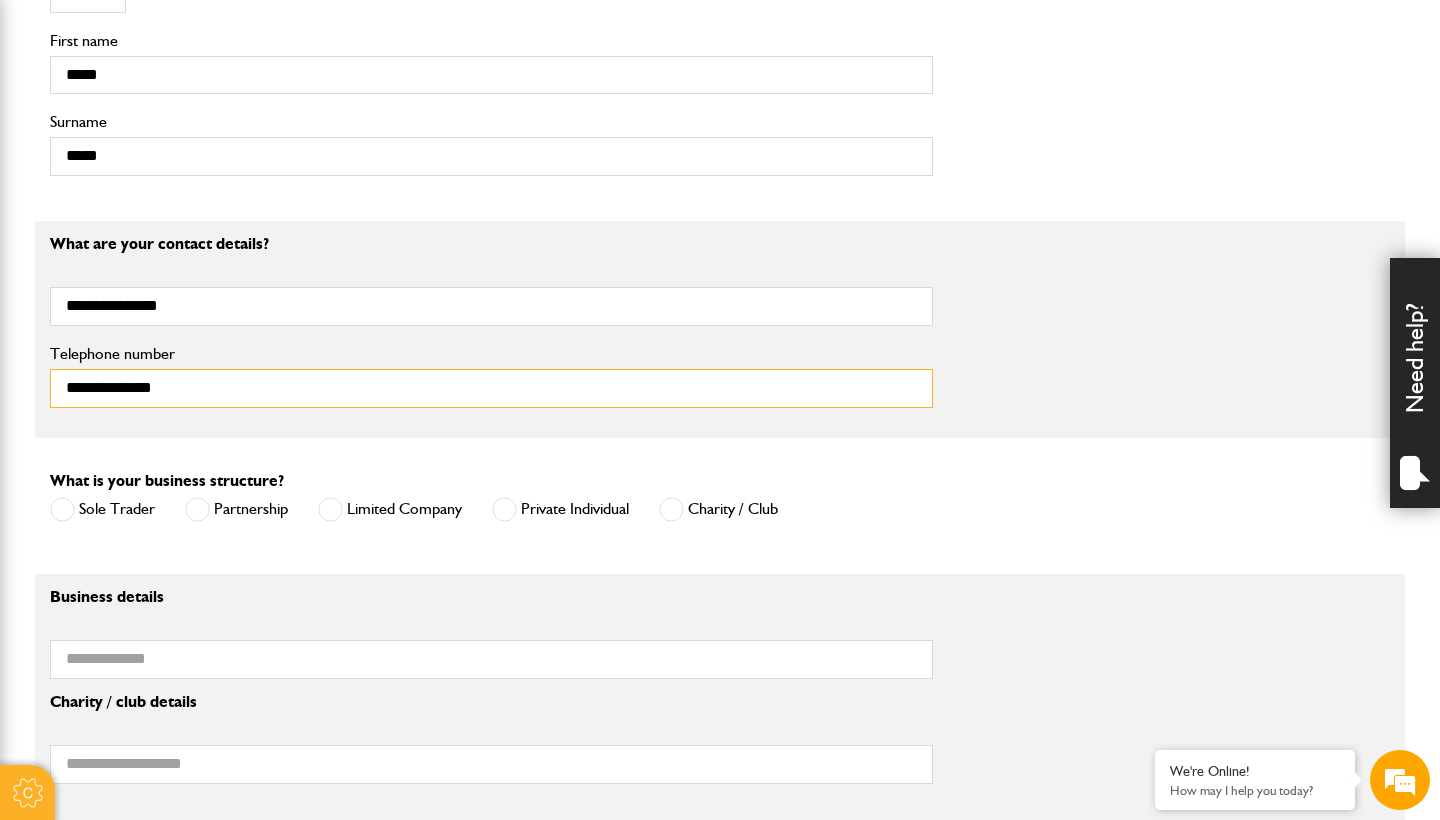 scroll, scrollTop: 989, scrollLeft: 0, axis: vertical 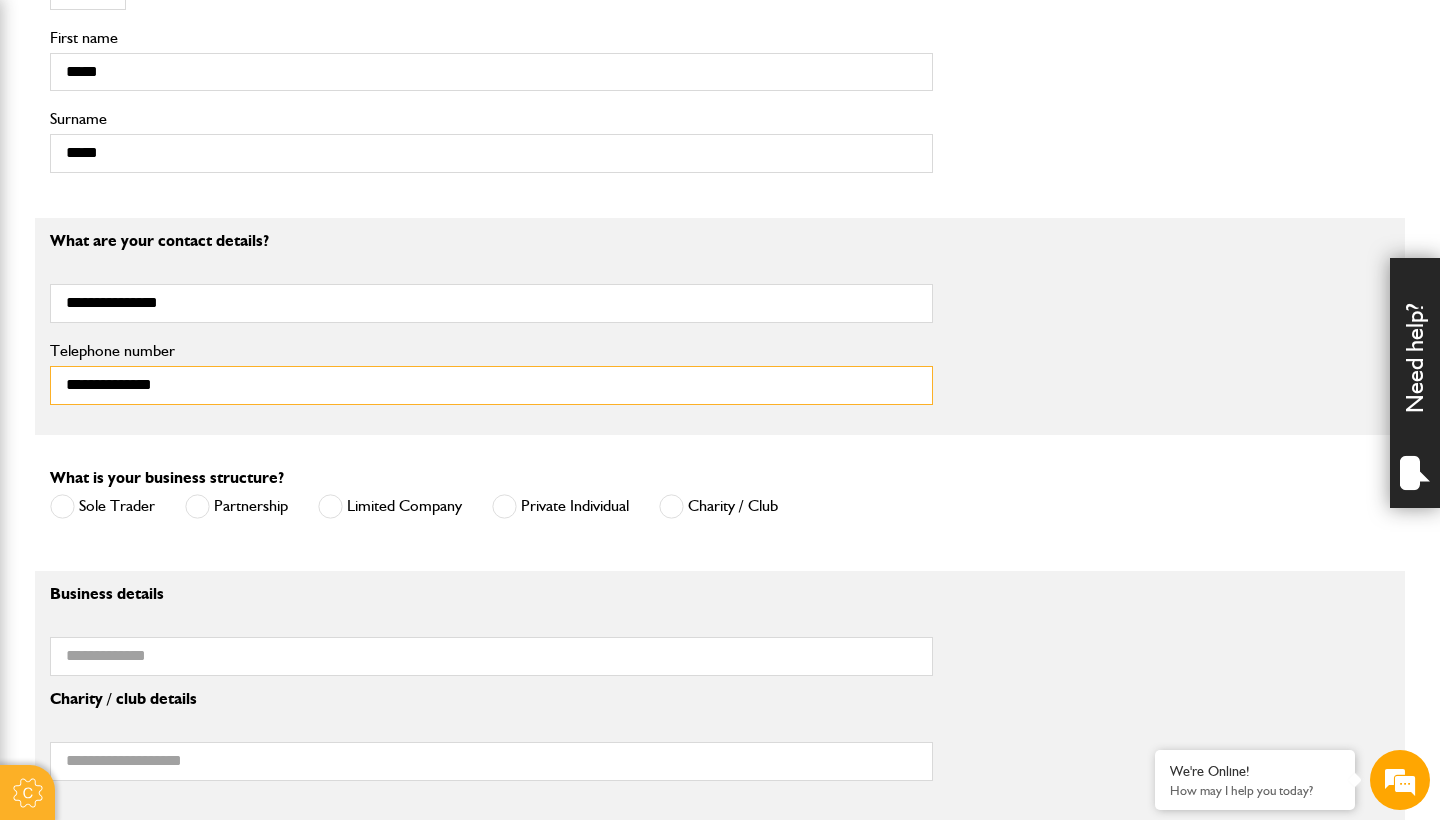 type on "**********" 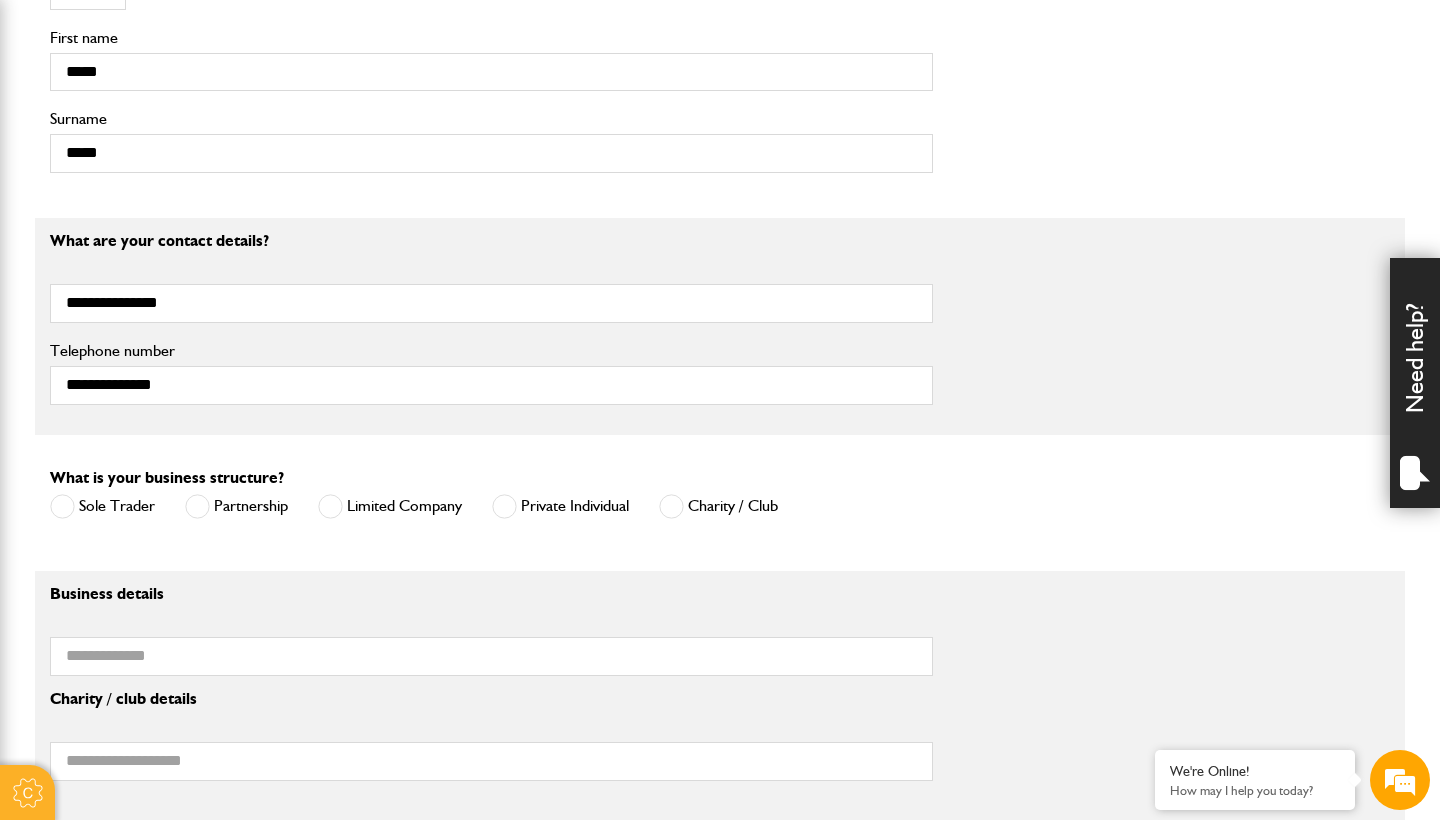 click on "Limited Company" at bounding box center [390, 506] 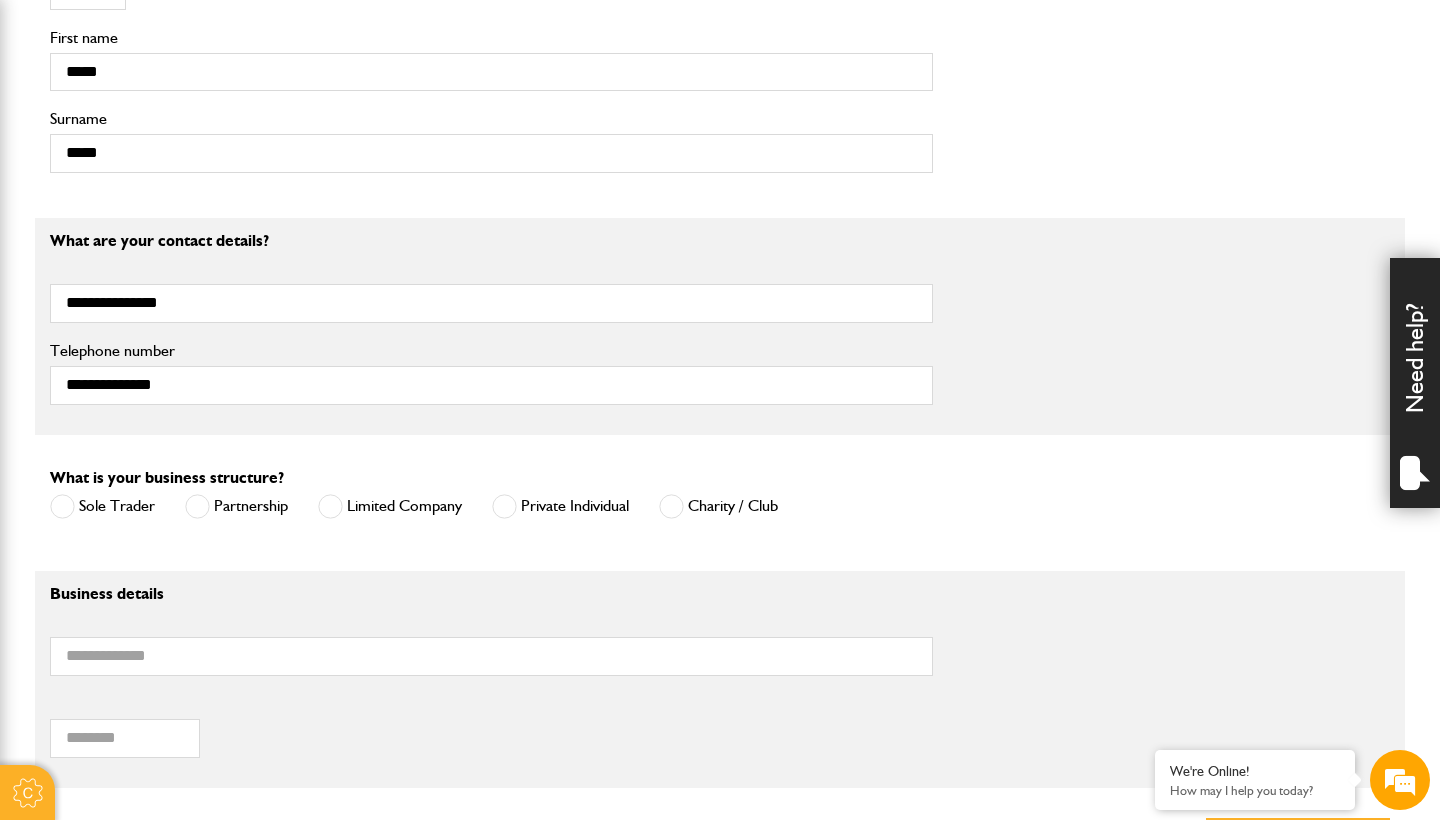 click at bounding box center (330, 506) 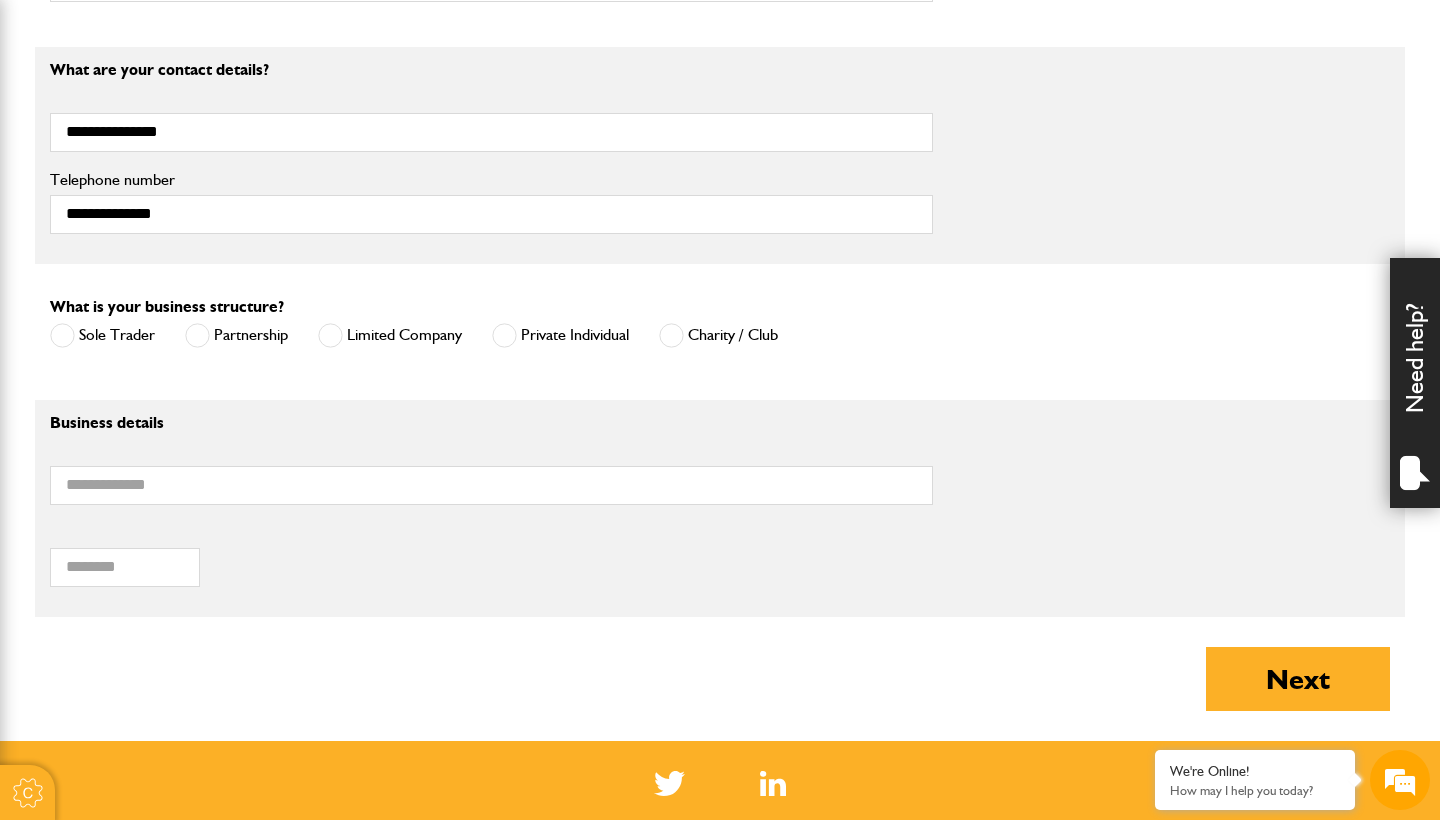 scroll, scrollTop: 1179, scrollLeft: 0, axis: vertical 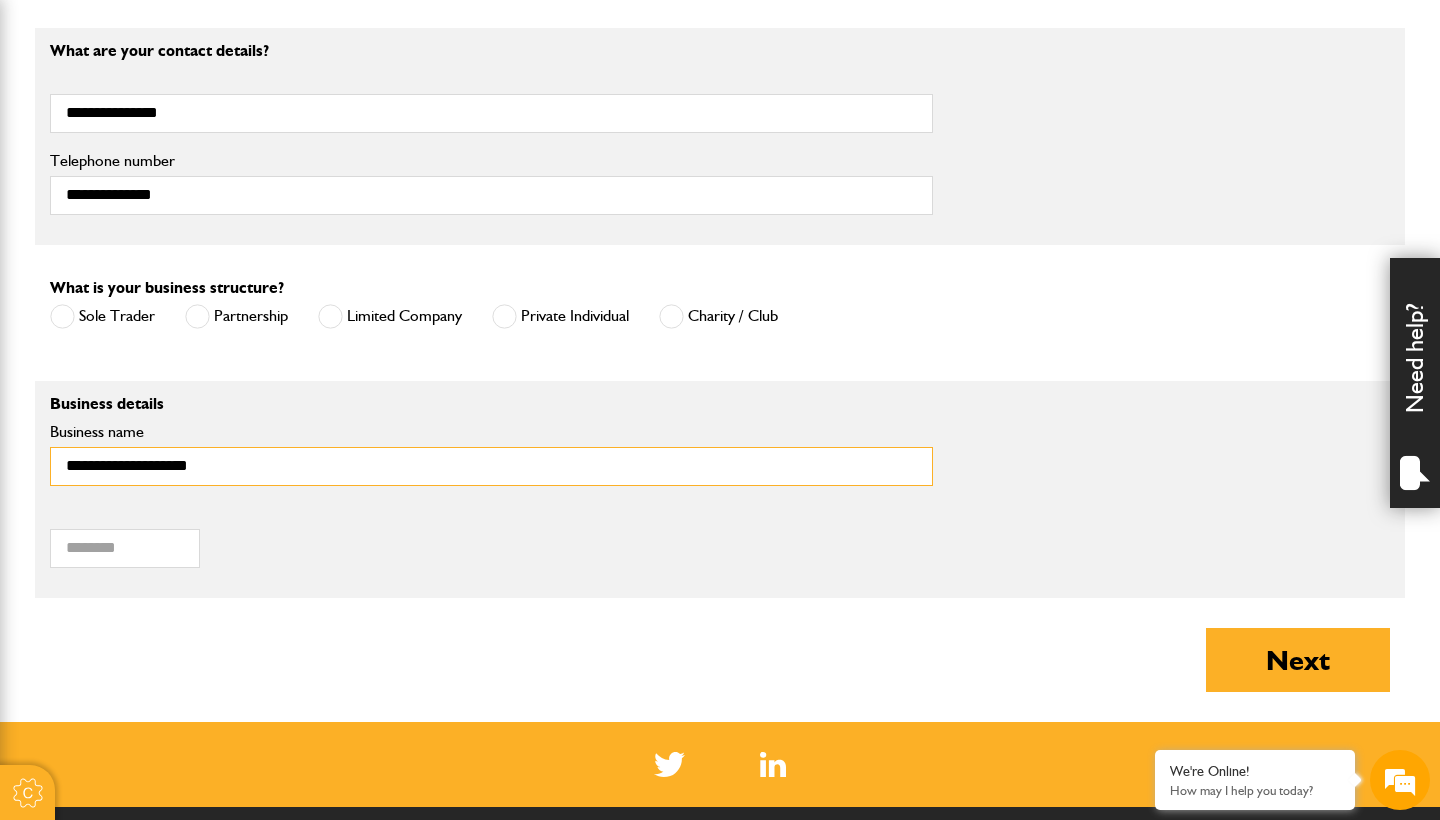 type on "**********" 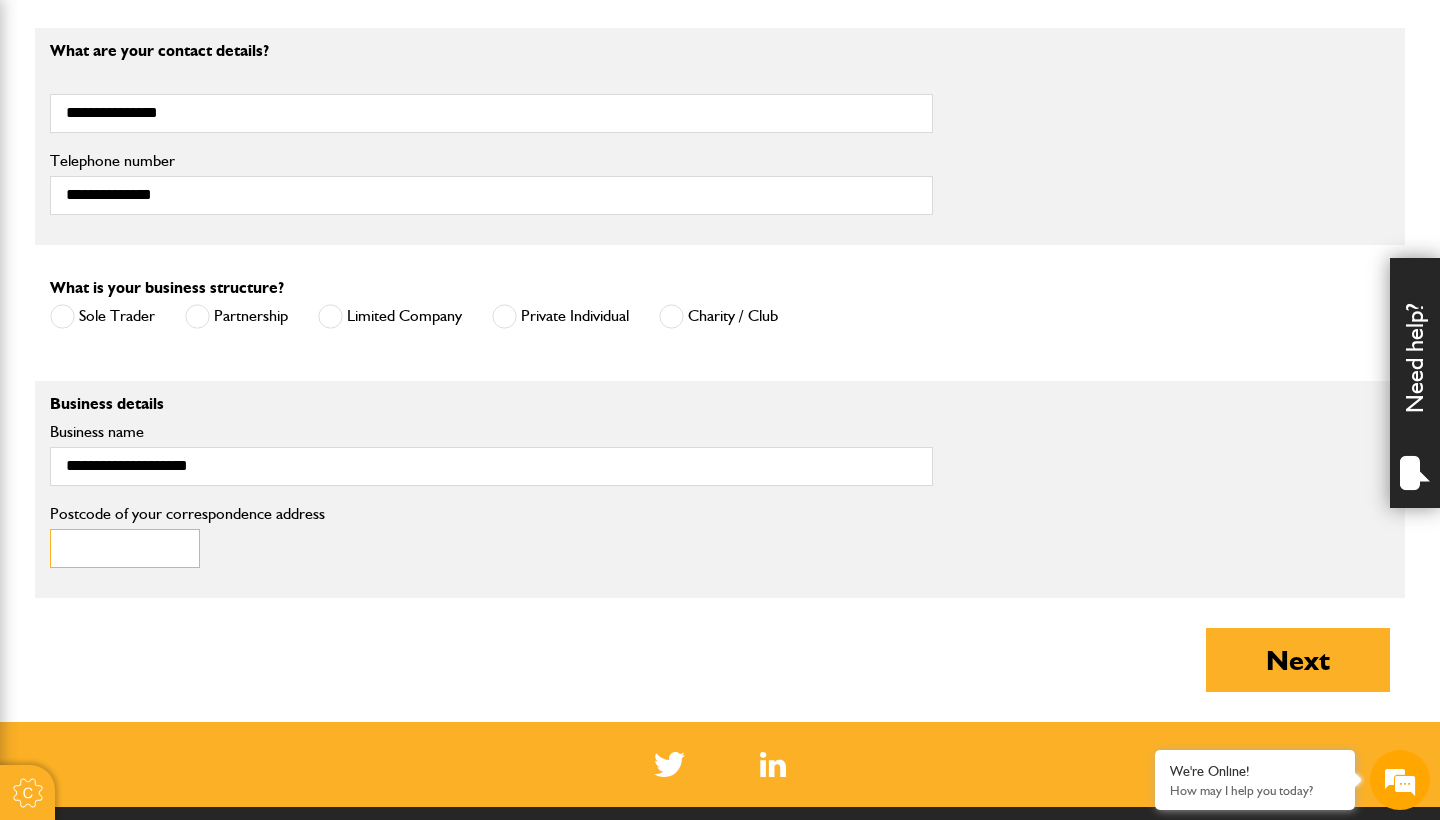 click on "Postcode of your correspondence address" at bounding box center [125, 548] 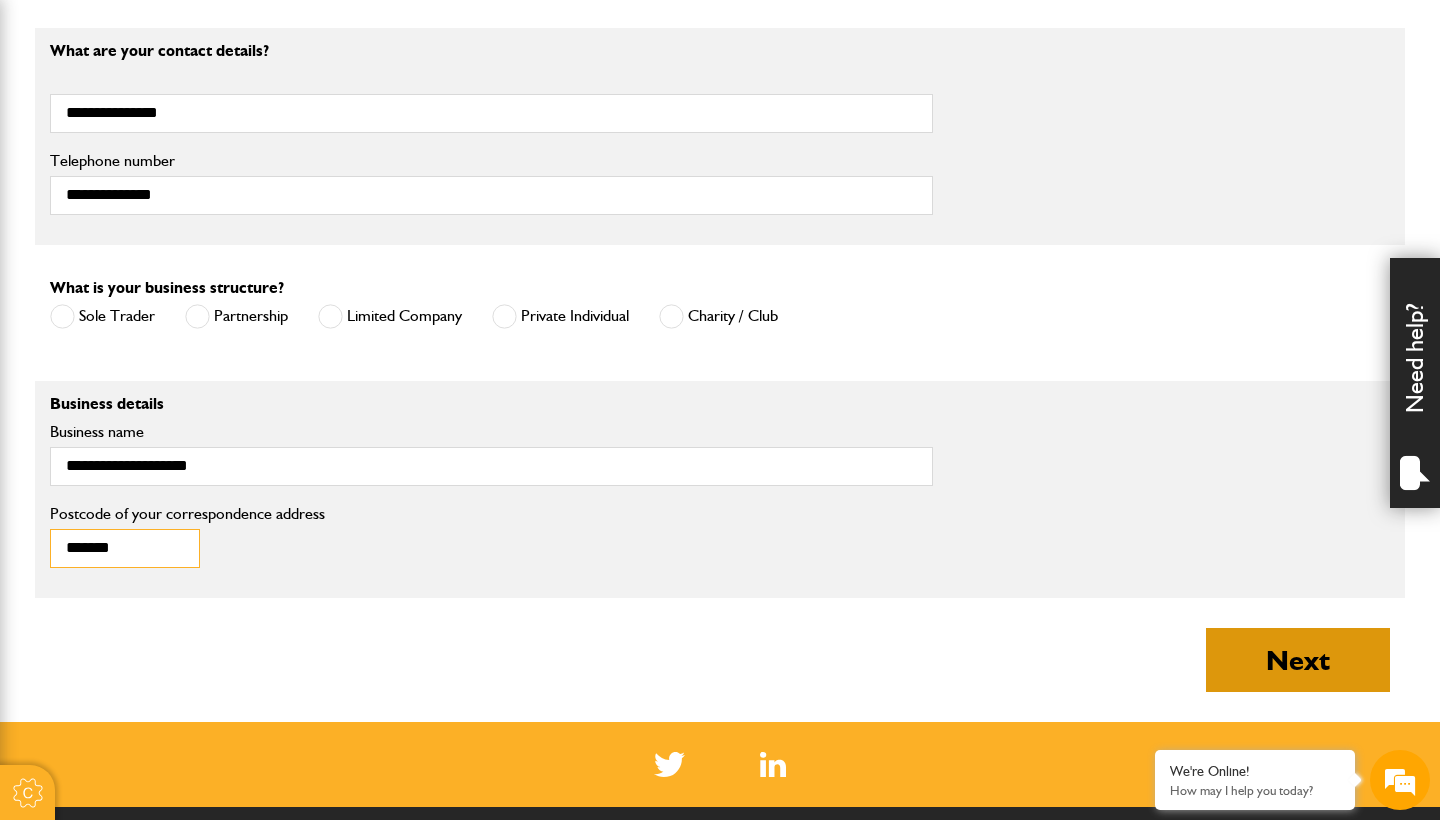 type on "*******" 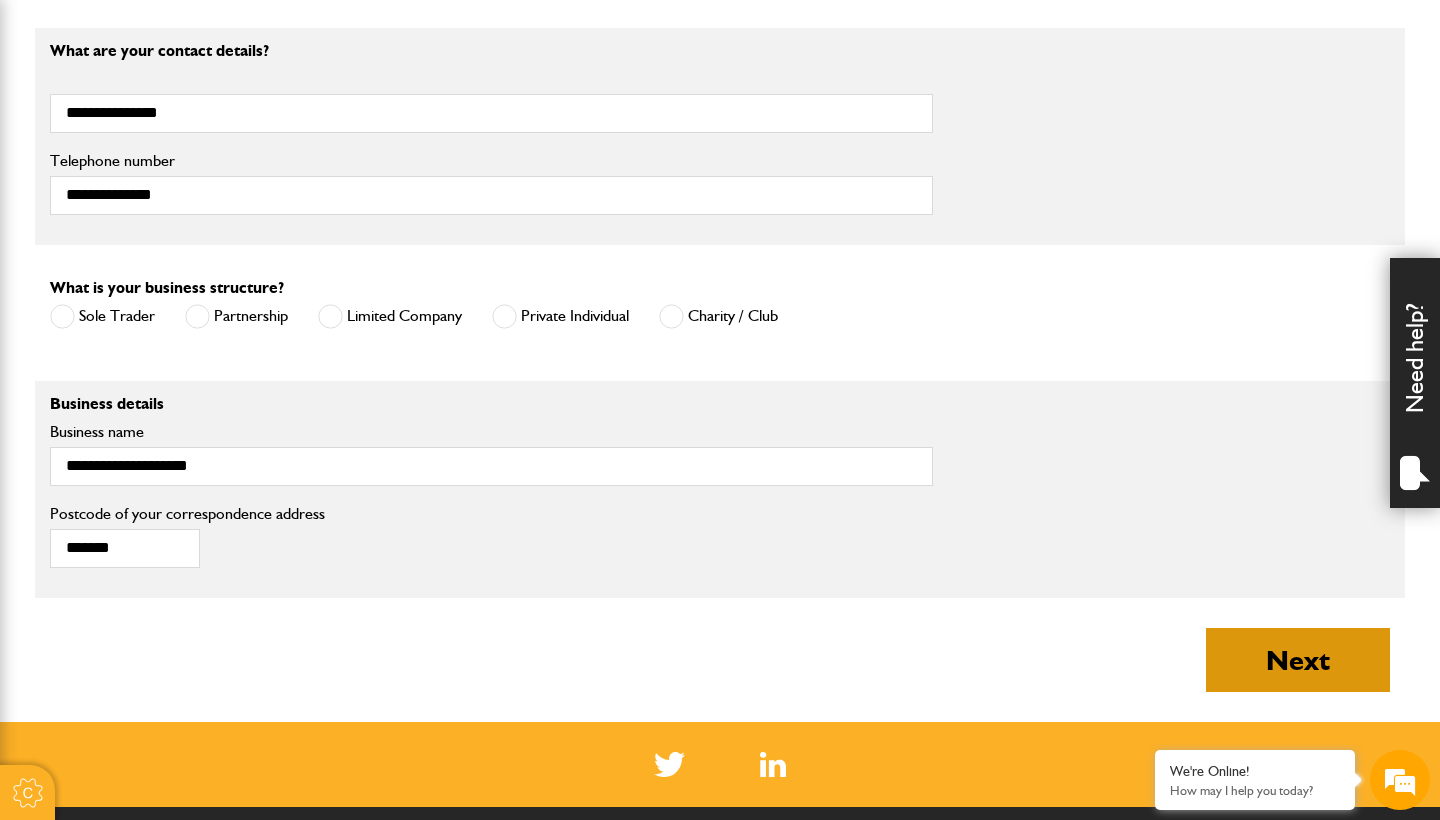 click on "Next" at bounding box center (1298, 660) 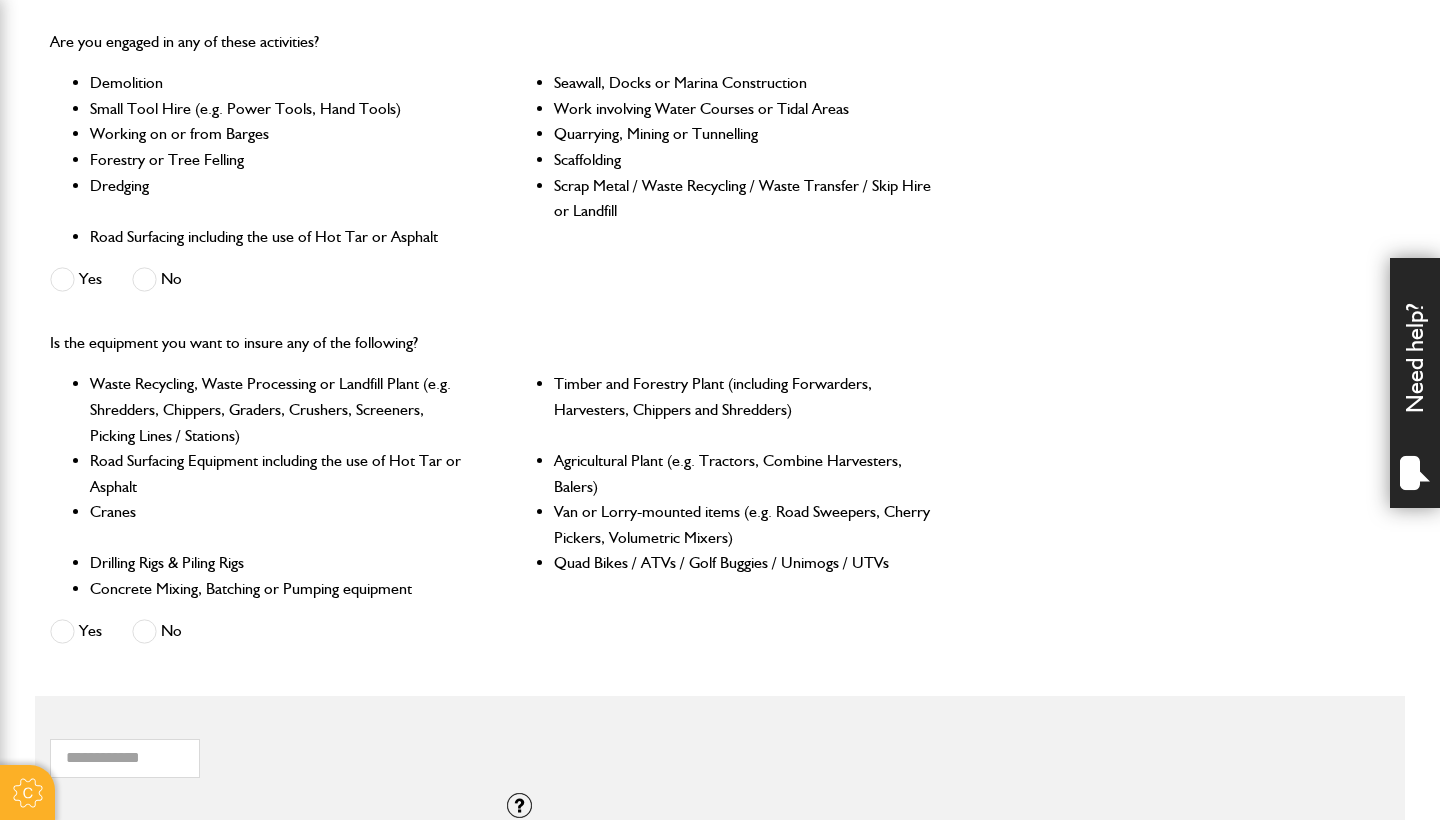scroll, scrollTop: 726, scrollLeft: 0, axis: vertical 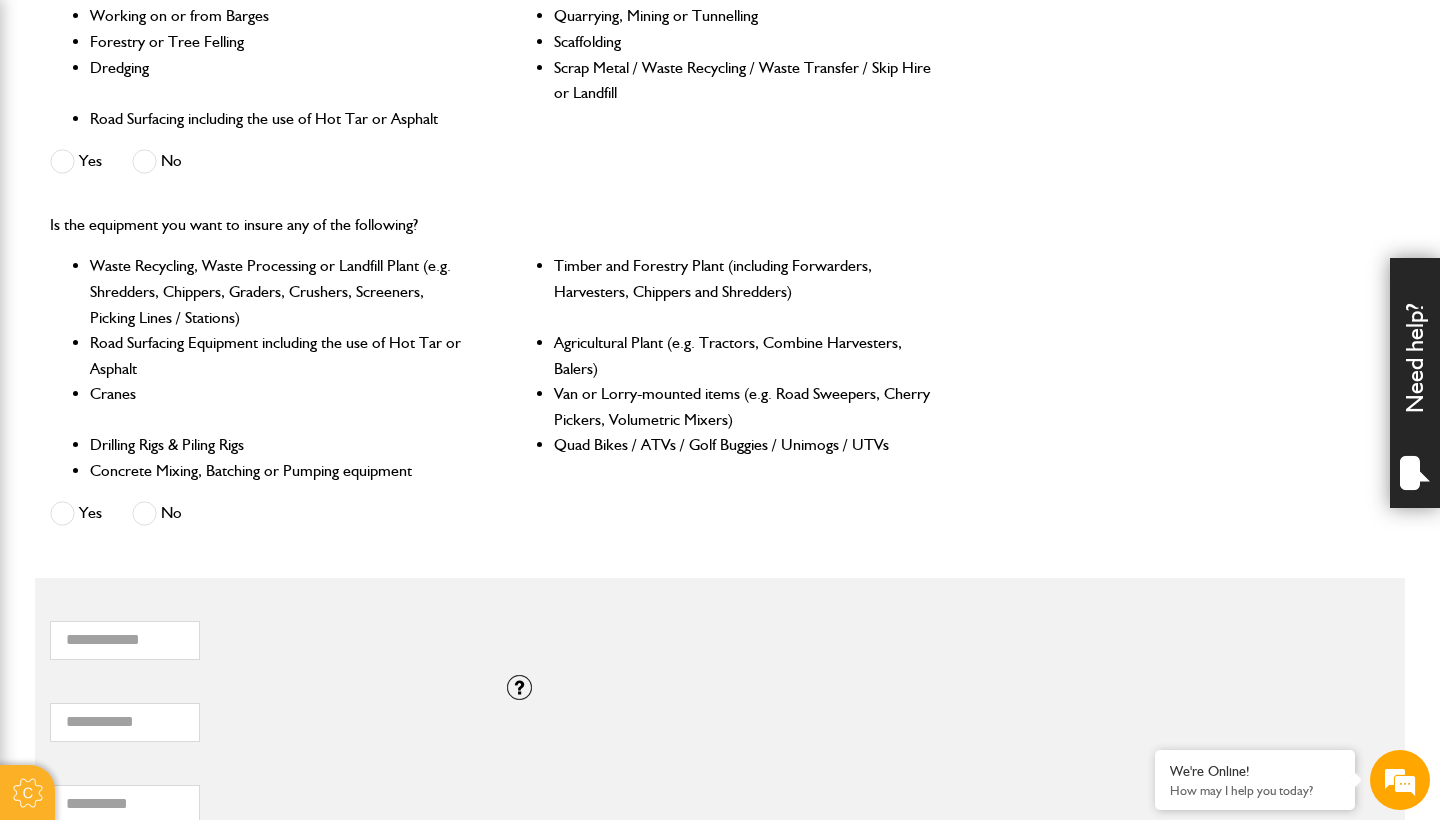 click at bounding box center (144, 513) 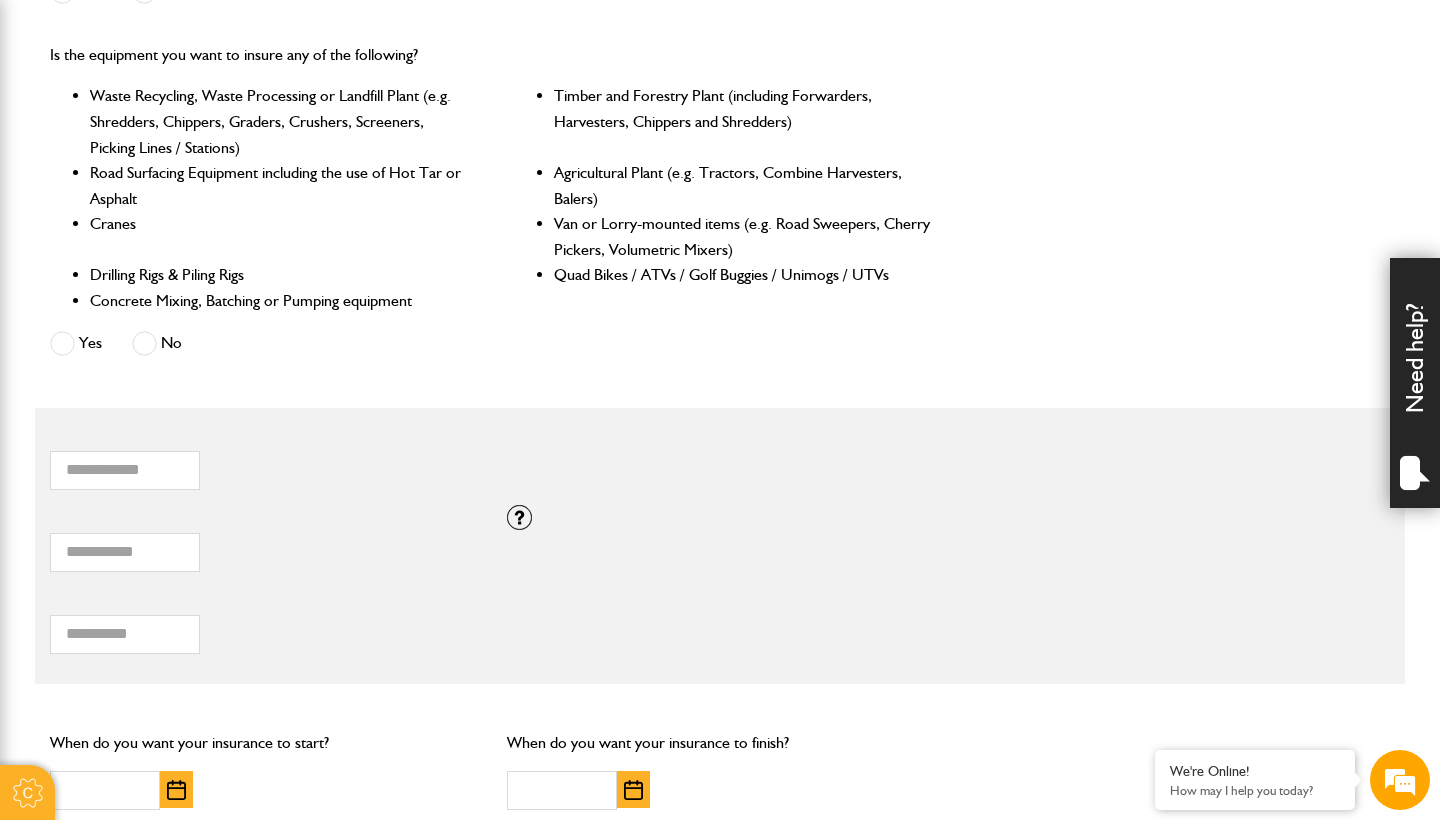 scroll, scrollTop: 927, scrollLeft: 0, axis: vertical 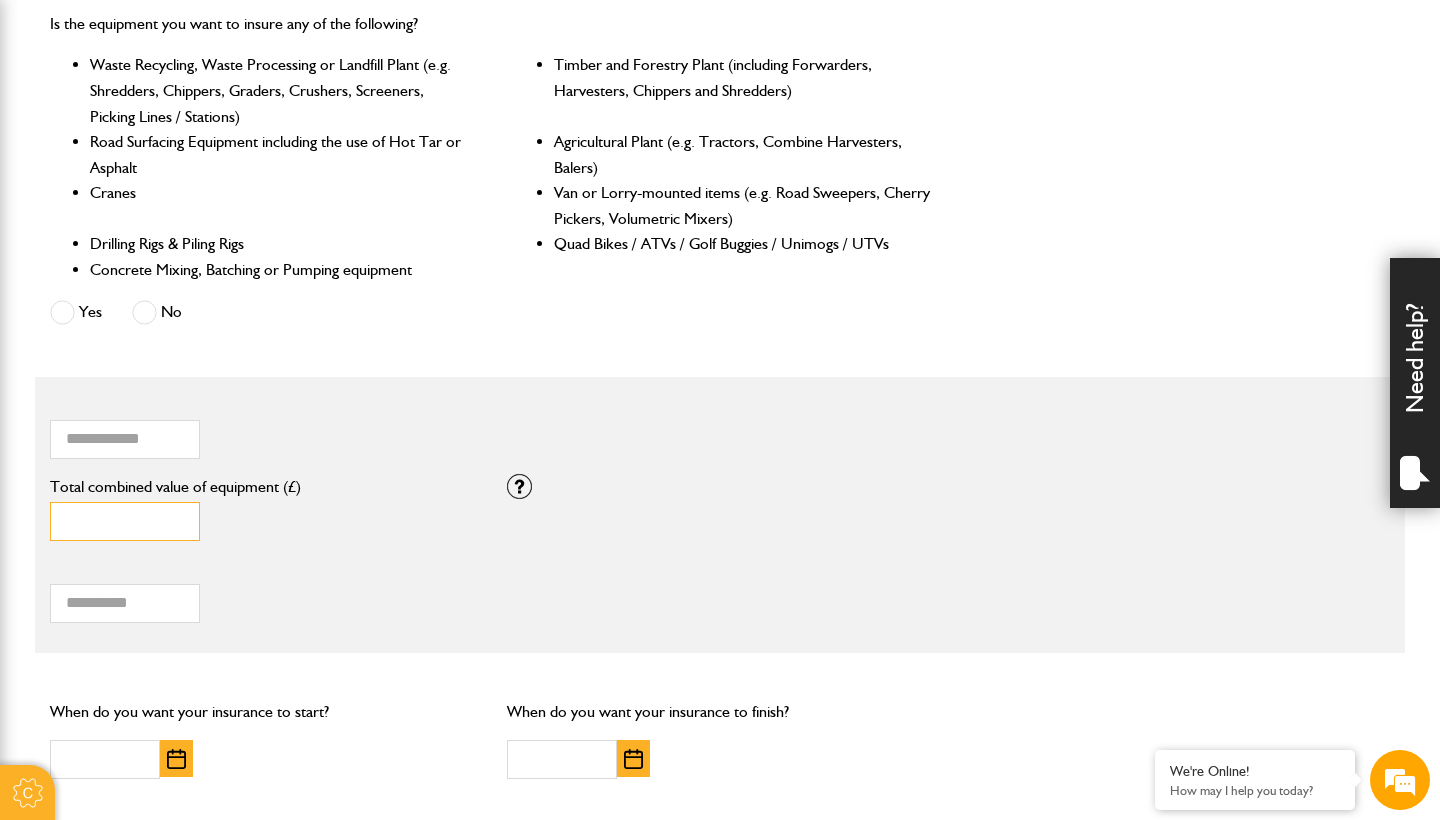 click on "*" at bounding box center (125, 521) 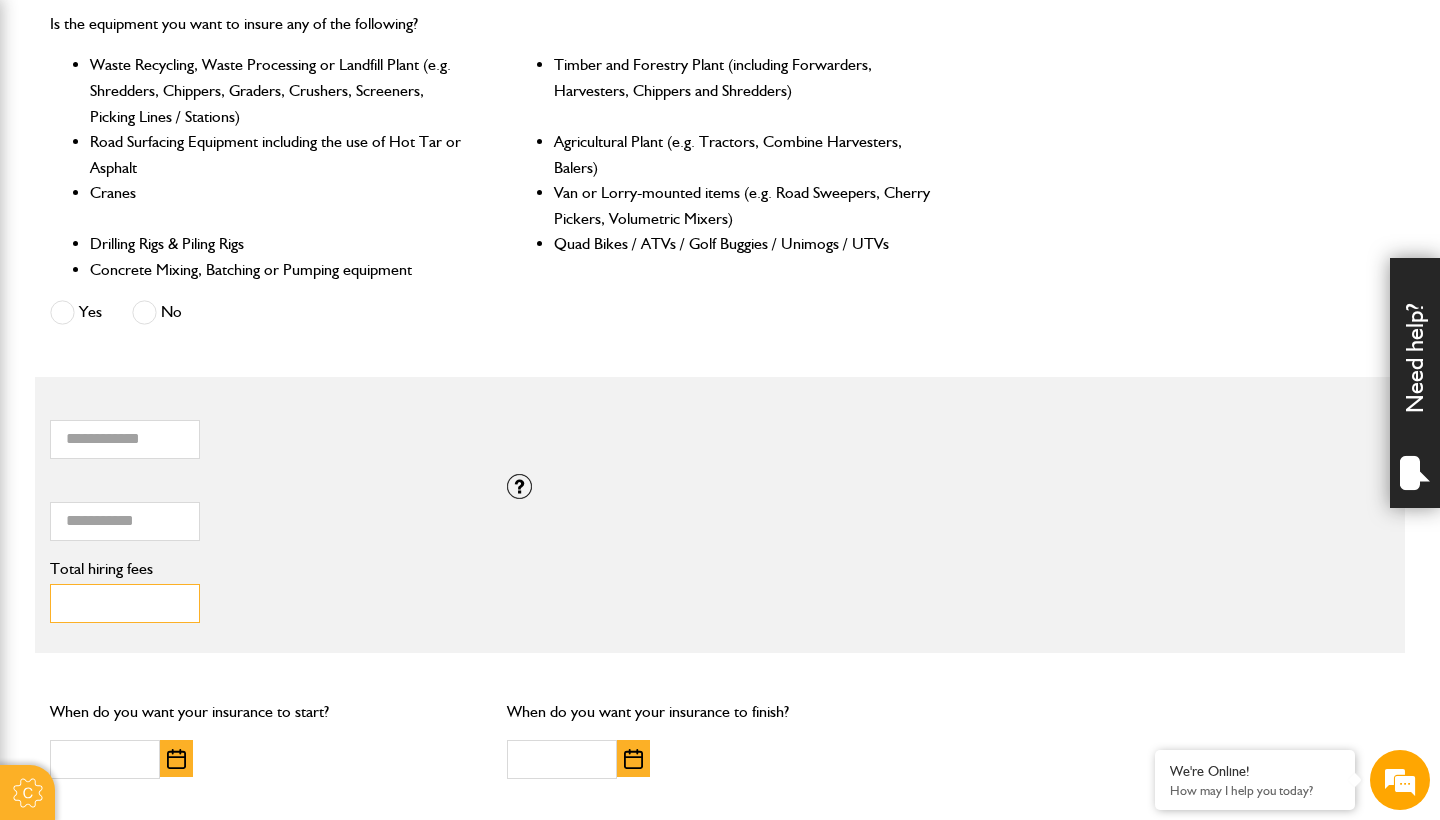 click on "Total hiring fees" at bounding box center [125, 603] 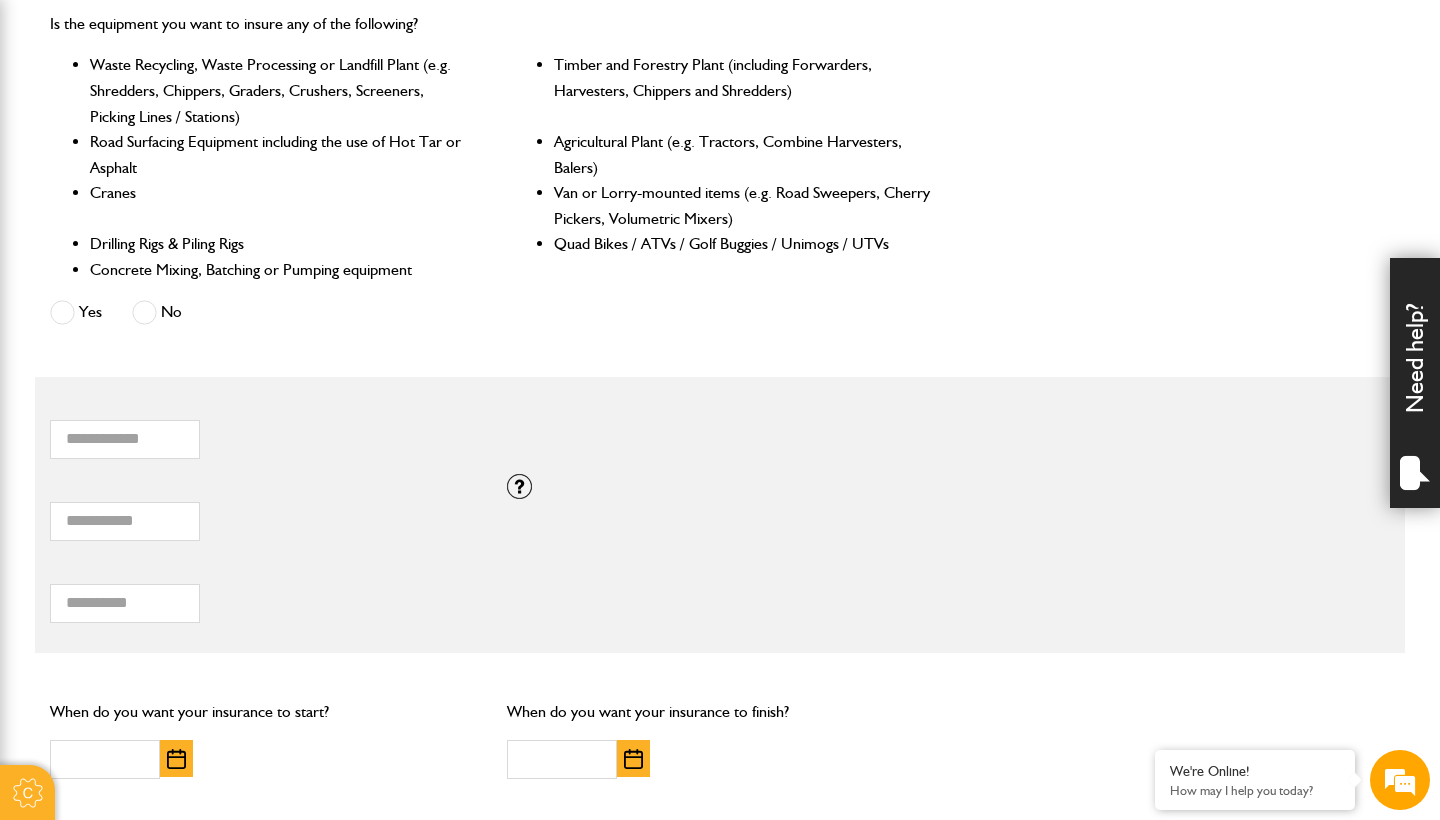 click on "Do you need more than £5,000,000 of liability cover?
Yes
No
Which of these activities are you involved with?
Plant hire only
Groundworks only
Plant hire and groundworks
Please indicate the proportion of time typically spent on ground works and plant hire:
Ground works
100%
0%   Plant hire
Are you engaged in any of these activities?
Demolition
Seawall, Docks or Marina Construction
Small Tool Hire (e.g. Power Tools, Hand Tools)
Work involving Water Courses or Tidal Areas
Working on or from Barges
Quarrying, Mining or Tunnelling
Forestry or Tree Felling
Scaffolding
Dredging
Scrap Metal / Waste Recycling / Waste Transfer / Skip Hire or Landfill
Road Surfacing including the use of Hot Tar or Asphalt
Yes
No
Is the equipment you want to insure any of the following?
Timber and Forestry Plant (including Forwarders, Harvesters, Chippers and Shredders)
Cranes" at bounding box center [720, 306] 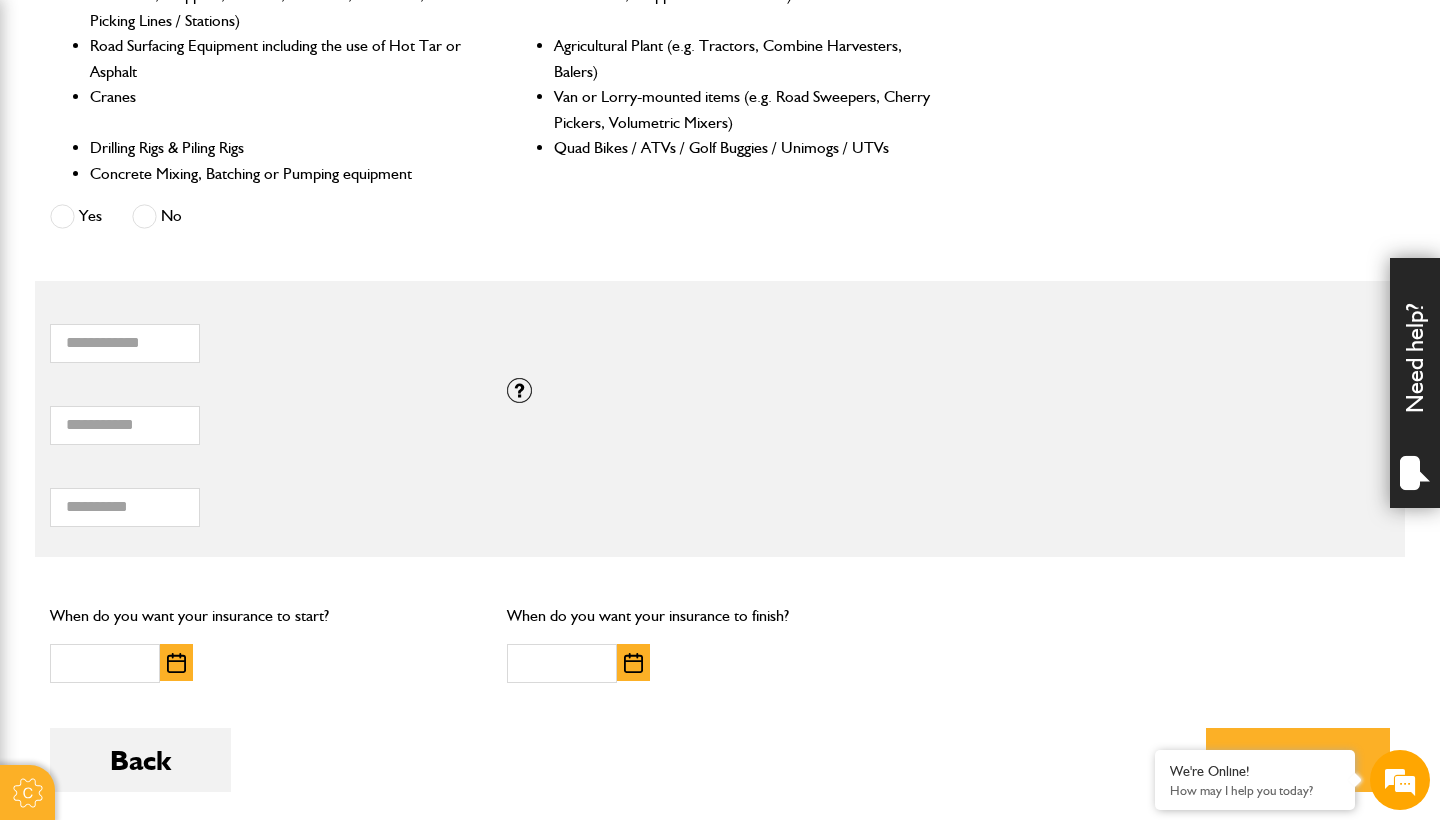 scroll, scrollTop: 1032, scrollLeft: 0, axis: vertical 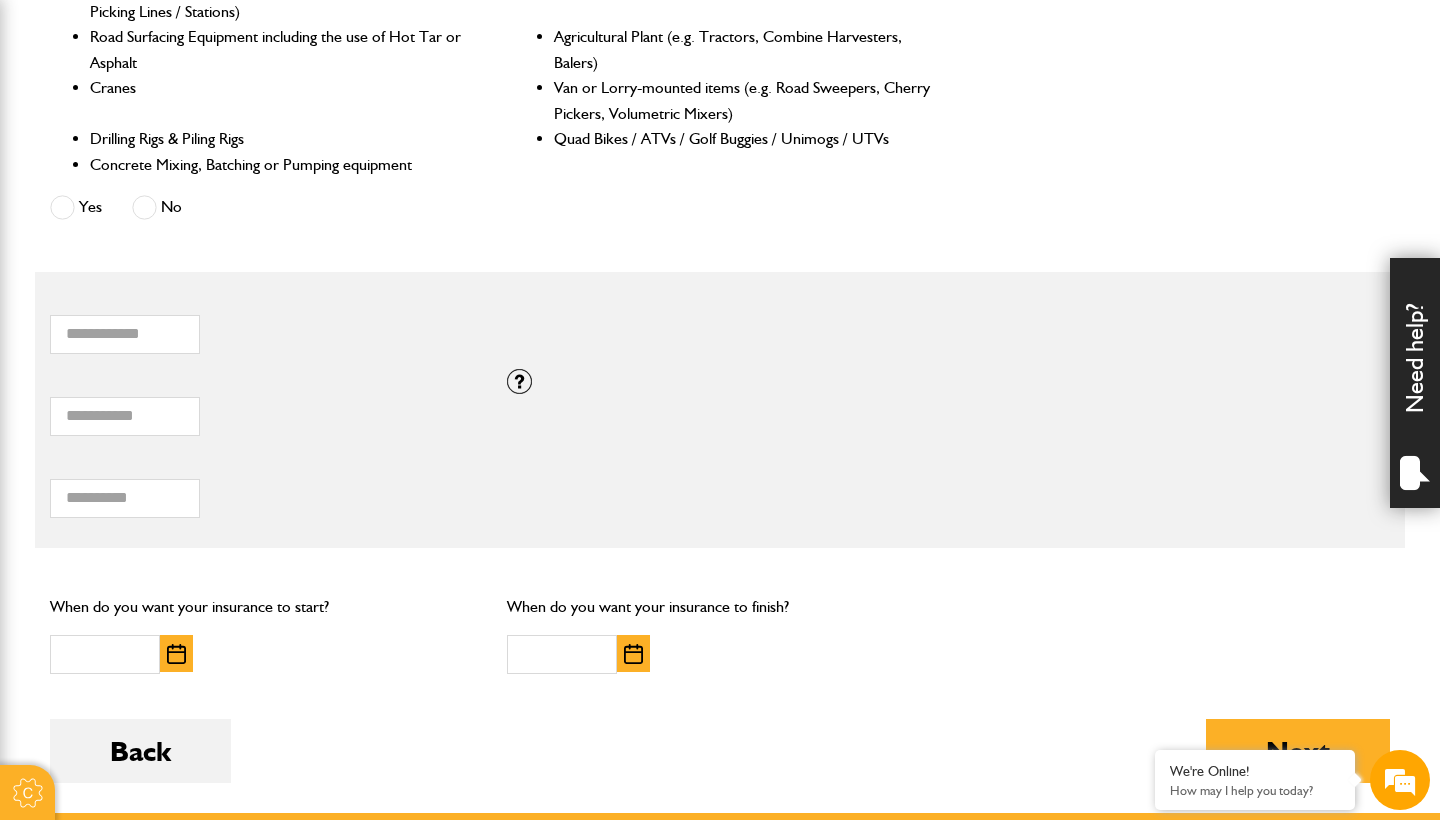 click at bounding box center [176, 653] 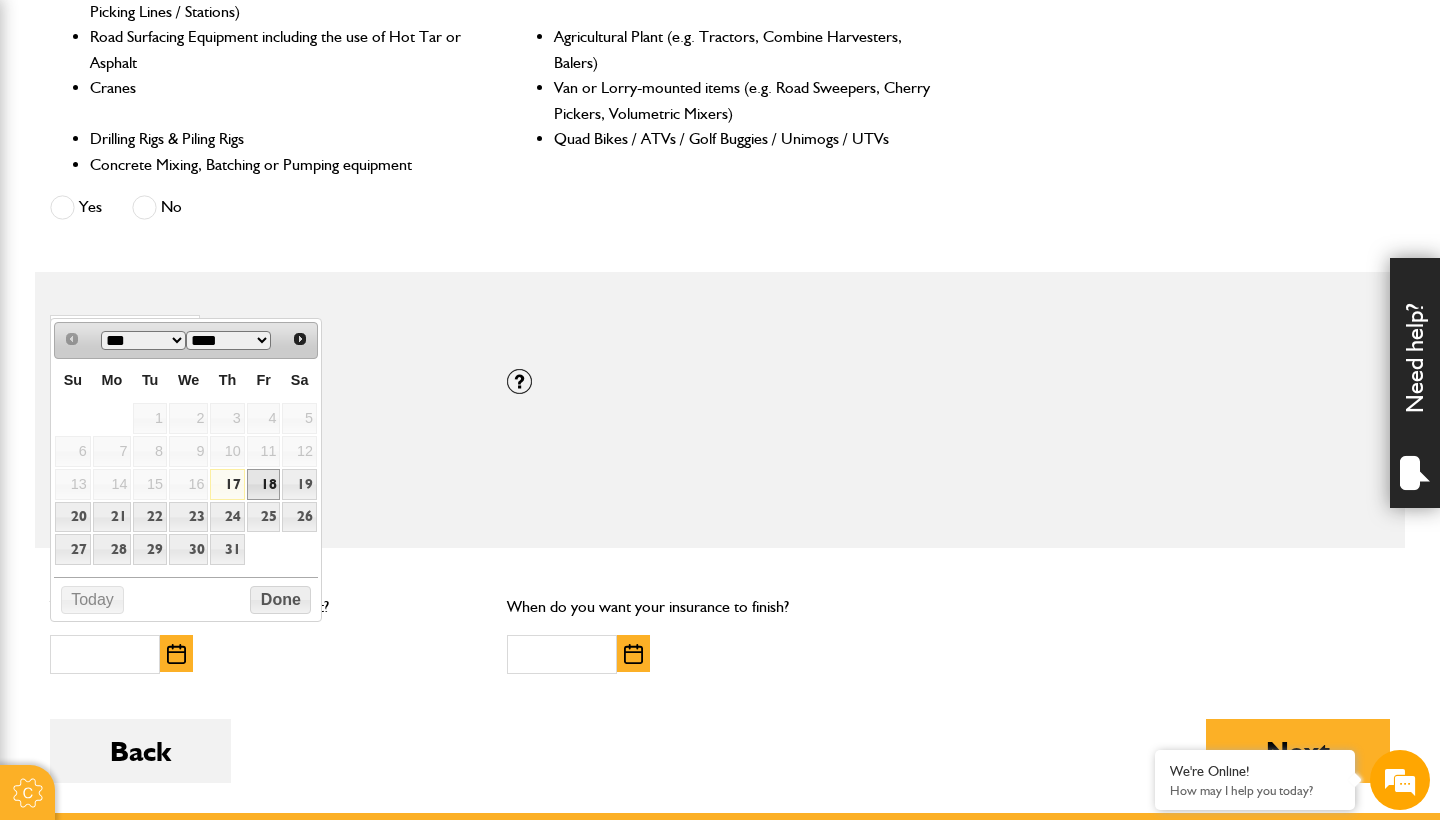 click on "18" at bounding box center [264, 484] 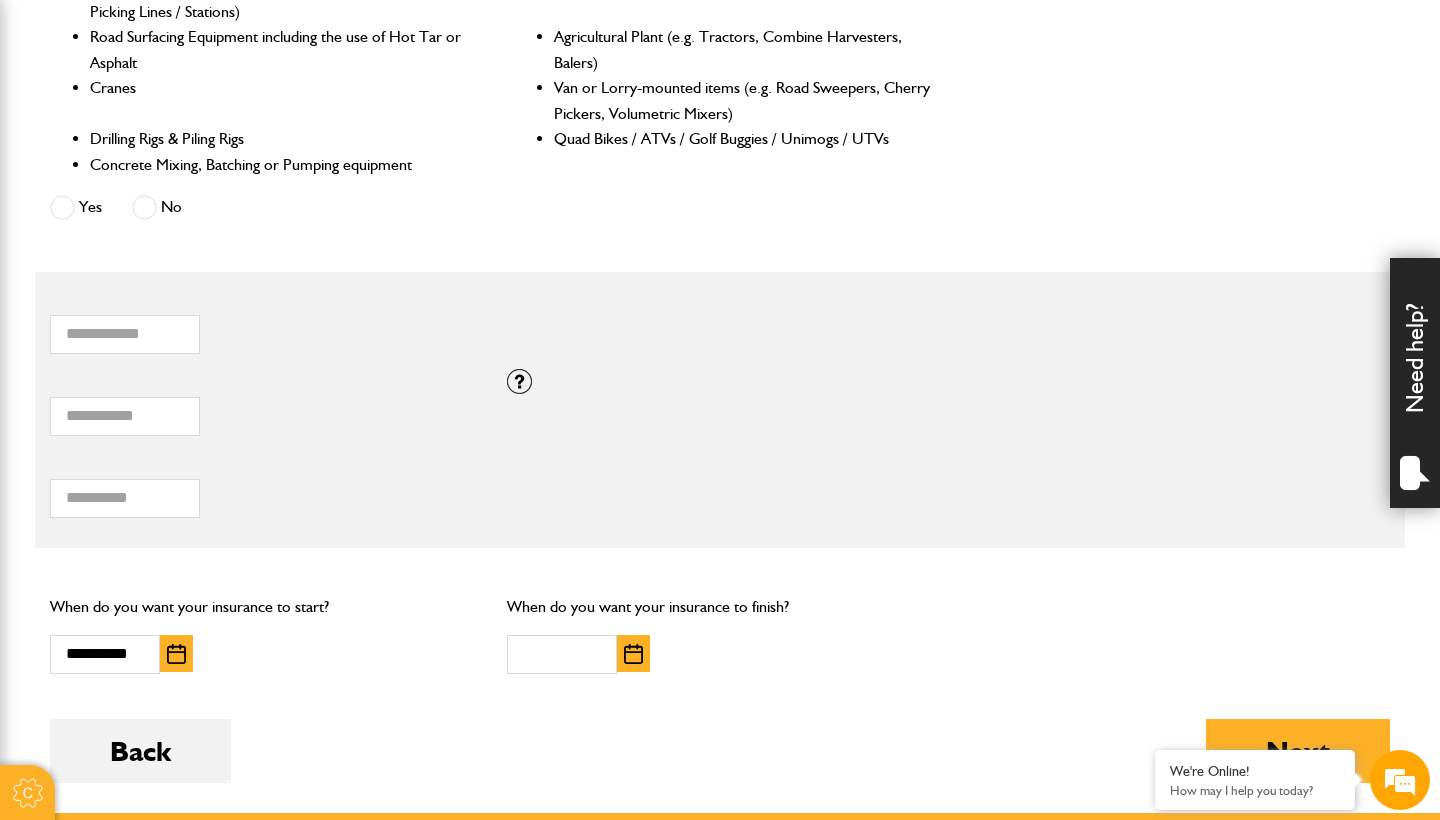 click at bounding box center [633, 653] 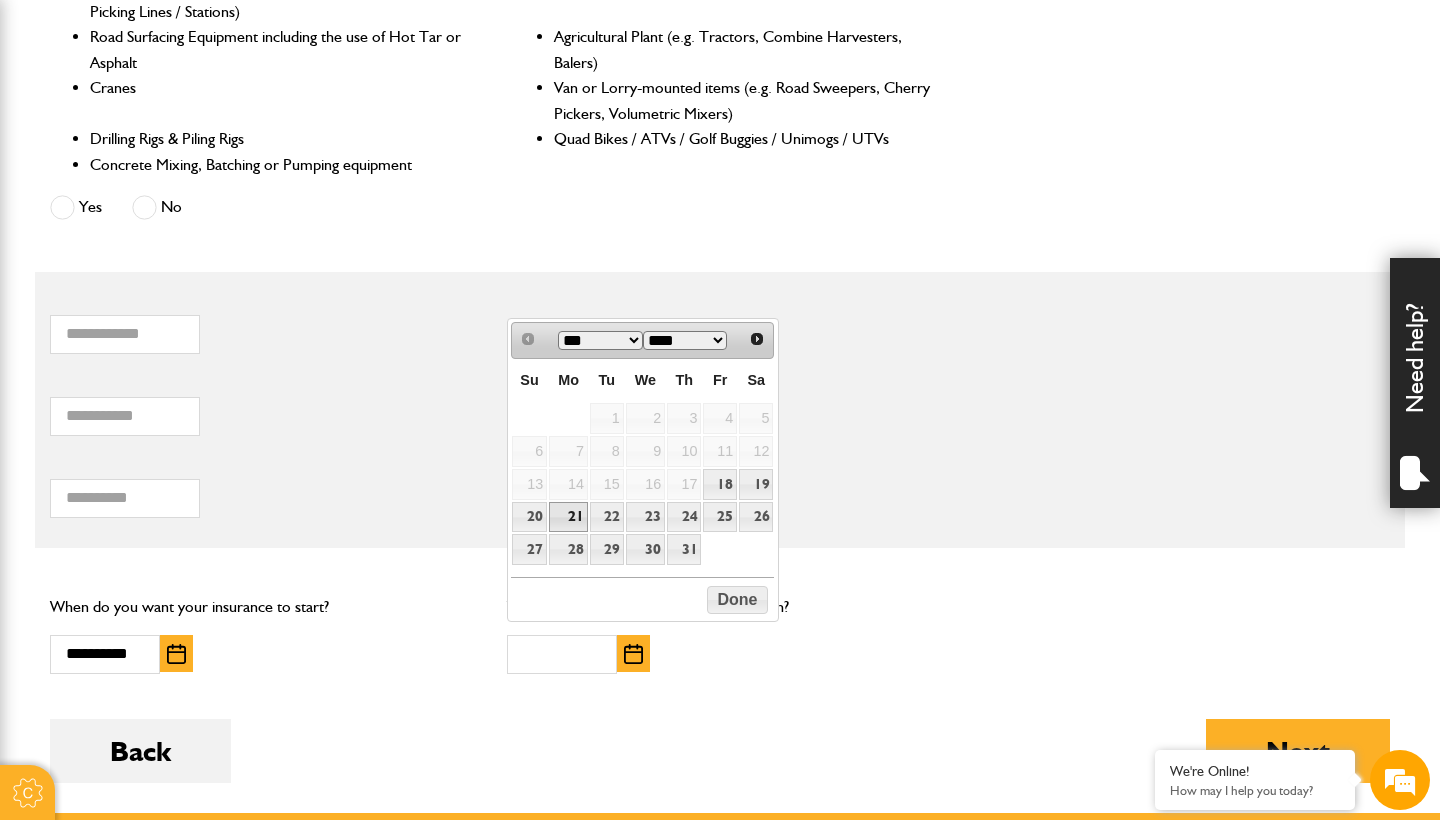 click on "21" at bounding box center [568, 517] 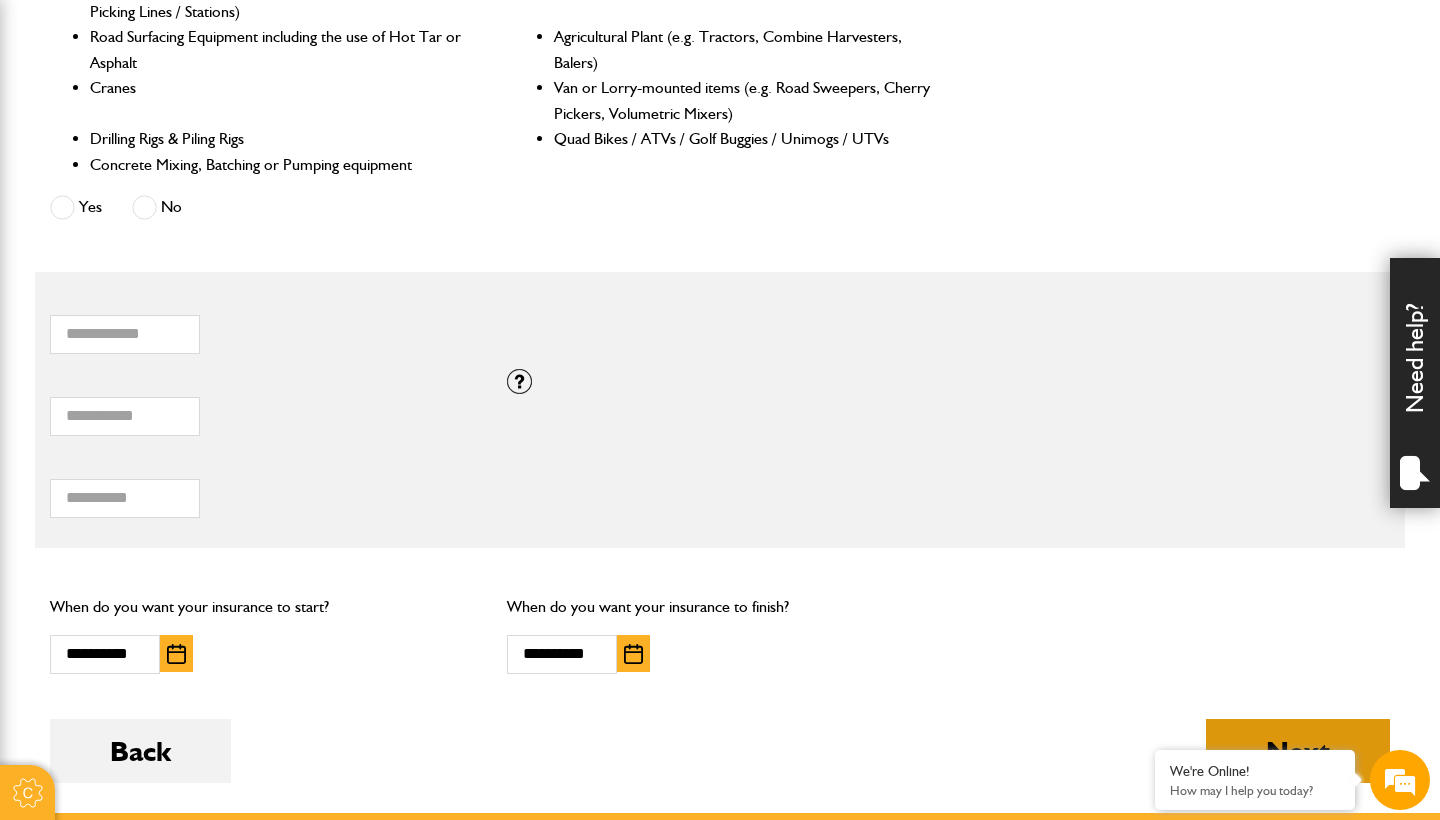 click on "Next" at bounding box center [1298, 751] 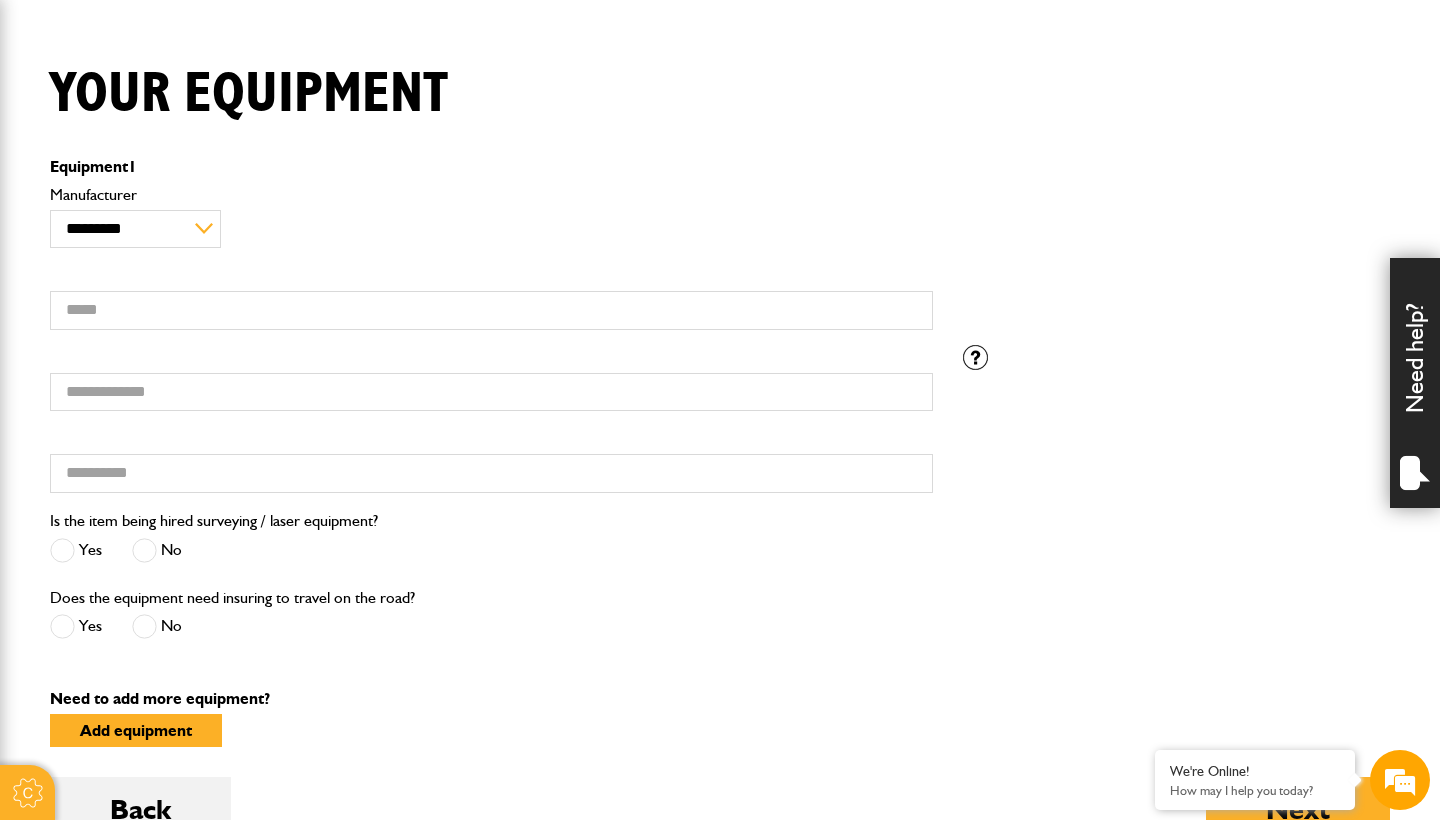 scroll, scrollTop: 508, scrollLeft: 0, axis: vertical 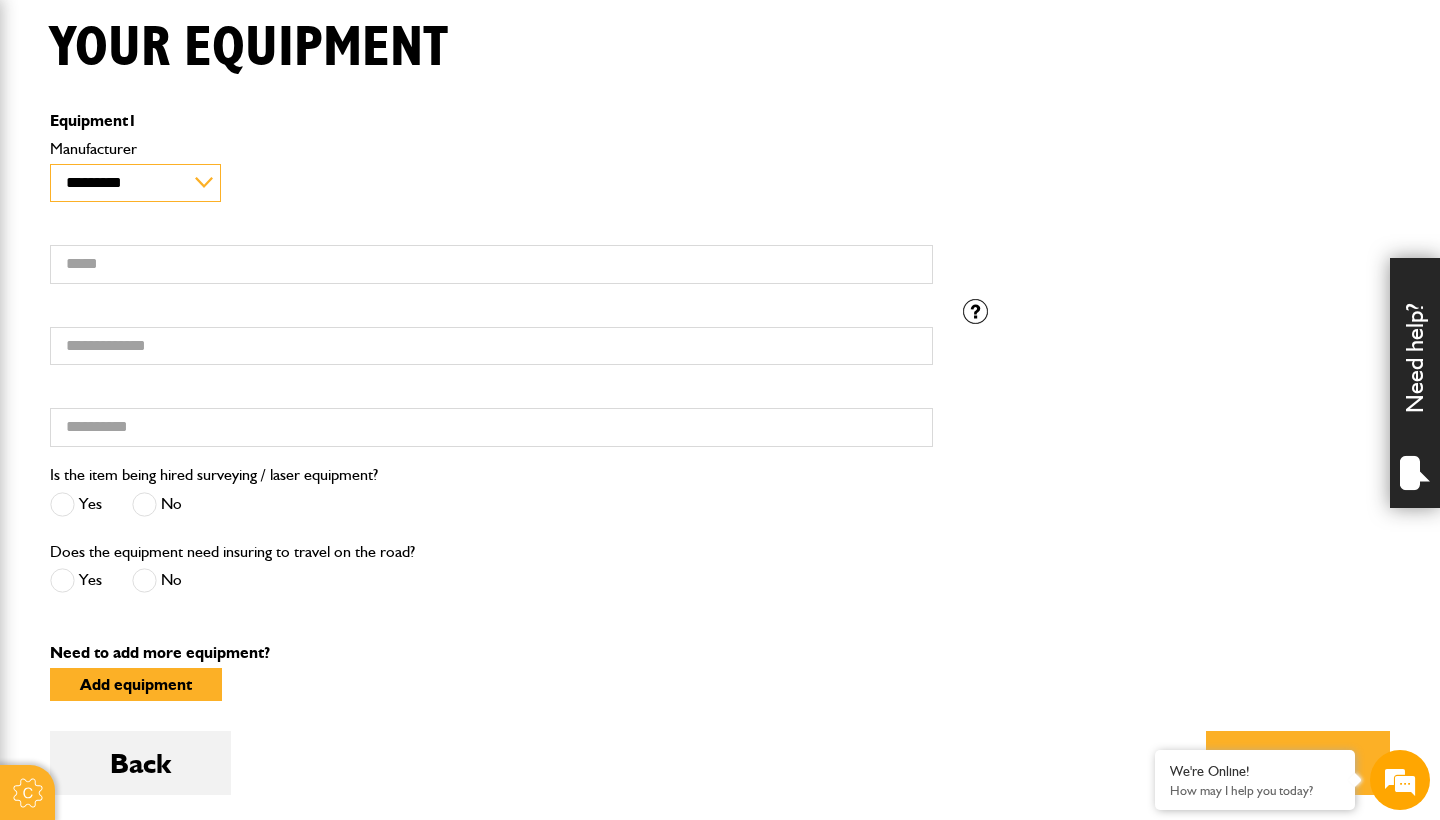 click on "**********" at bounding box center (135, 183) 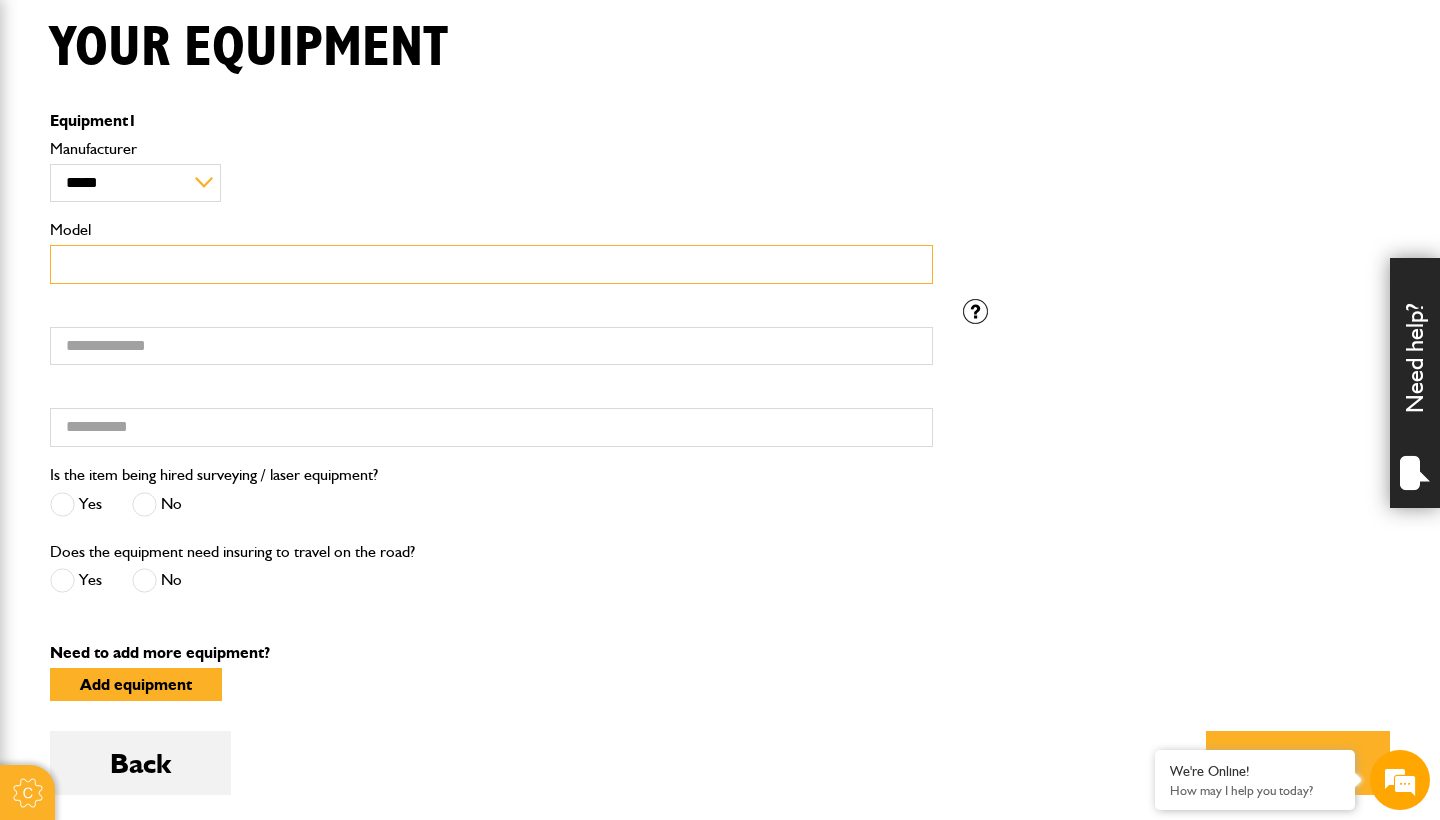 click on "Model" at bounding box center (491, 264) 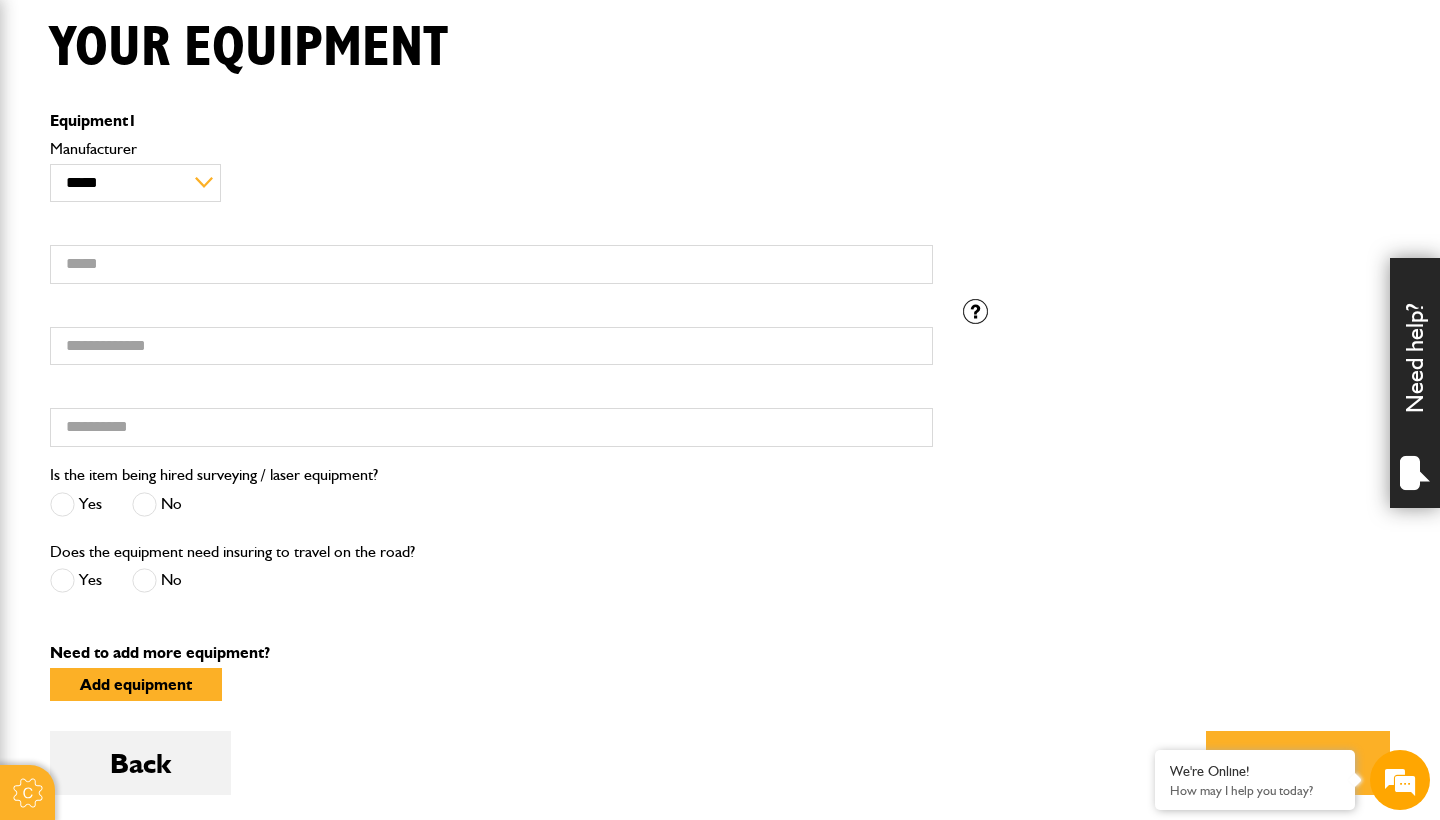scroll, scrollTop: 0, scrollLeft: 0, axis: both 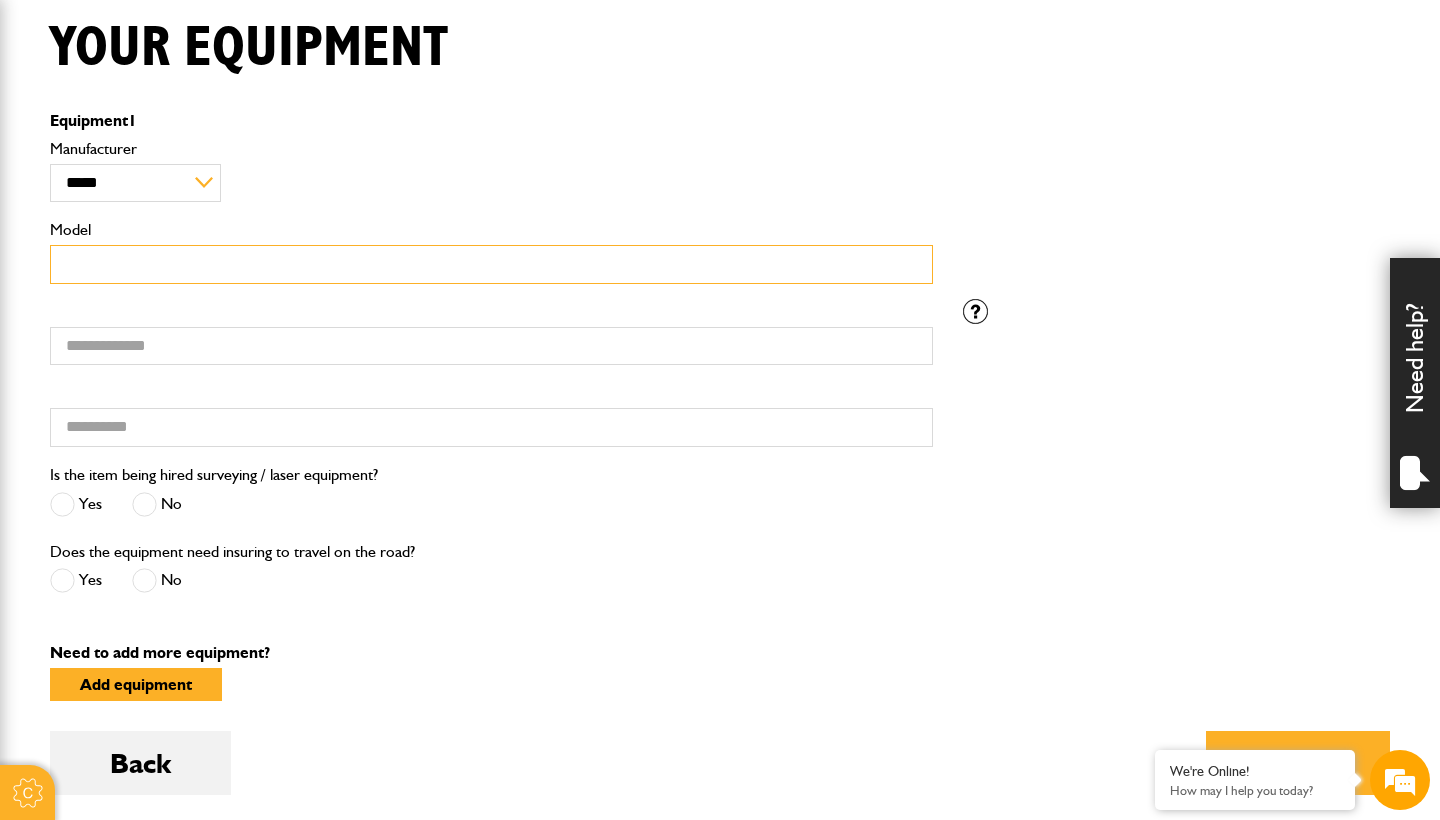 click on "Model" at bounding box center (491, 264) 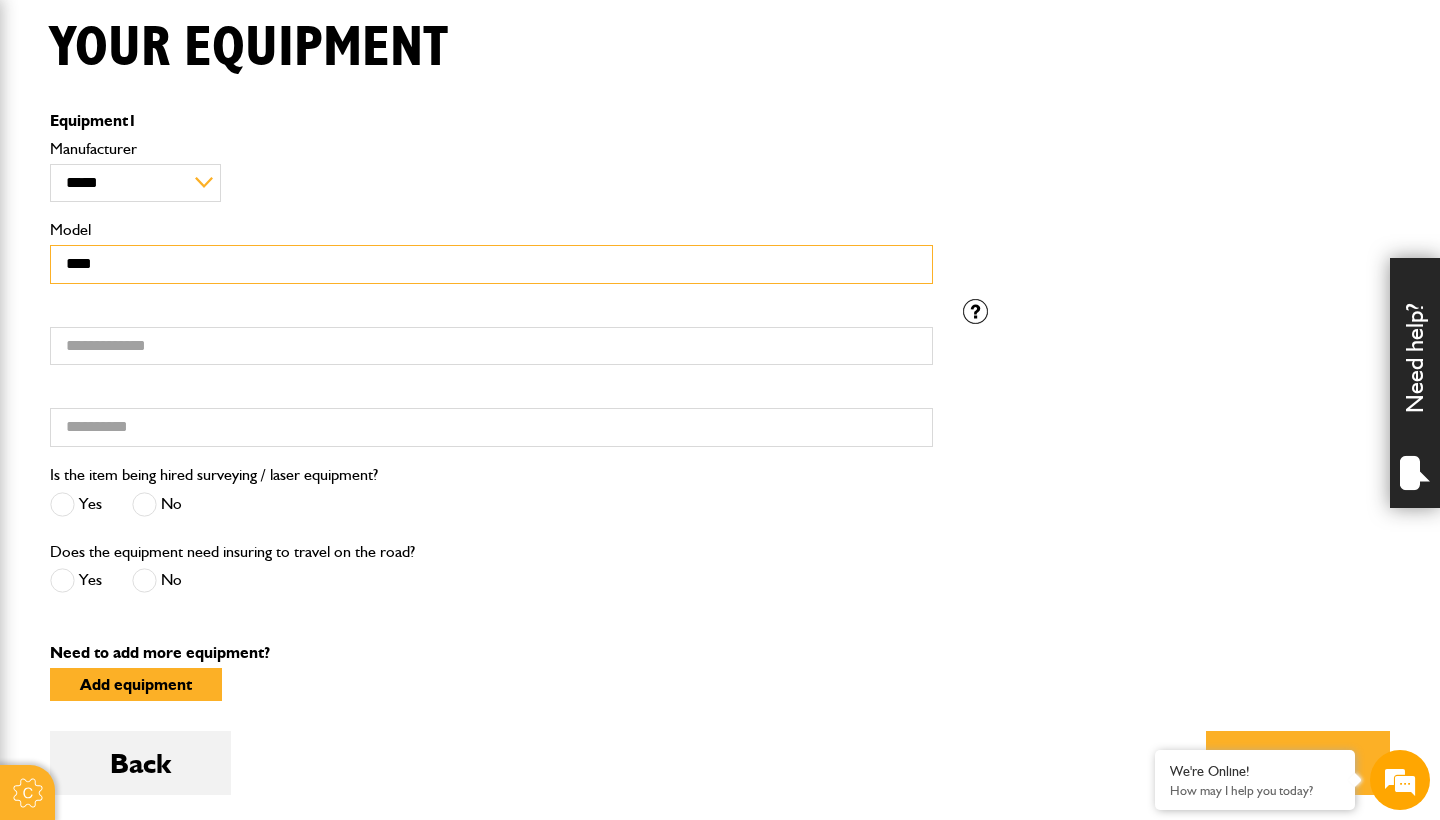 type on "****" 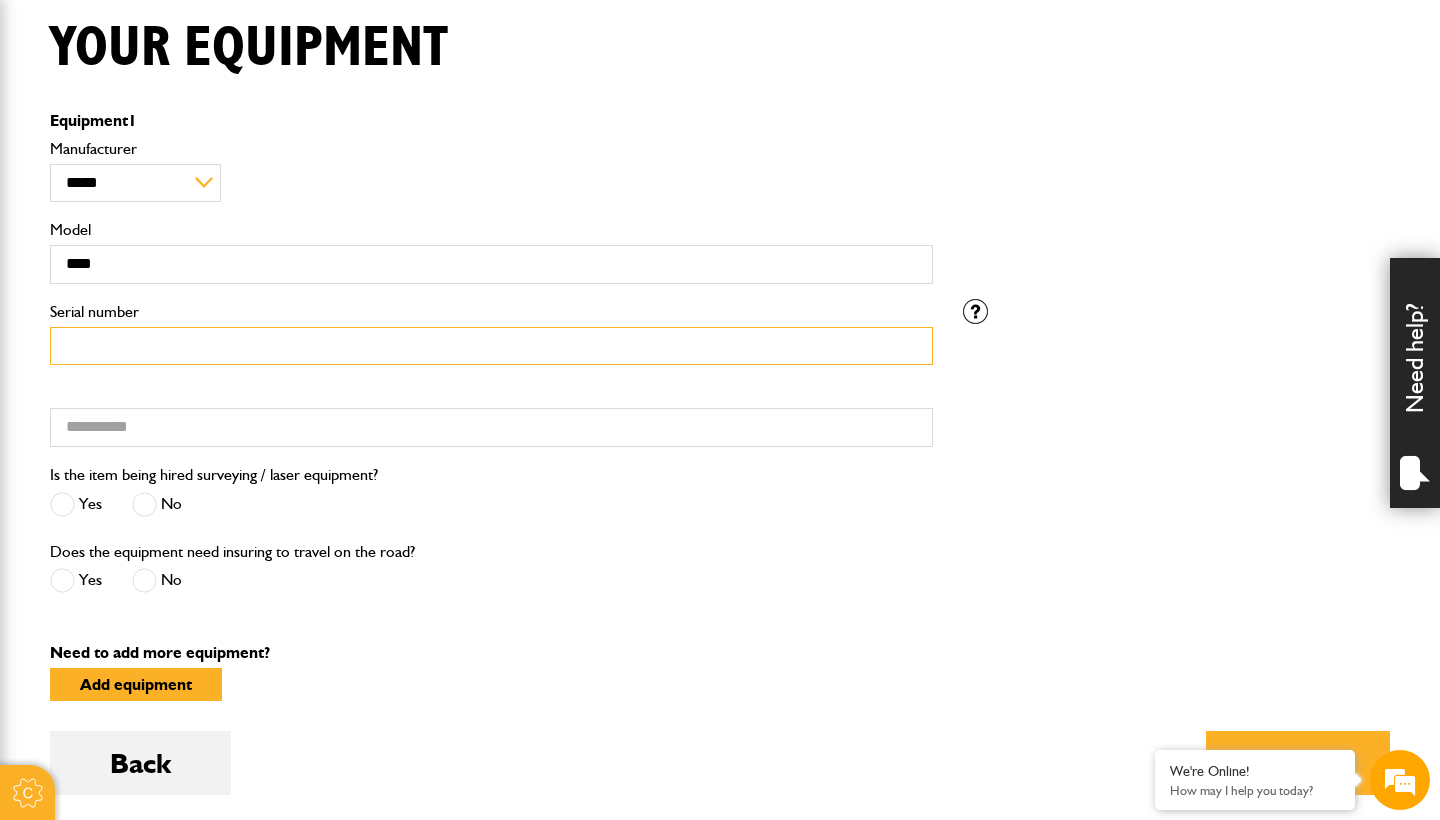 click on "Serial number" at bounding box center (491, 346) 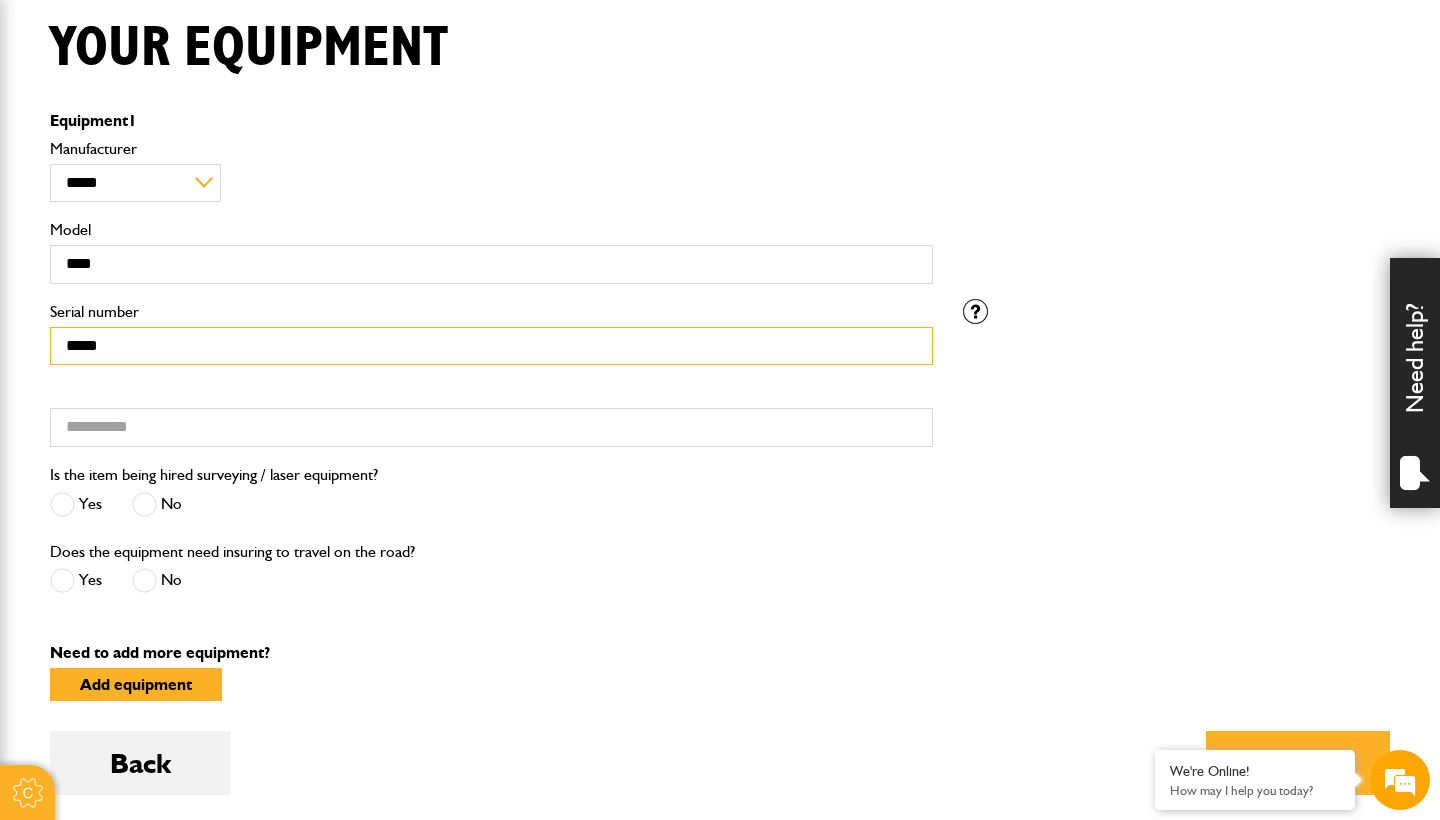 type on "**********" 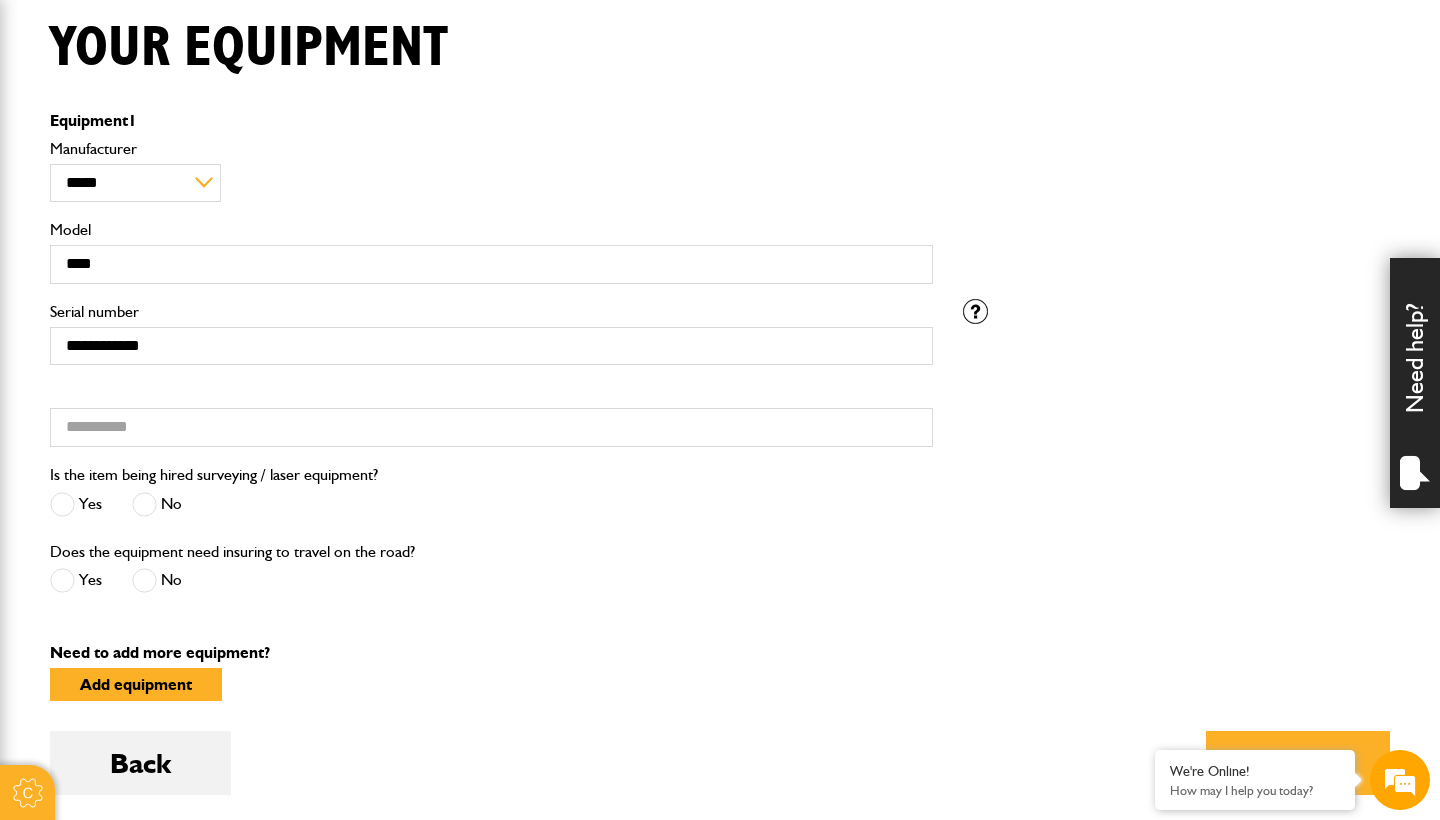 click on "**********" at bounding box center (491, 346) 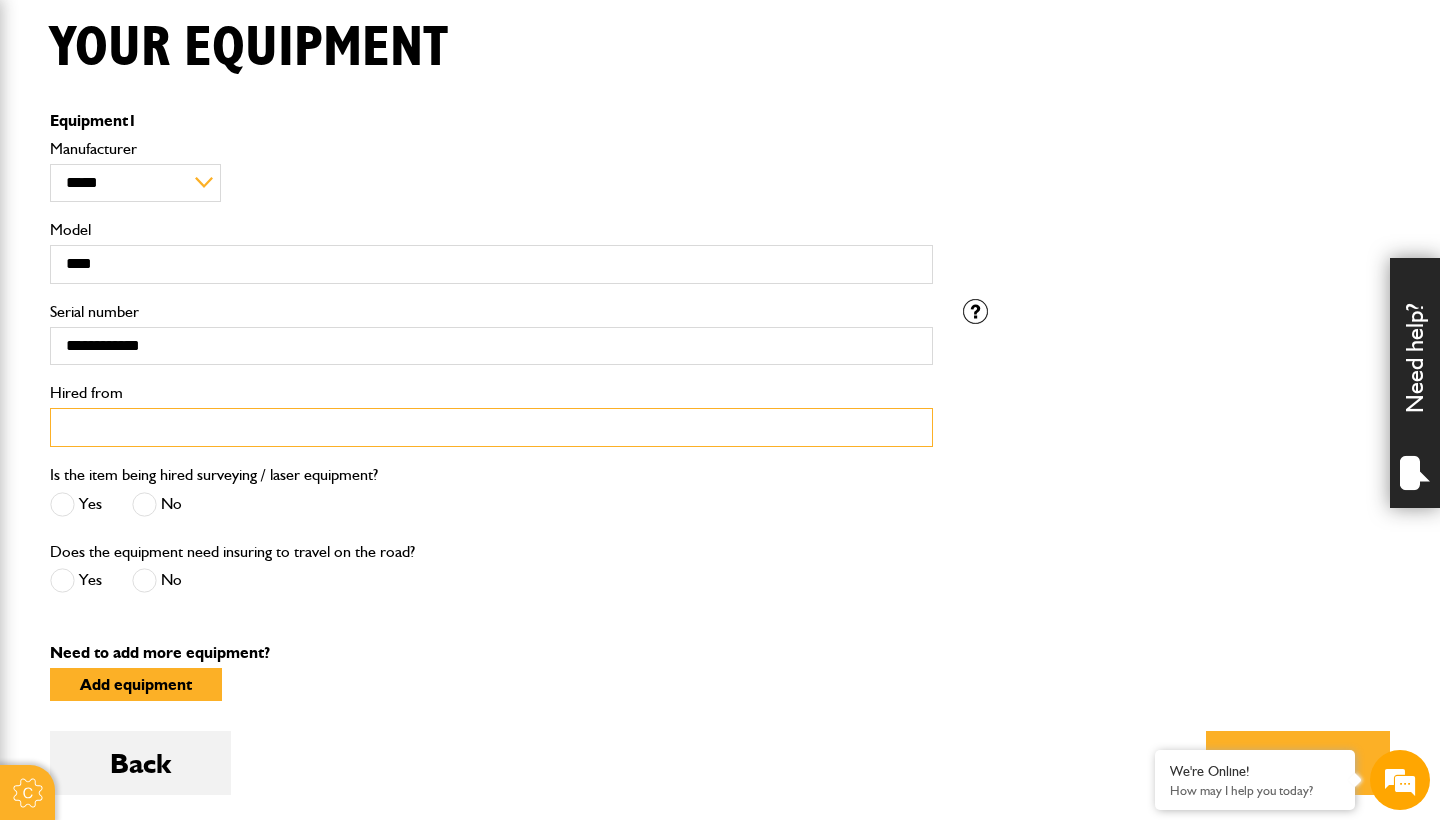 click on "Hired from" at bounding box center [491, 427] 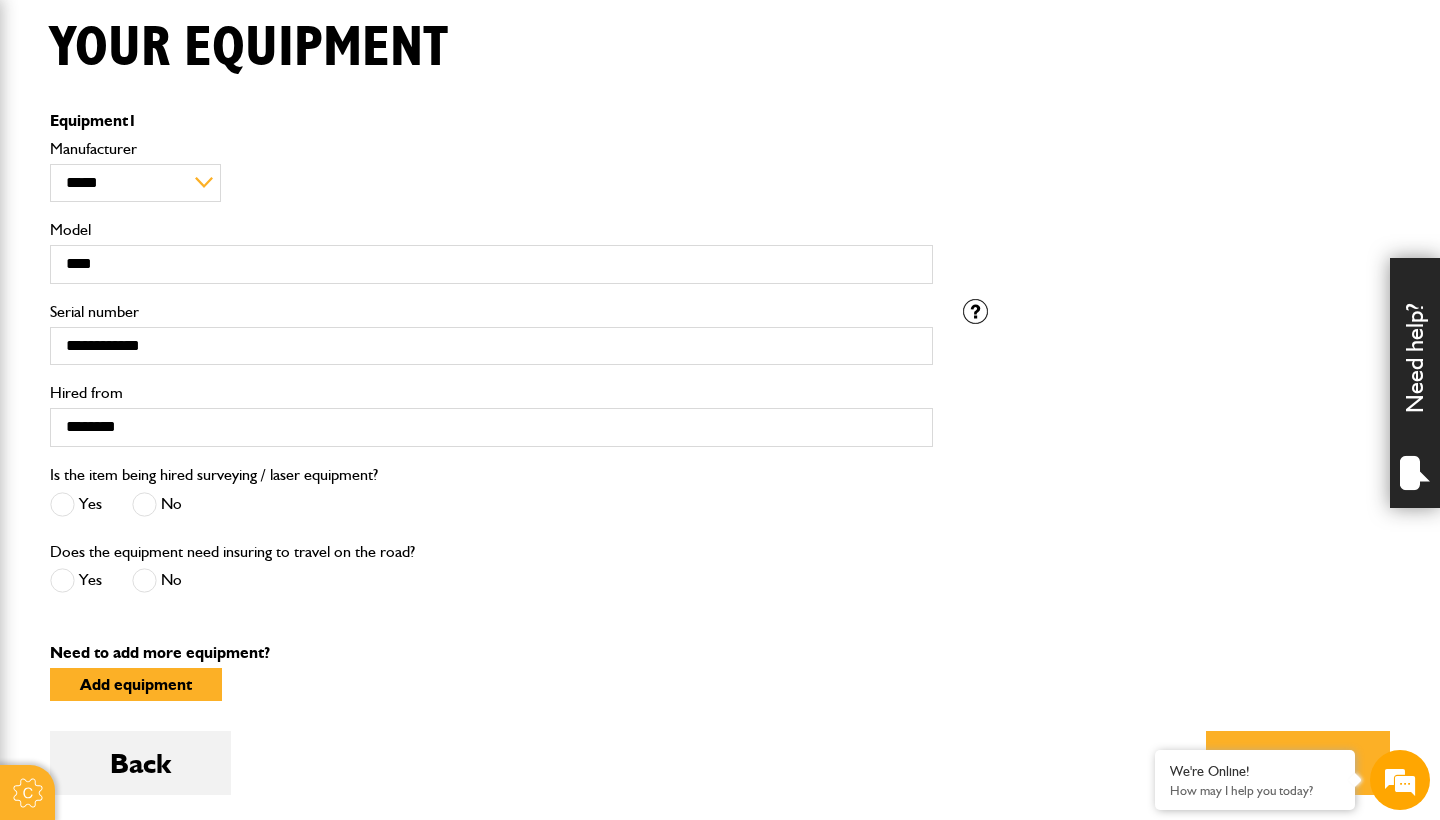 click at bounding box center (144, 504) 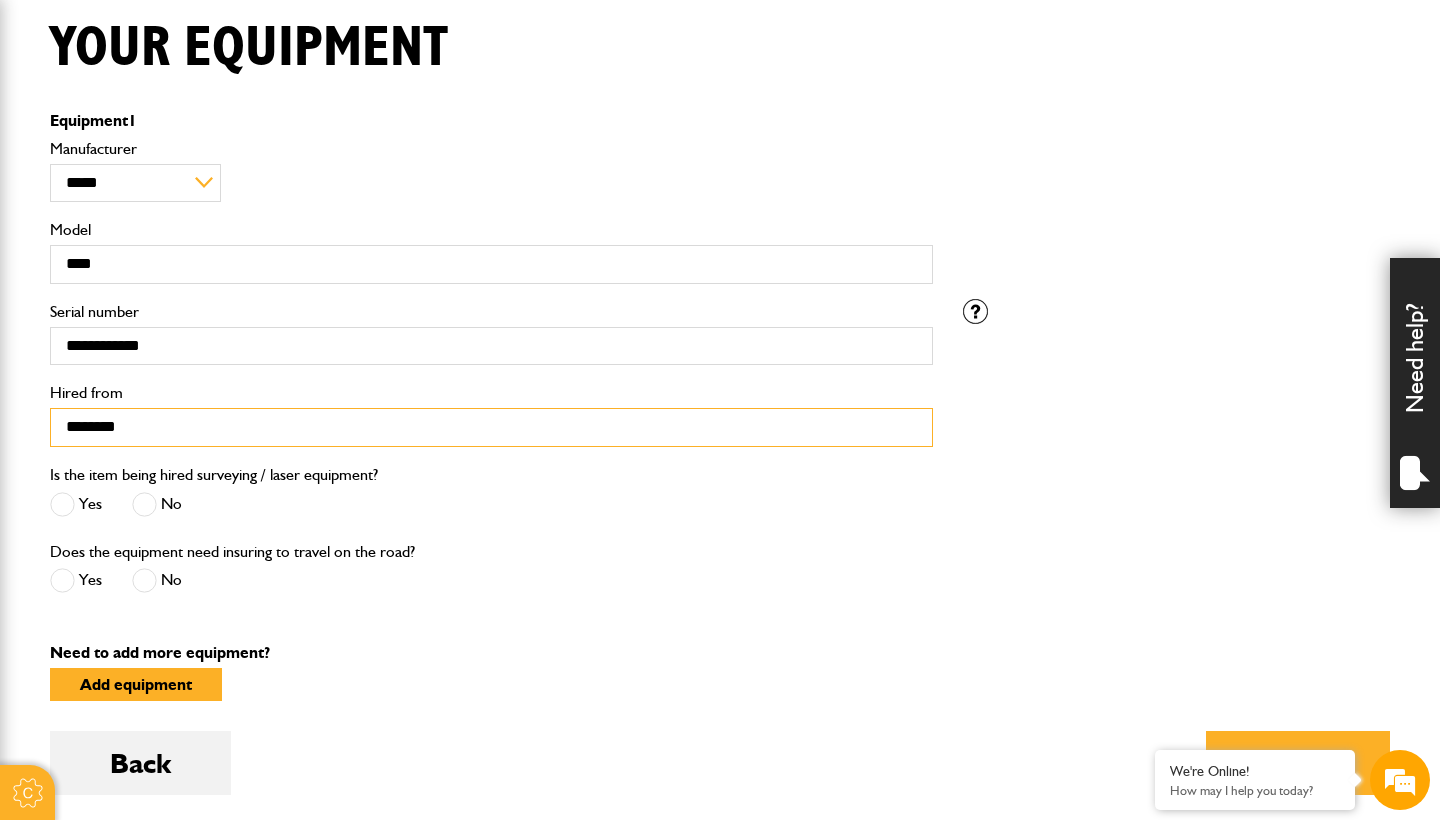 click on "********" at bounding box center [491, 427] 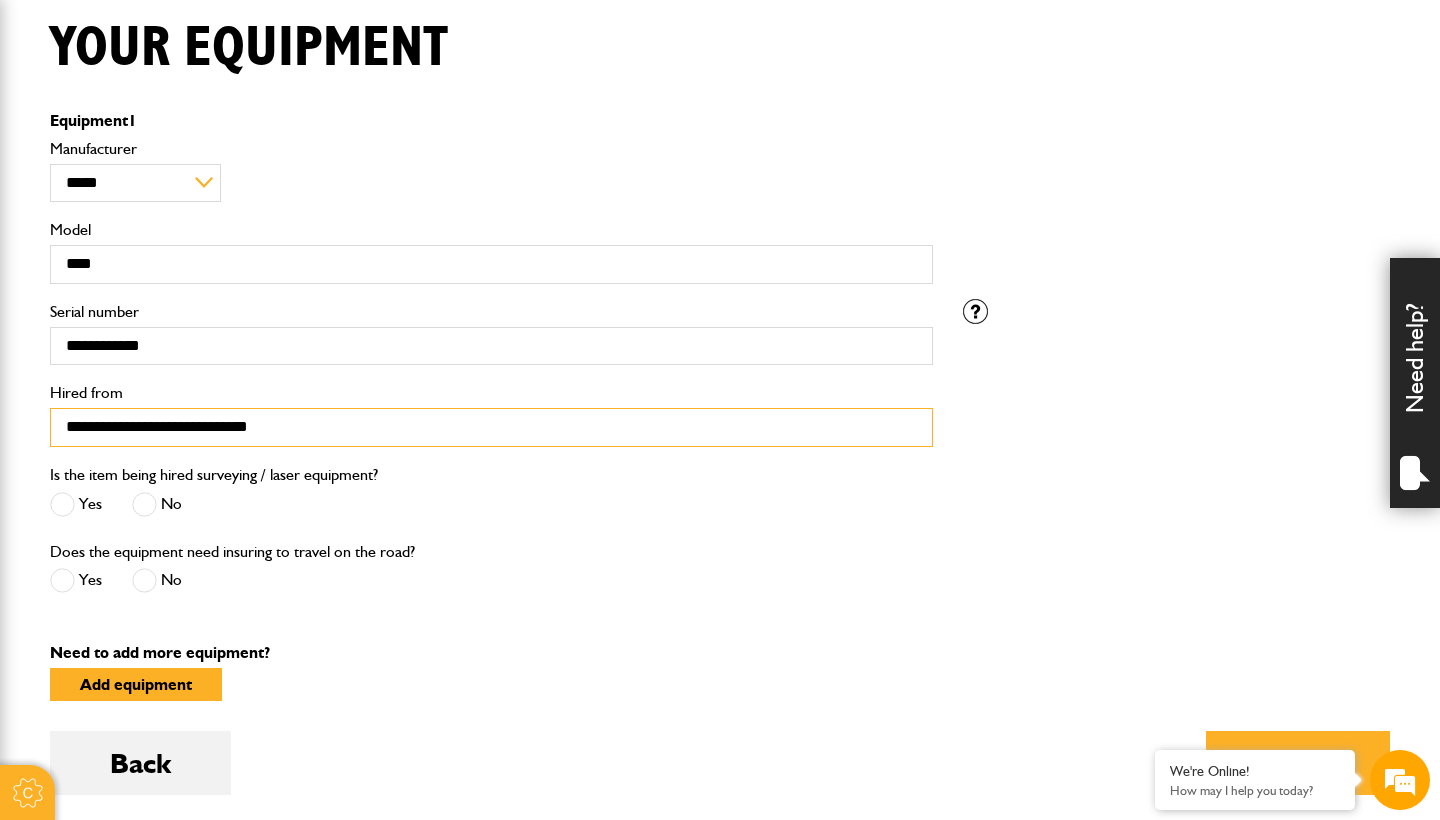 type on "**********" 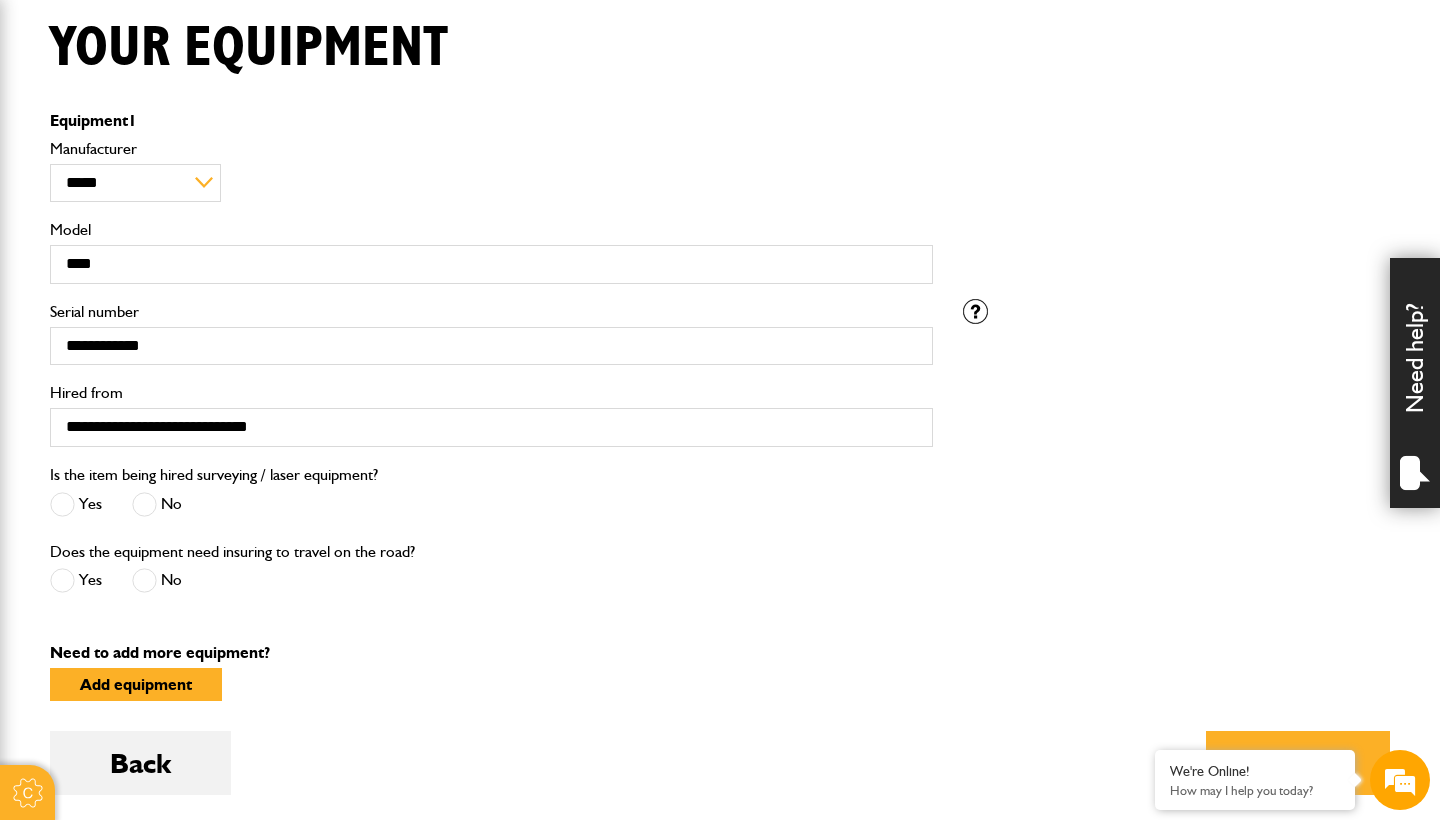click on "Is the item being hired surveying / laser equipment?
Yes
No" at bounding box center [491, 500] 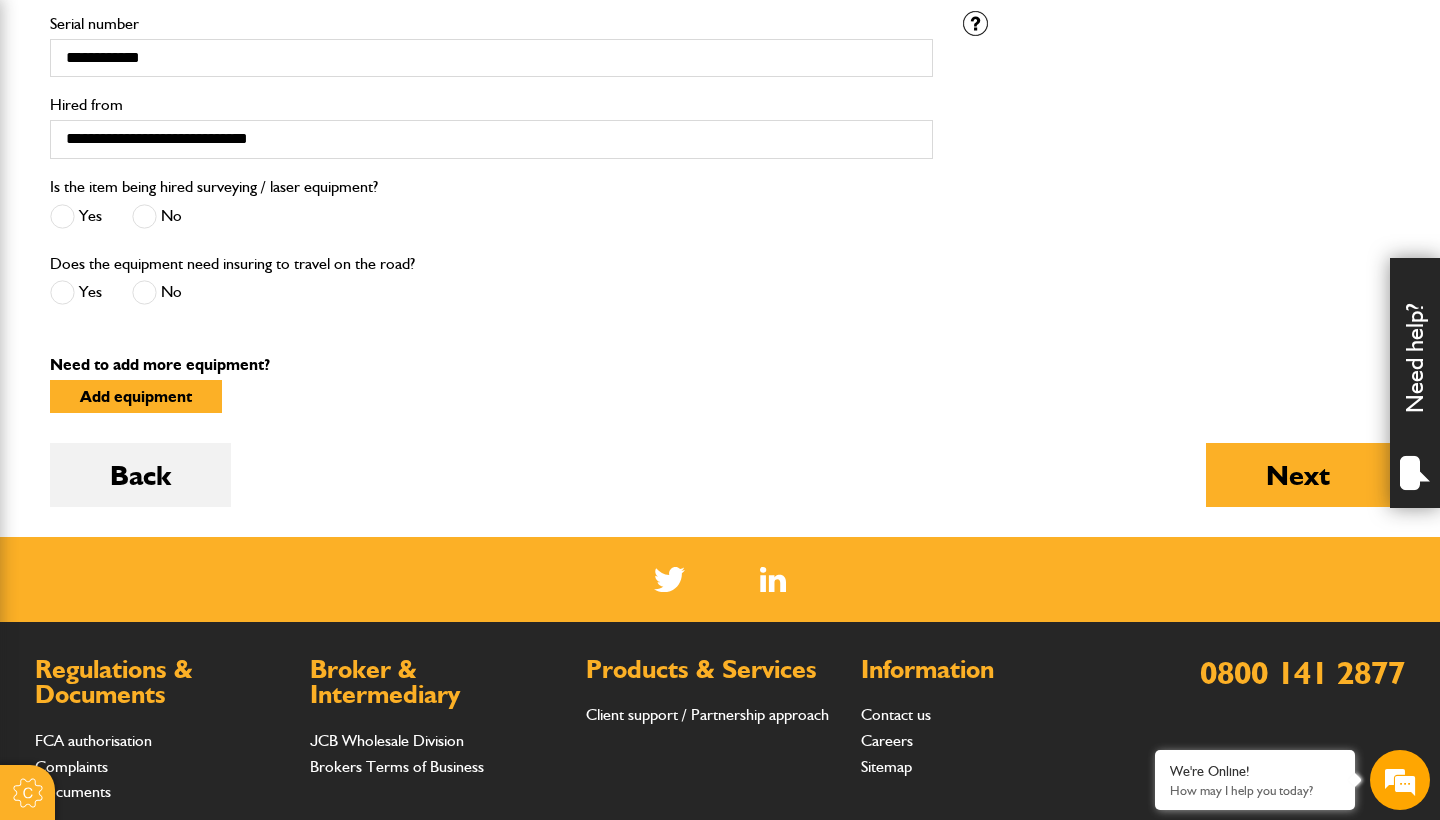 scroll, scrollTop: 799, scrollLeft: 0, axis: vertical 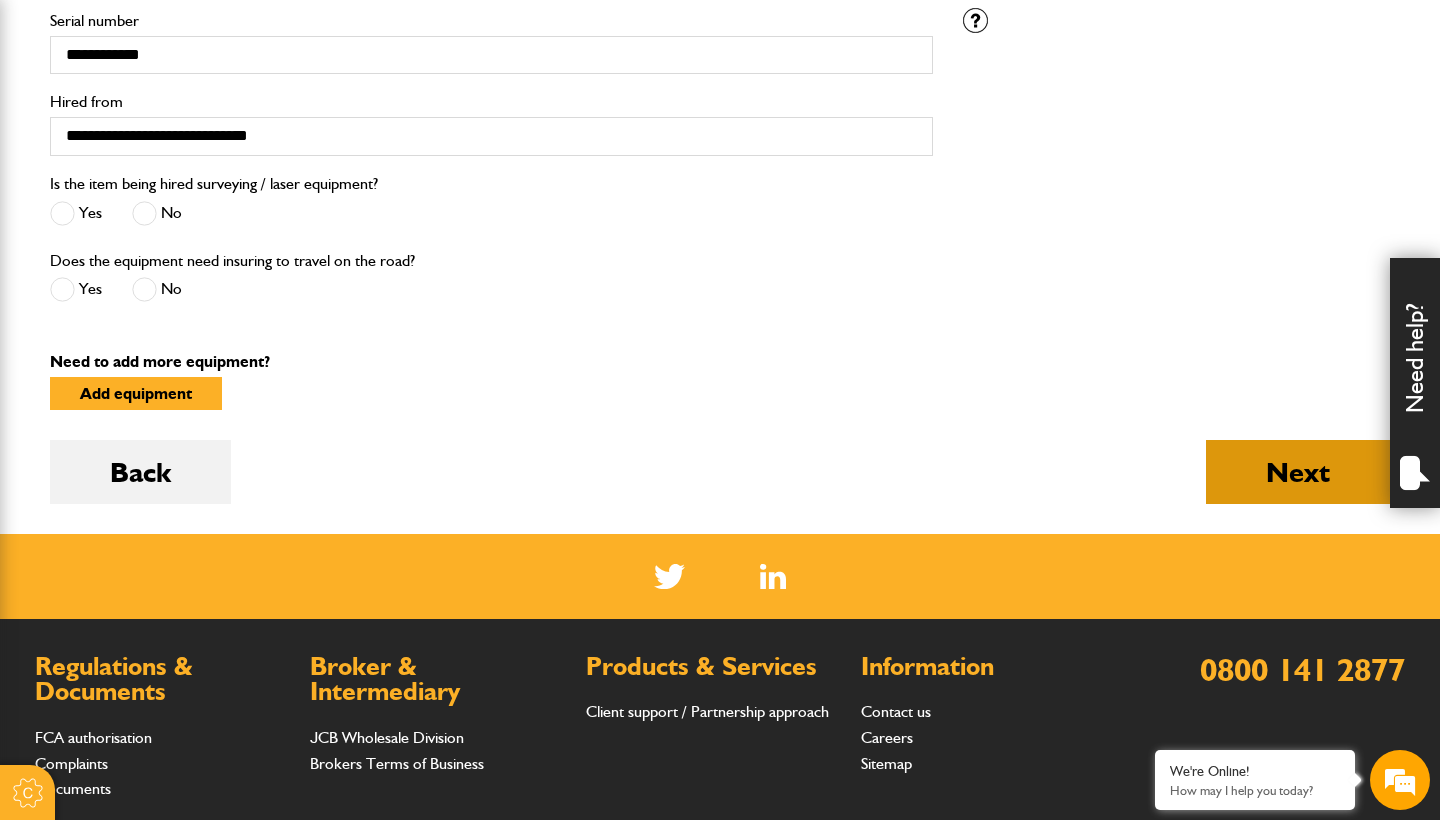 click on "Next" at bounding box center [1298, 472] 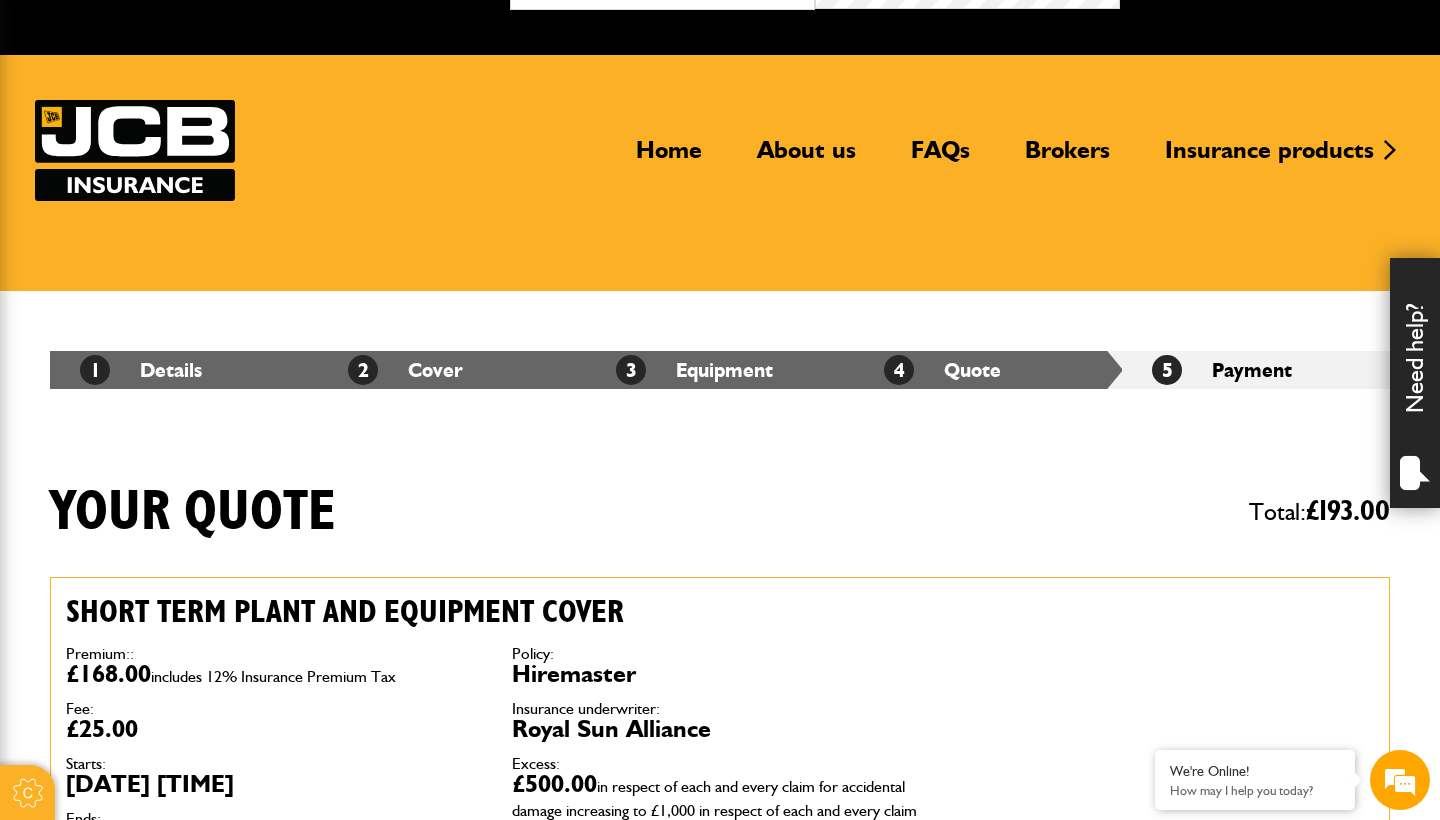 scroll, scrollTop: 17, scrollLeft: 0, axis: vertical 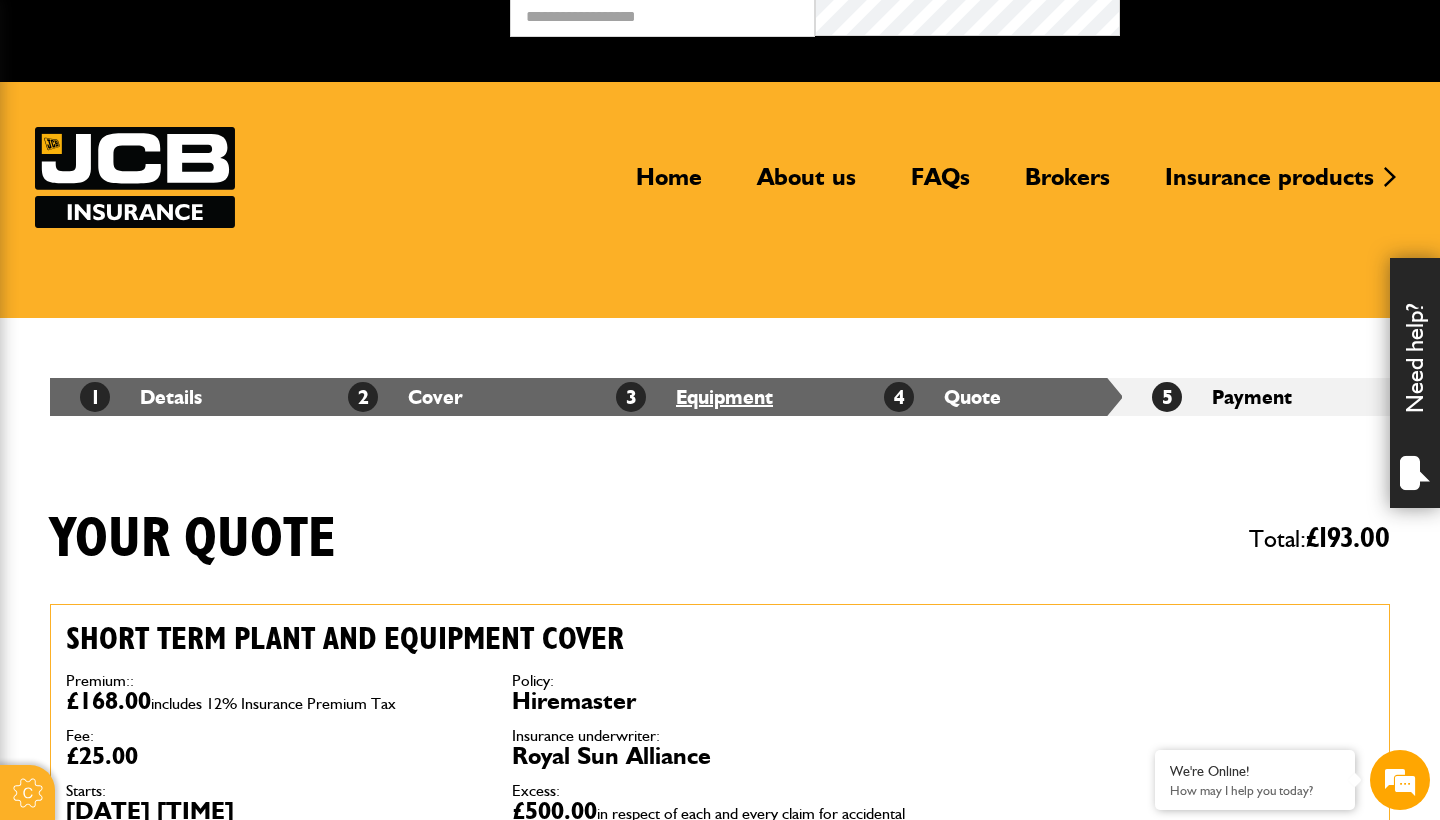 click on "3 Equipment" at bounding box center [694, 397] 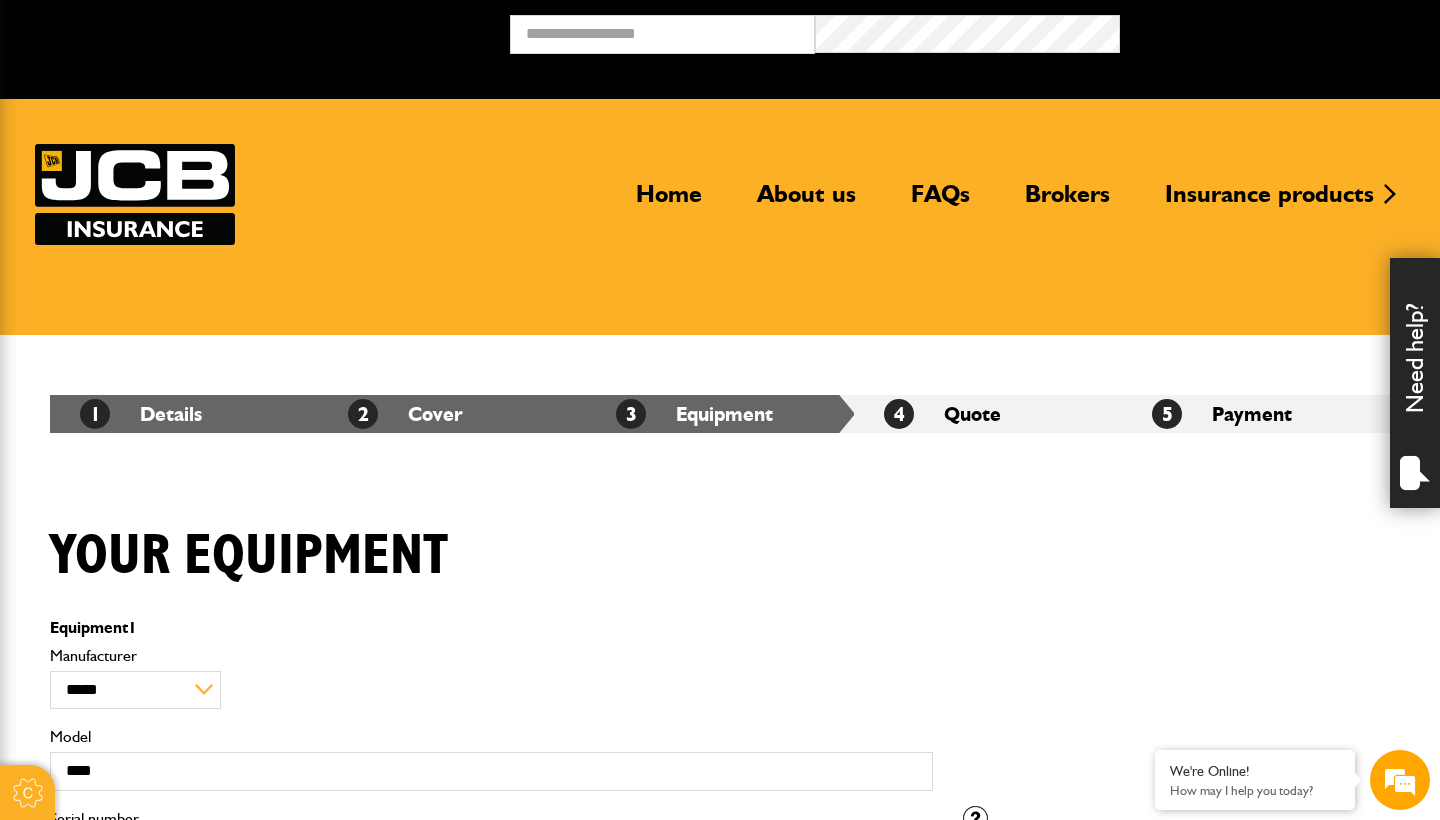 scroll, scrollTop: 0, scrollLeft: 0, axis: both 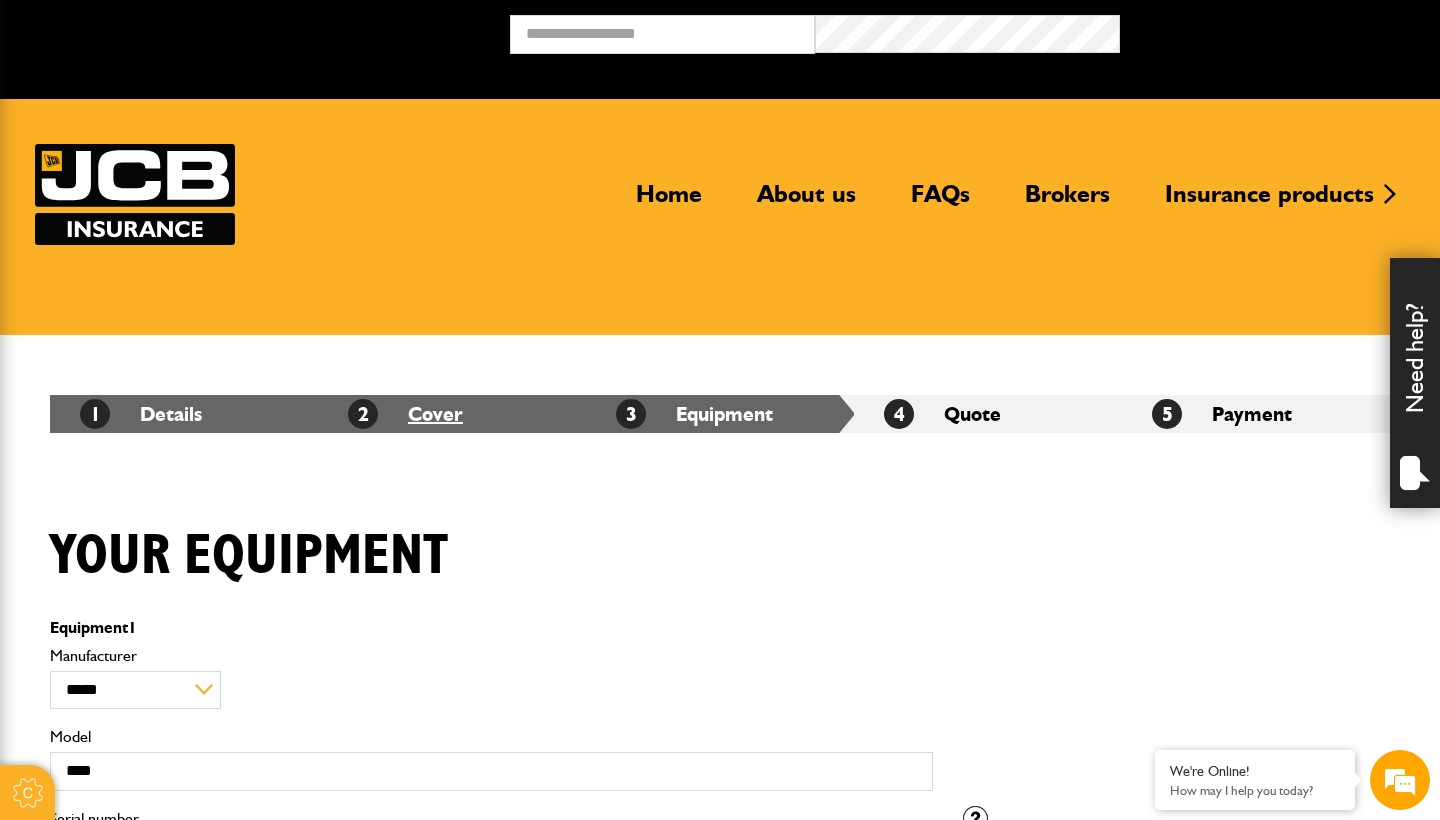 click on "2 Cover" at bounding box center [405, 414] 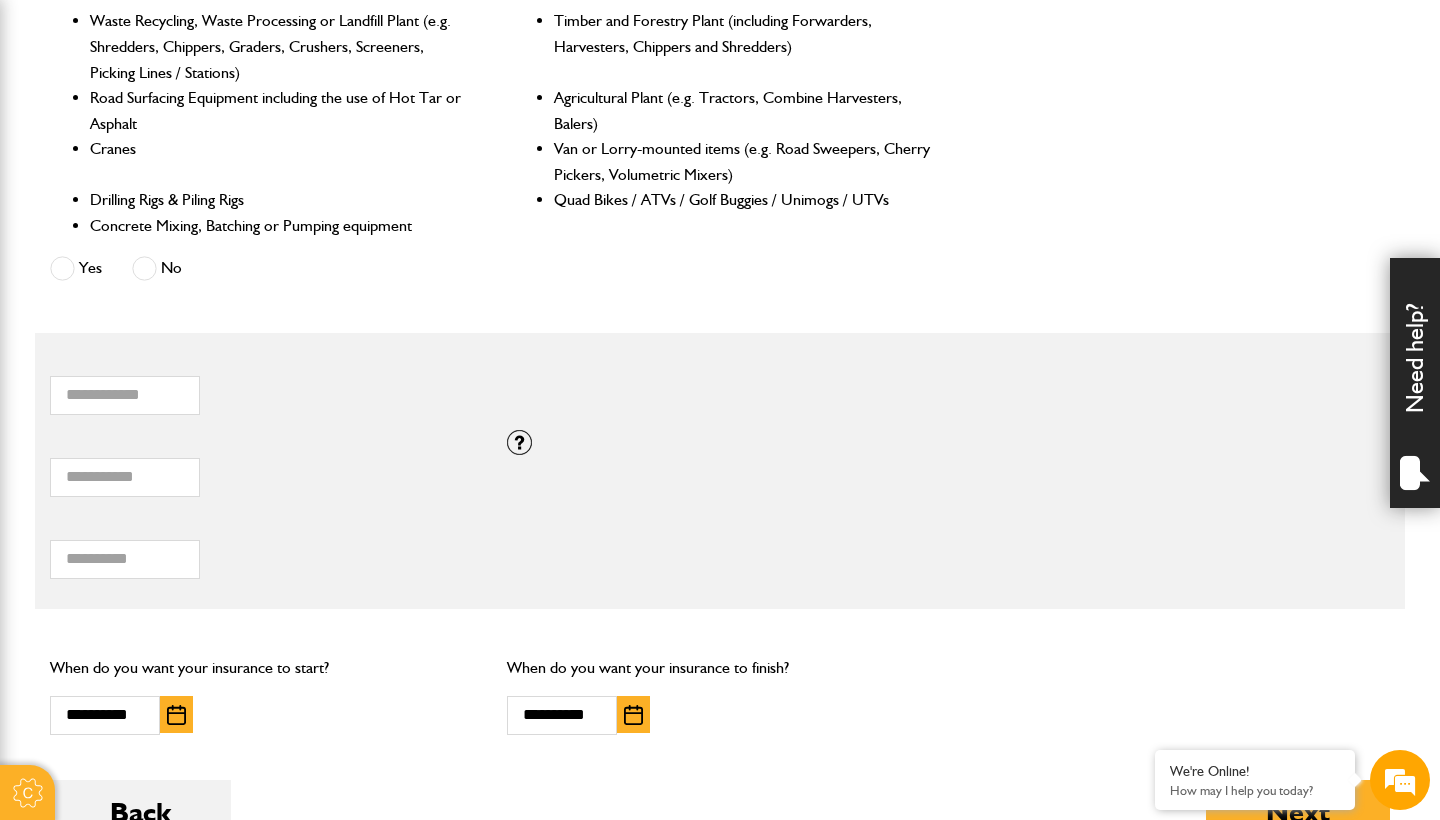 scroll, scrollTop: 973, scrollLeft: 0, axis: vertical 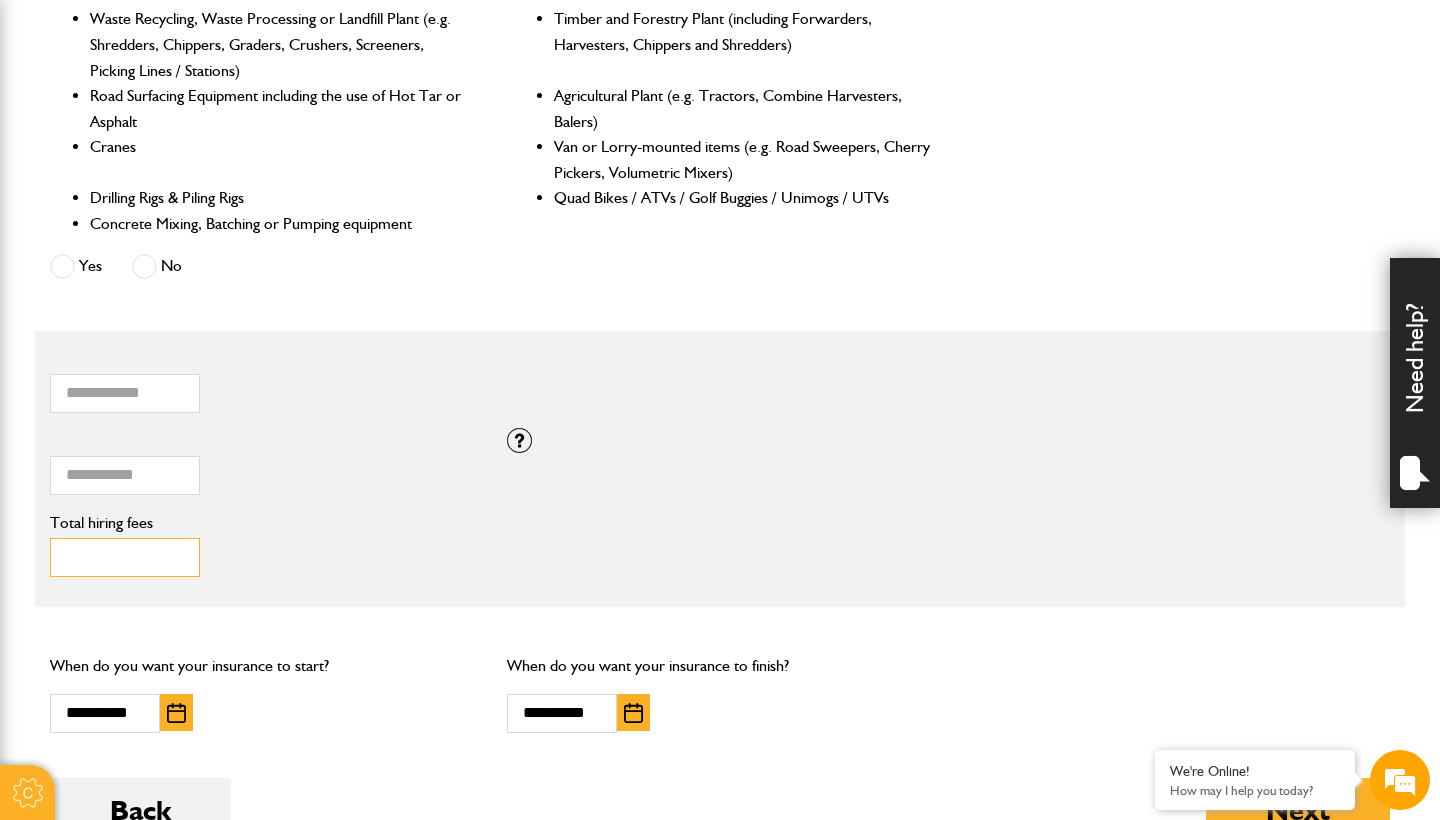 click on "****" at bounding box center [125, 557] 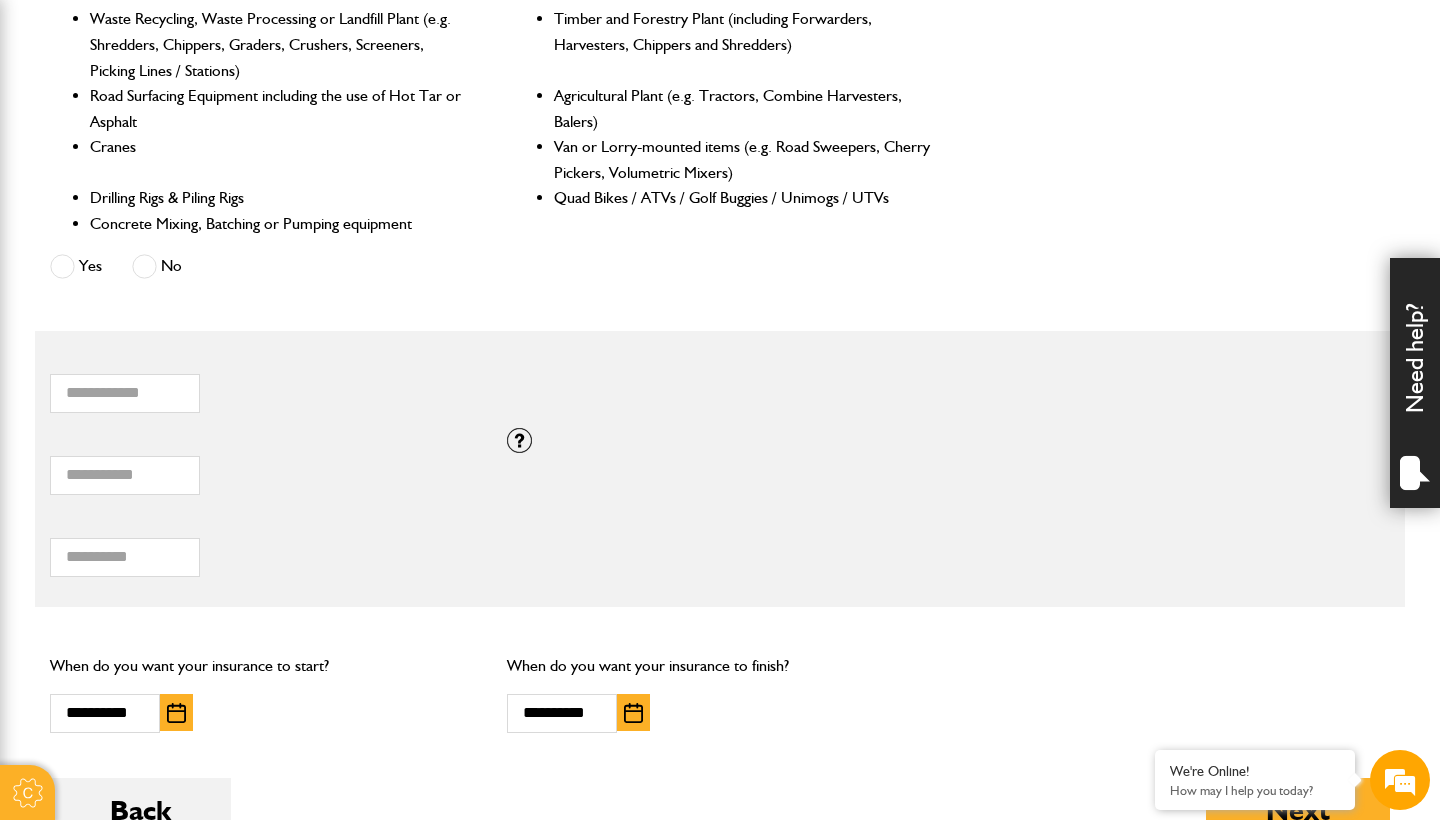 click on "When do you want your insurance to start?" at bounding box center [263, 666] 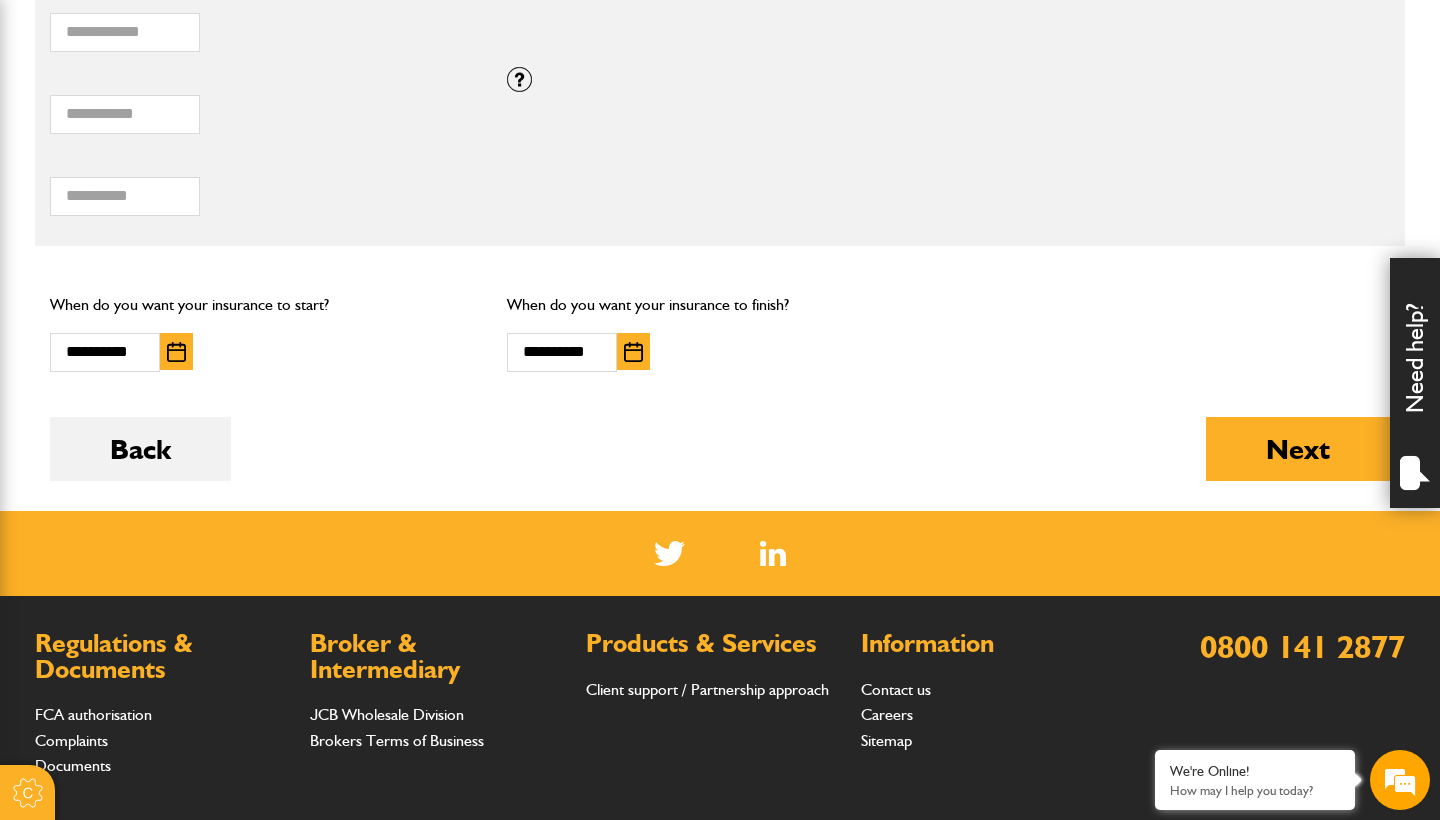 scroll, scrollTop: 1337, scrollLeft: 0, axis: vertical 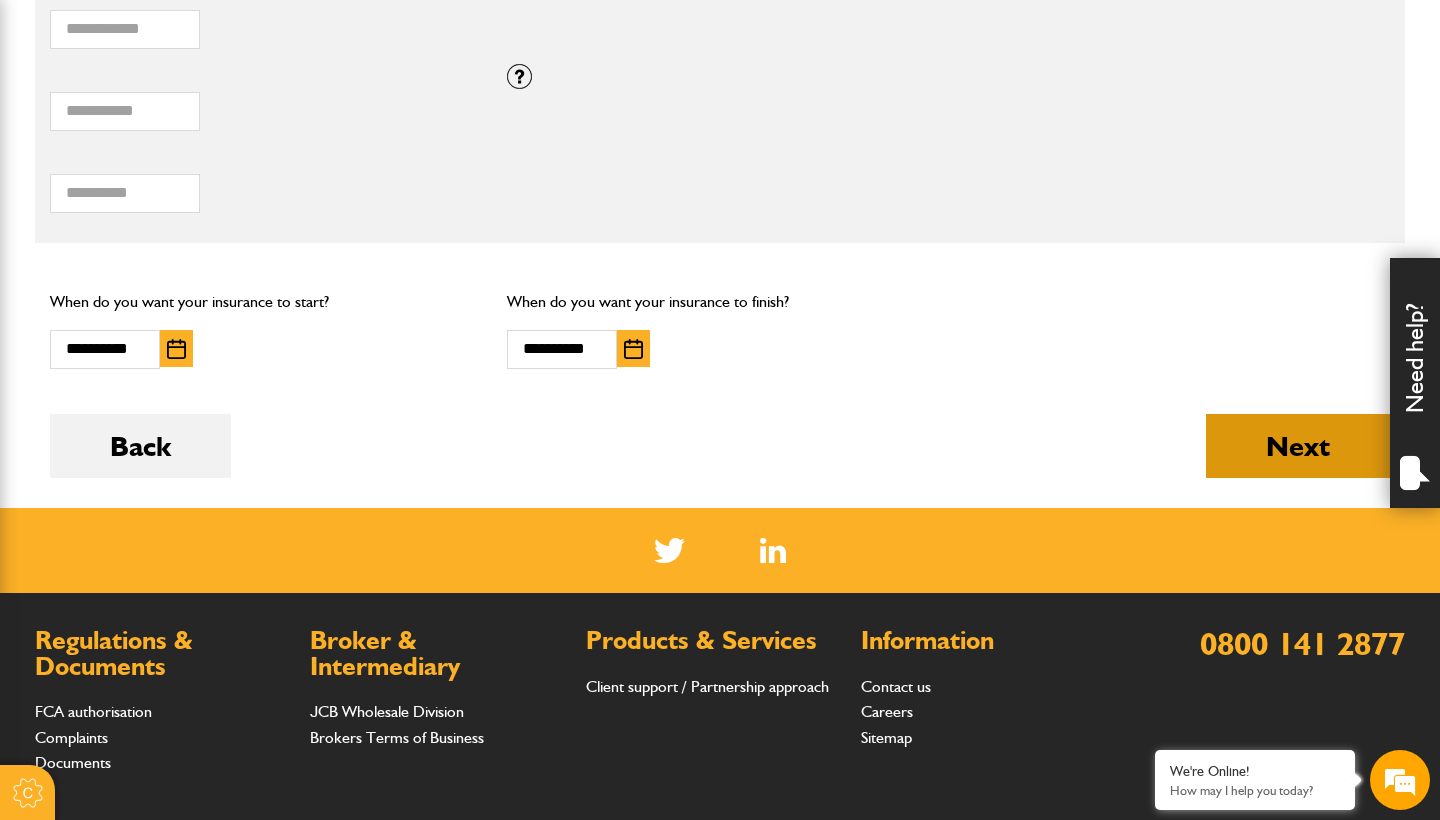 click on "Next" at bounding box center (1298, 446) 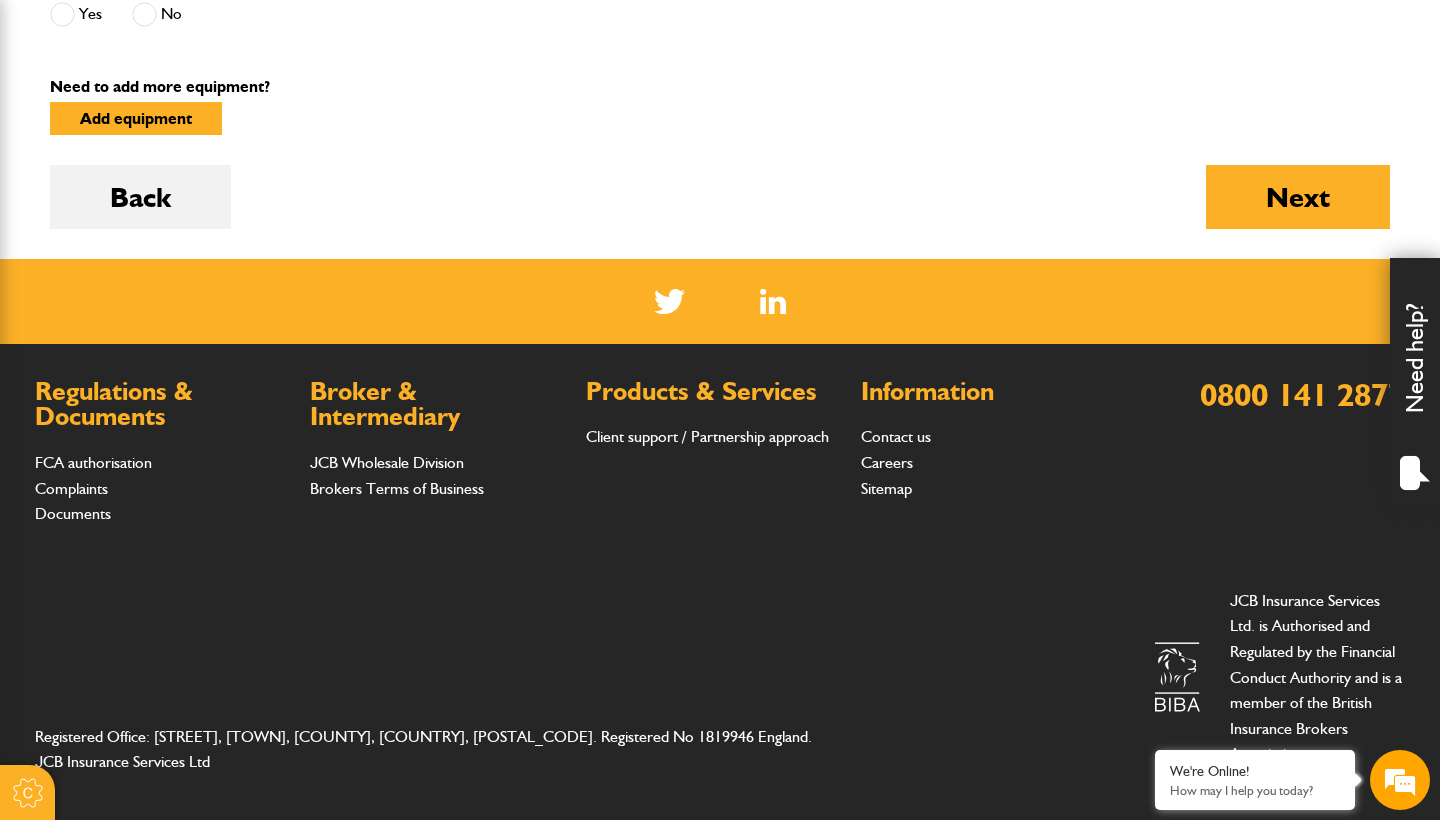 scroll, scrollTop: 1073, scrollLeft: 0, axis: vertical 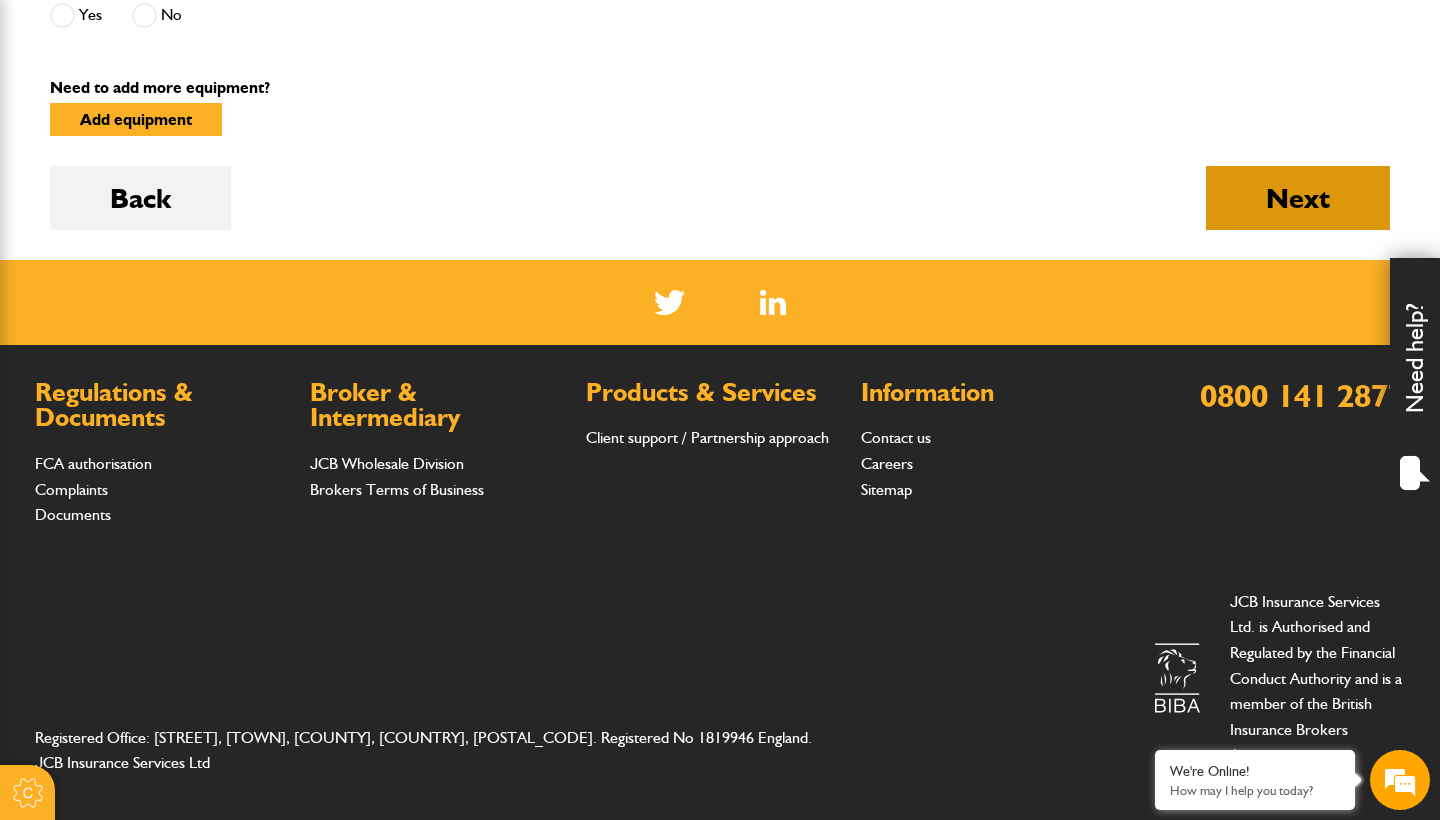 click on "Next" at bounding box center [1298, 198] 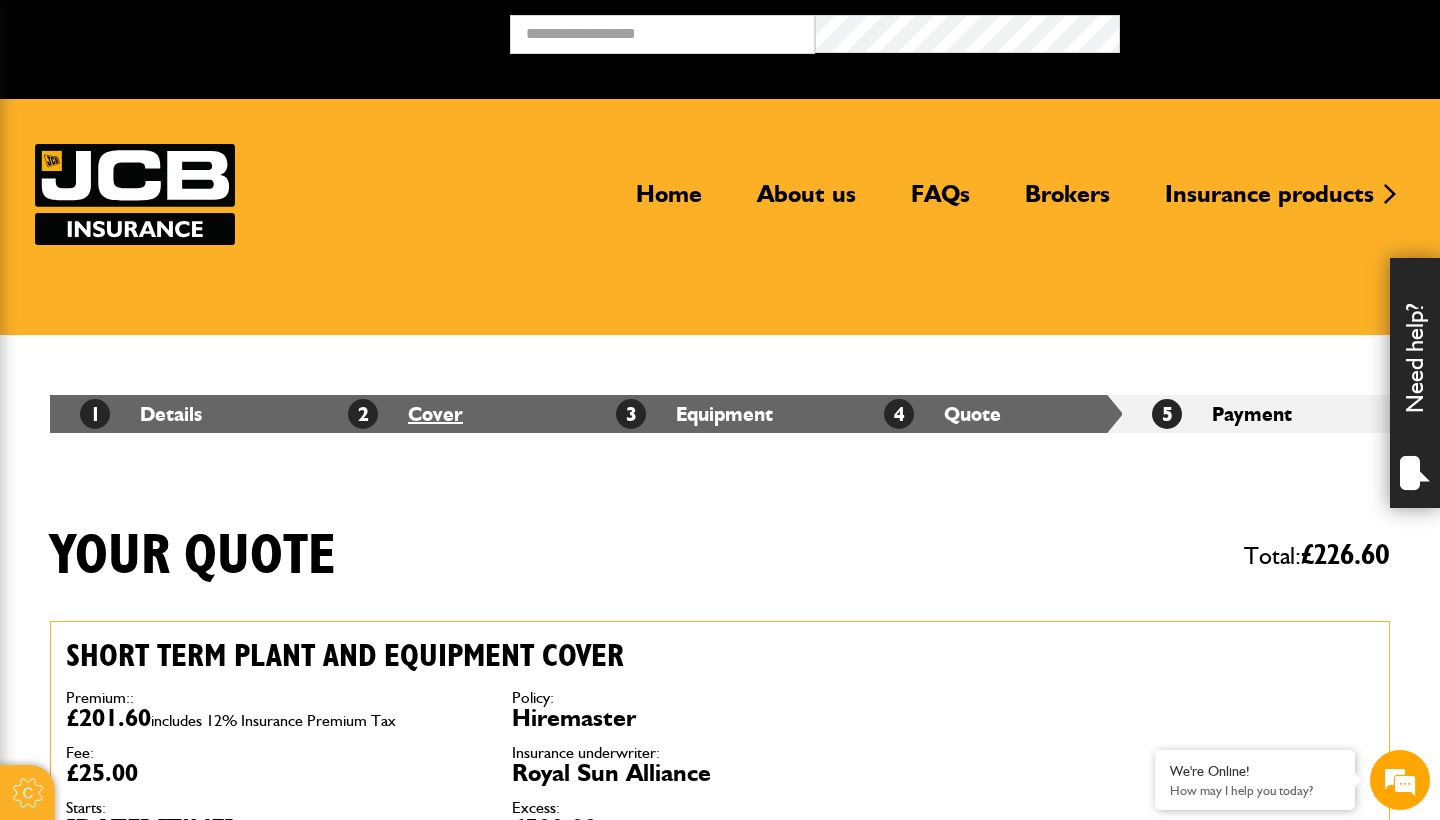 scroll, scrollTop: 0, scrollLeft: 0, axis: both 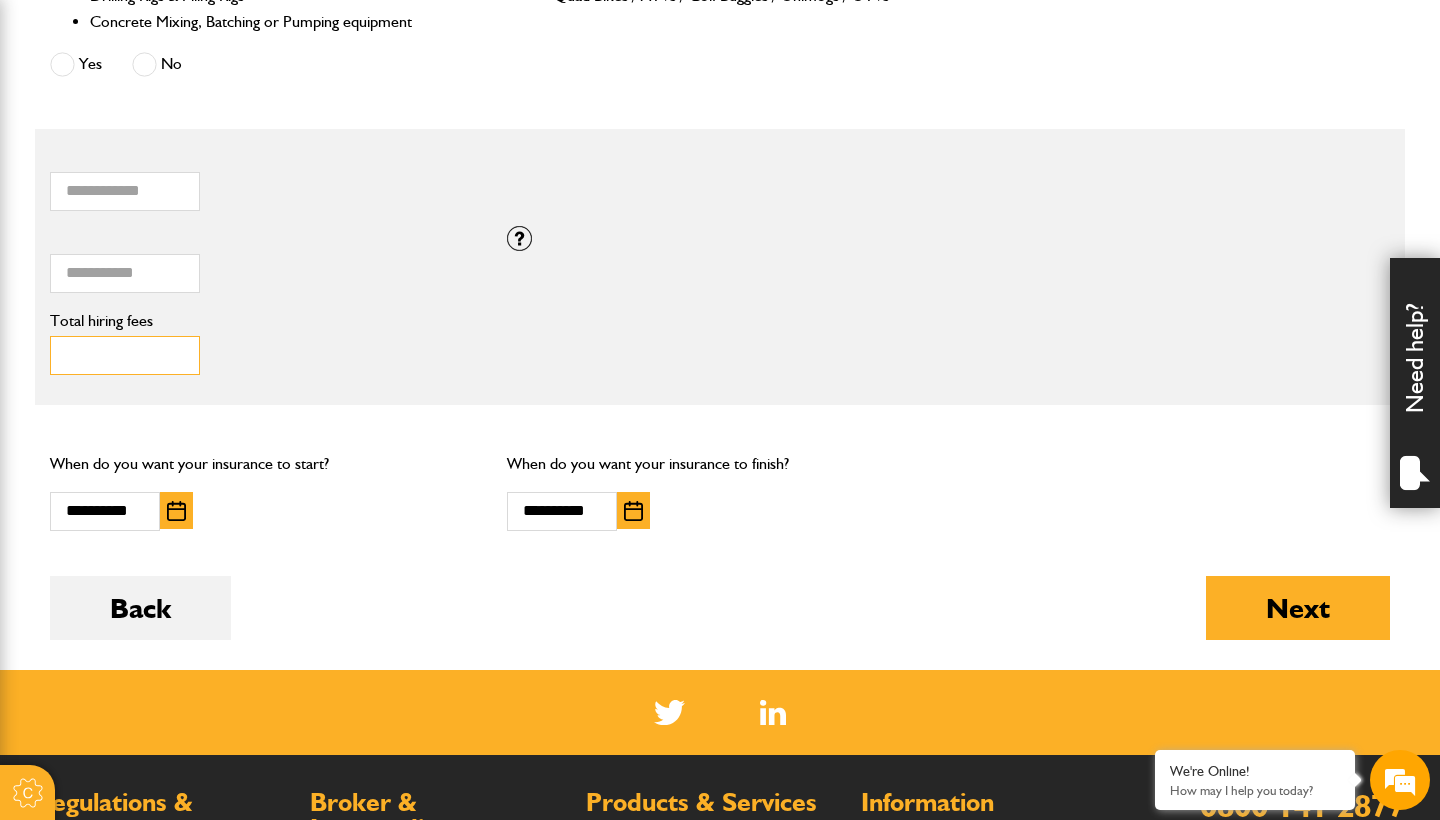 click on "****" at bounding box center [125, 355] 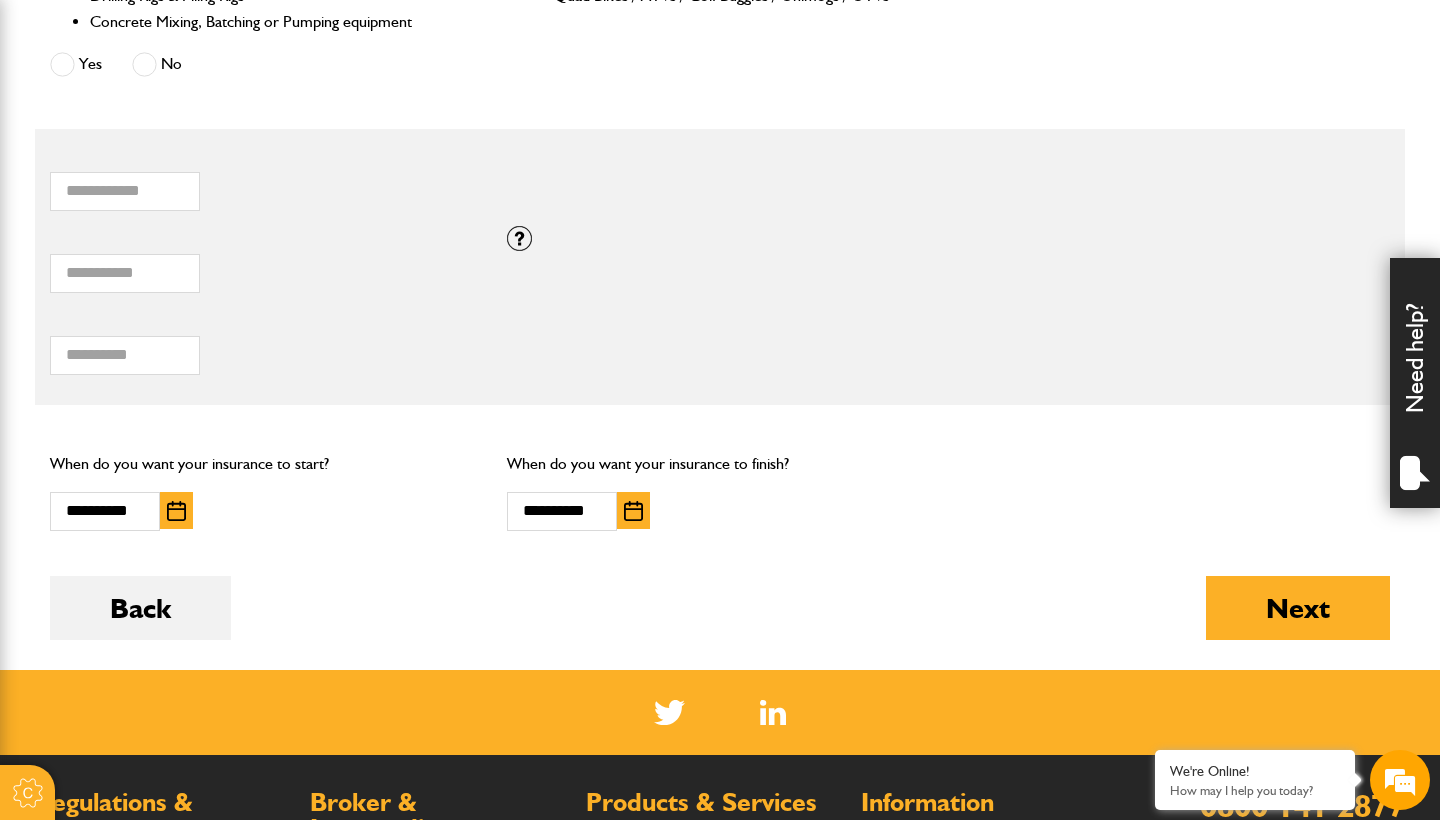 click on "Do you need more than £5,000,000 of liability cover?
Yes
No
Which of these activities are you involved with?
Plant hire only
Groundworks only
Plant hire and groundworks
Please indicate the proportion of time typically spent on ground works and plant hire:
Ground works
100%
0%   Plant hire
Are you engaged in any of these activities?
Demolition
Seawall, Docks or Marina Construction
Small Tool Hire (e.g. Power Tools, Hand Tools)
Work involving Water Courses or Tidal Areas
Working on or from Barges
Quarrying, Mining or Tunnelling
Forestry or Tree Felling
Scaffolding
Dredging
Scrap Metal / Waste Recycling / Waste Transfer / Skip Hire or Landfill
Road Surfacing including the use of Hot Tar or Asphalt
Yes
No
Is the equipment you want to insure any of the following?
Timber and Forestry Plant (including Forwarders, Harvesters, Chippers and Shredders)
Cranes" at bounding box center [720, 58] 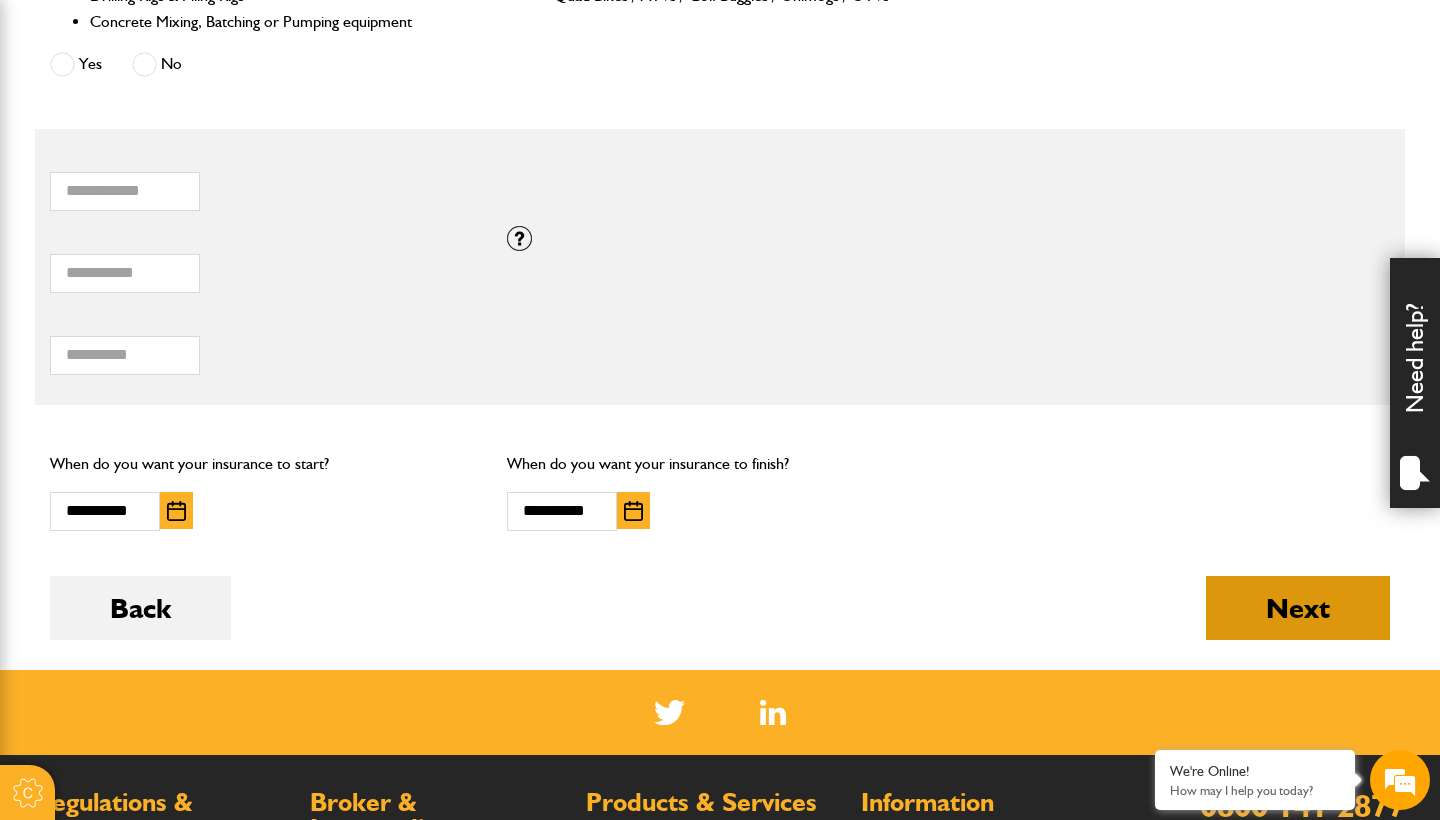 click on "Next" at bounding box center (1298, 608) 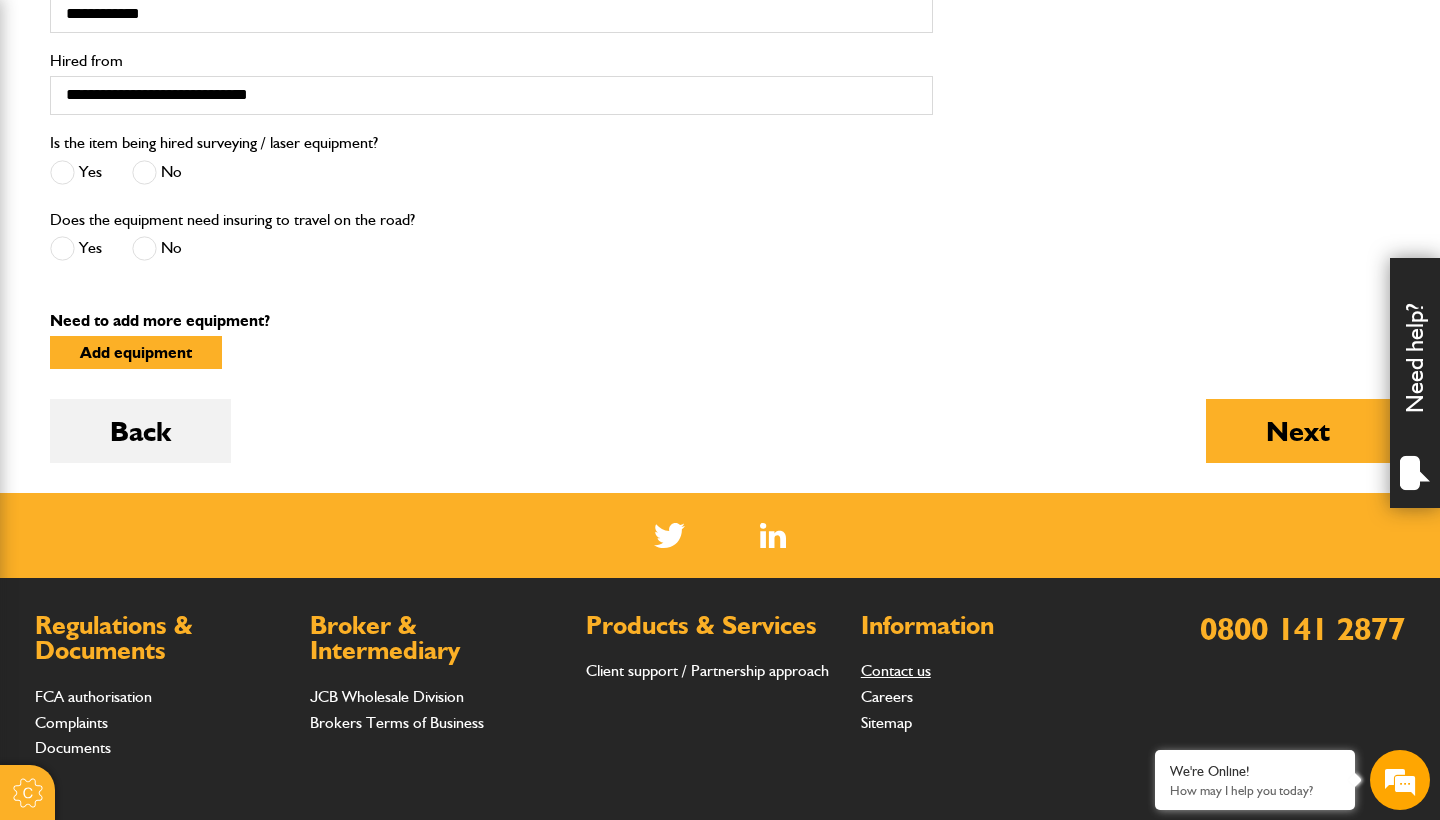 scroll, scrollTop: 1004, scrollLeft: 0, axis: vertical 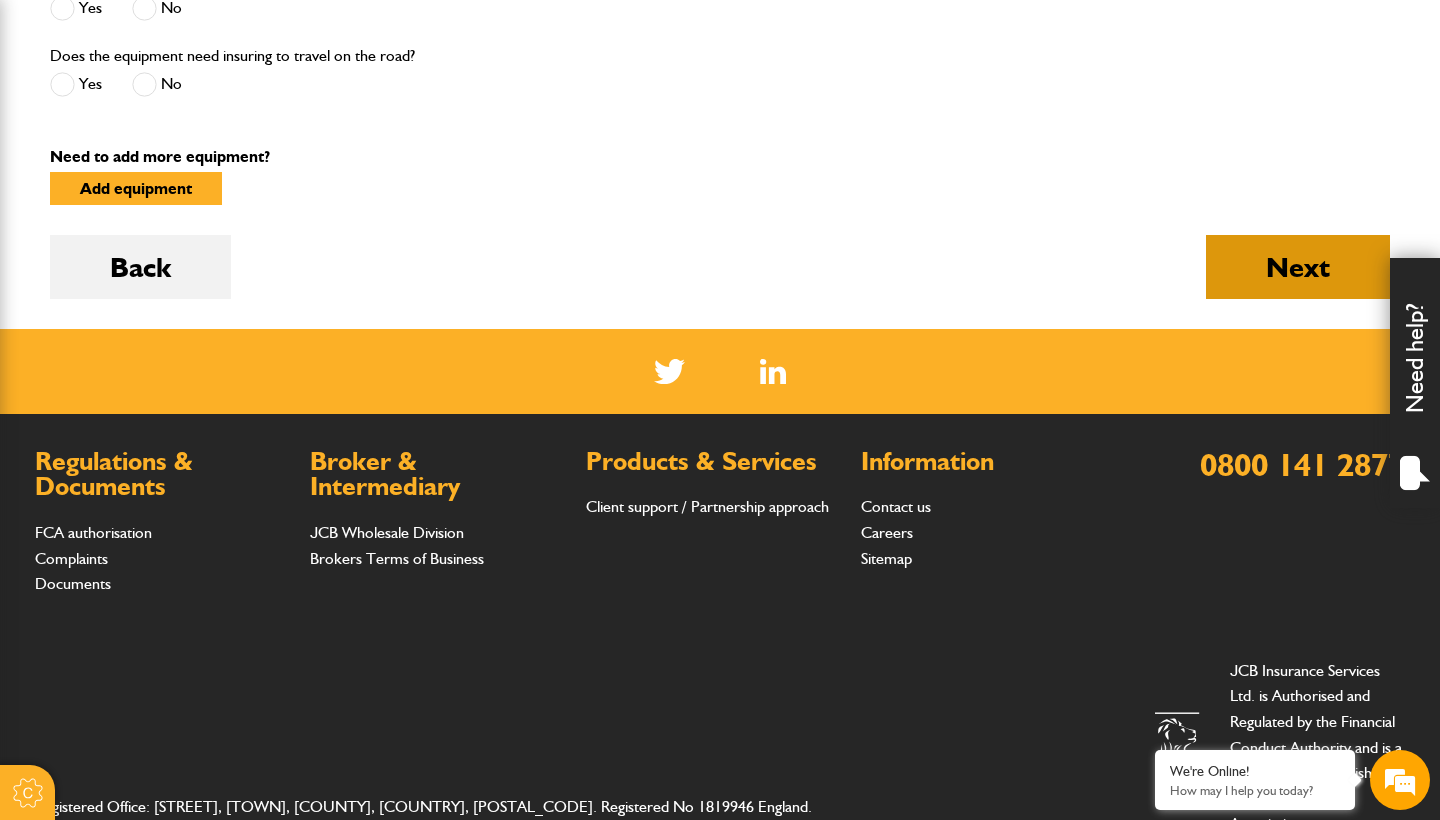 click on "Next" at bounding box center (1298, 267) 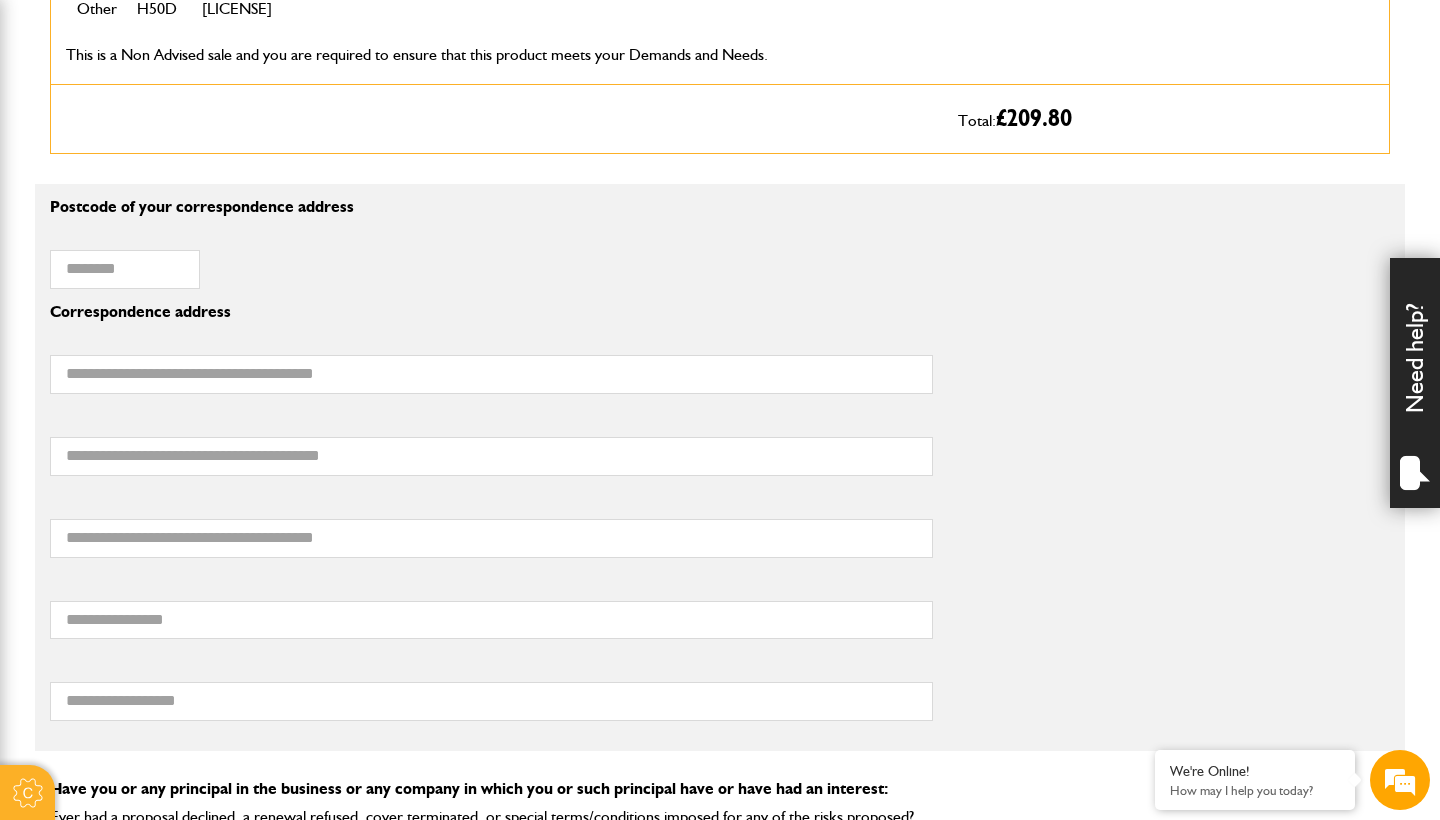 scroll, scrollTop: 1209, scrollLeft: 0, axis: vertical 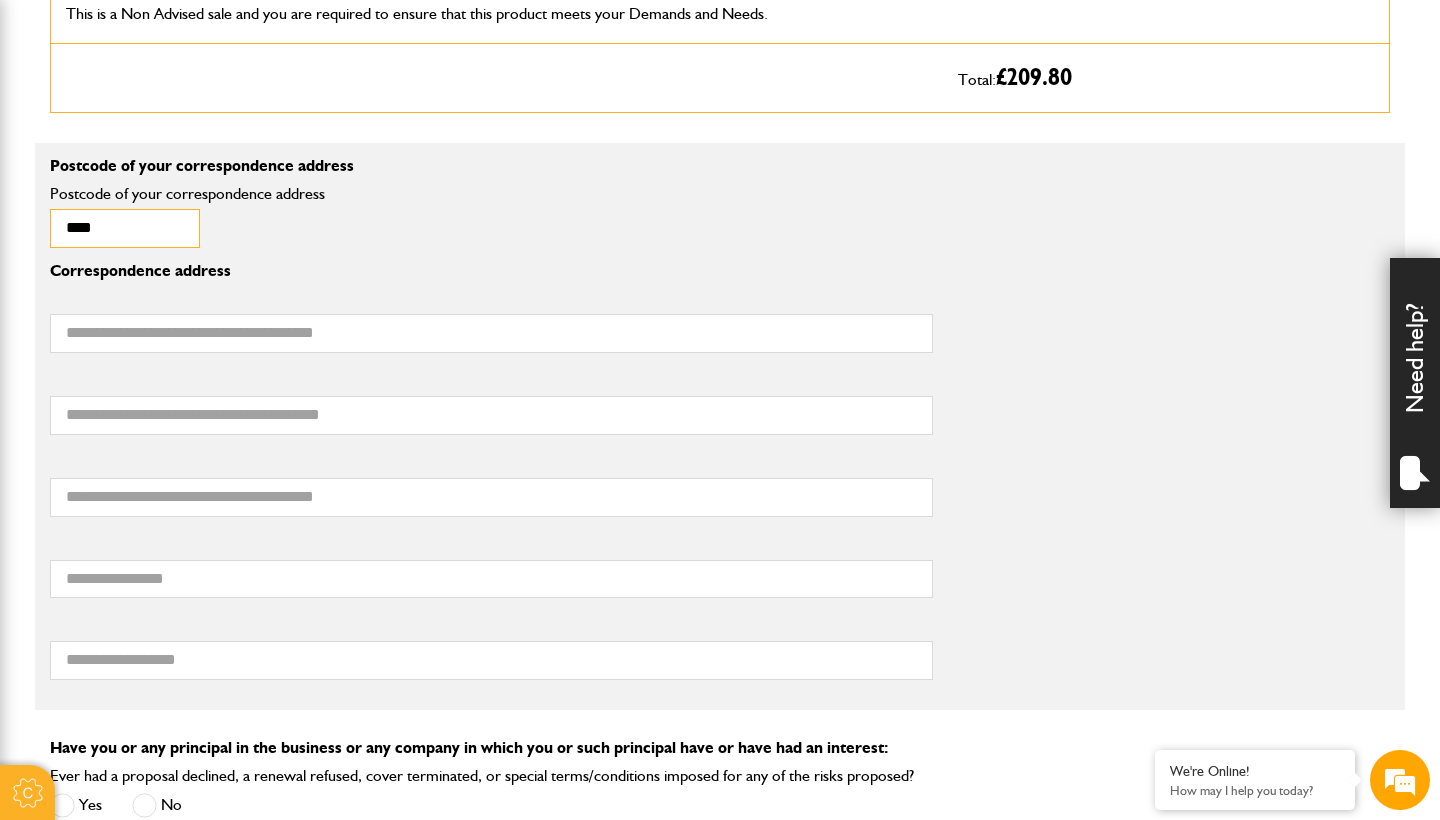 click on "***" at bounding box center [125, 228] 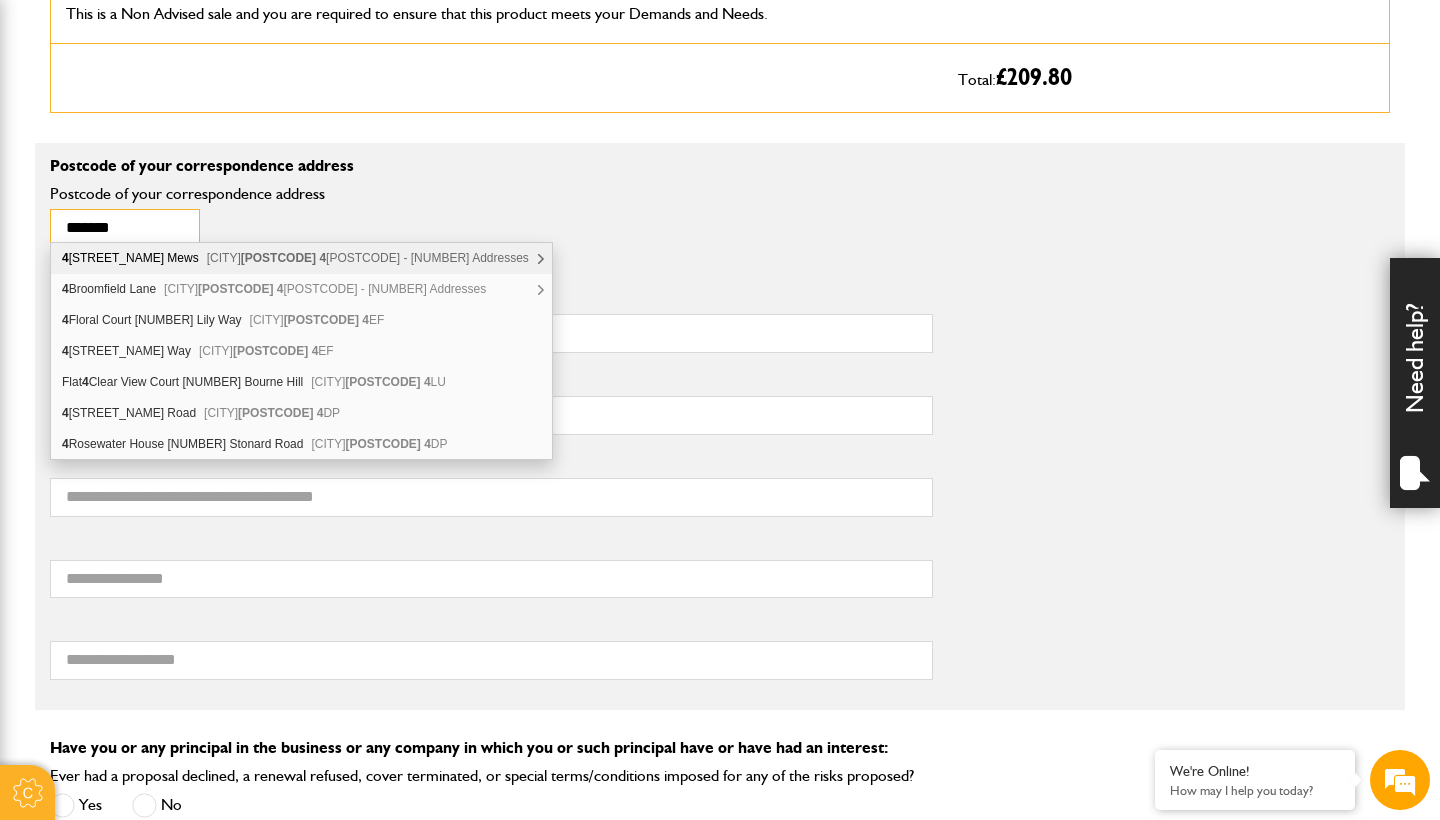 type on "*******" 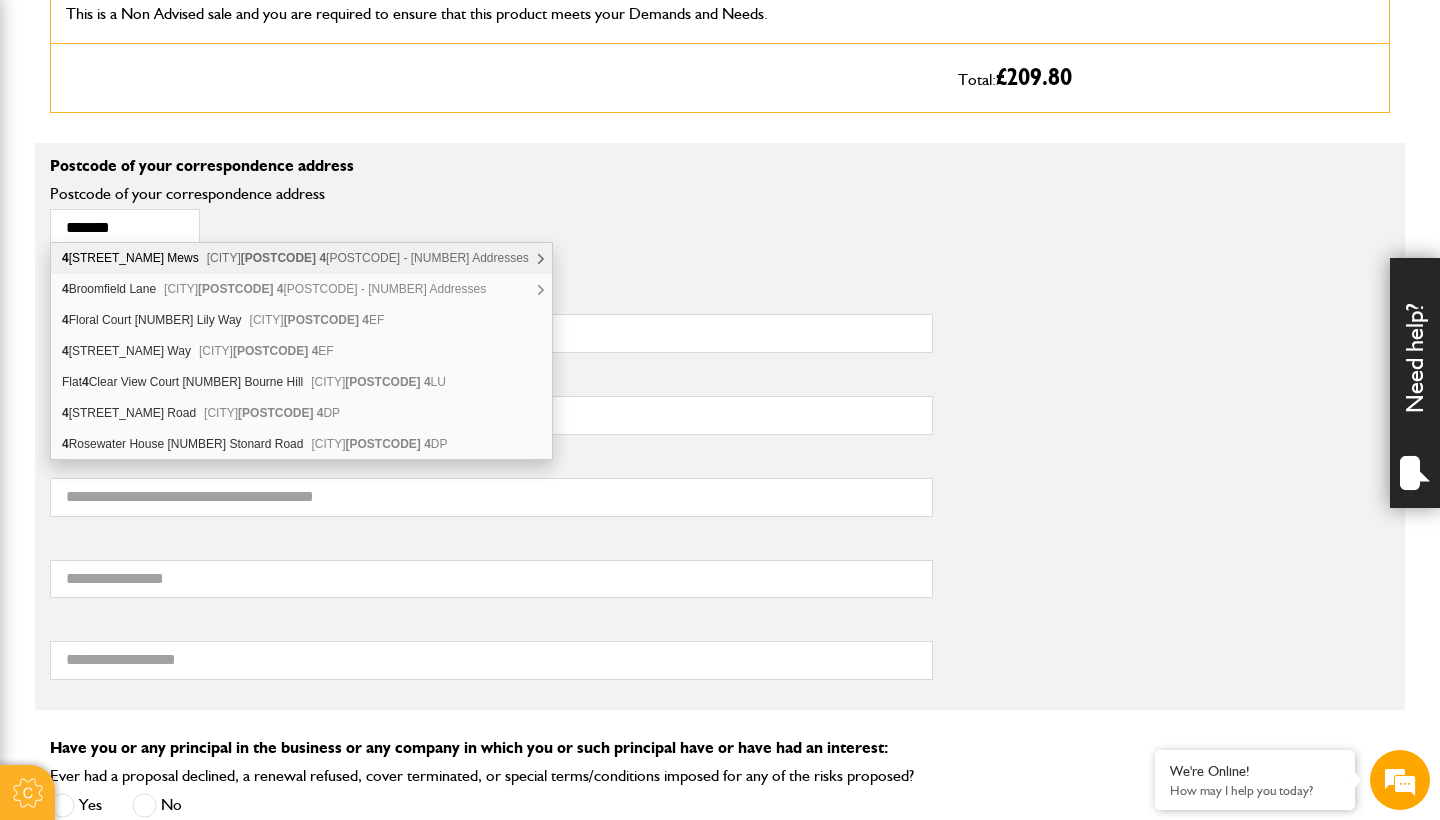 click on "*******
Postcode of your correspondence address" at bounding box center [202, 217] 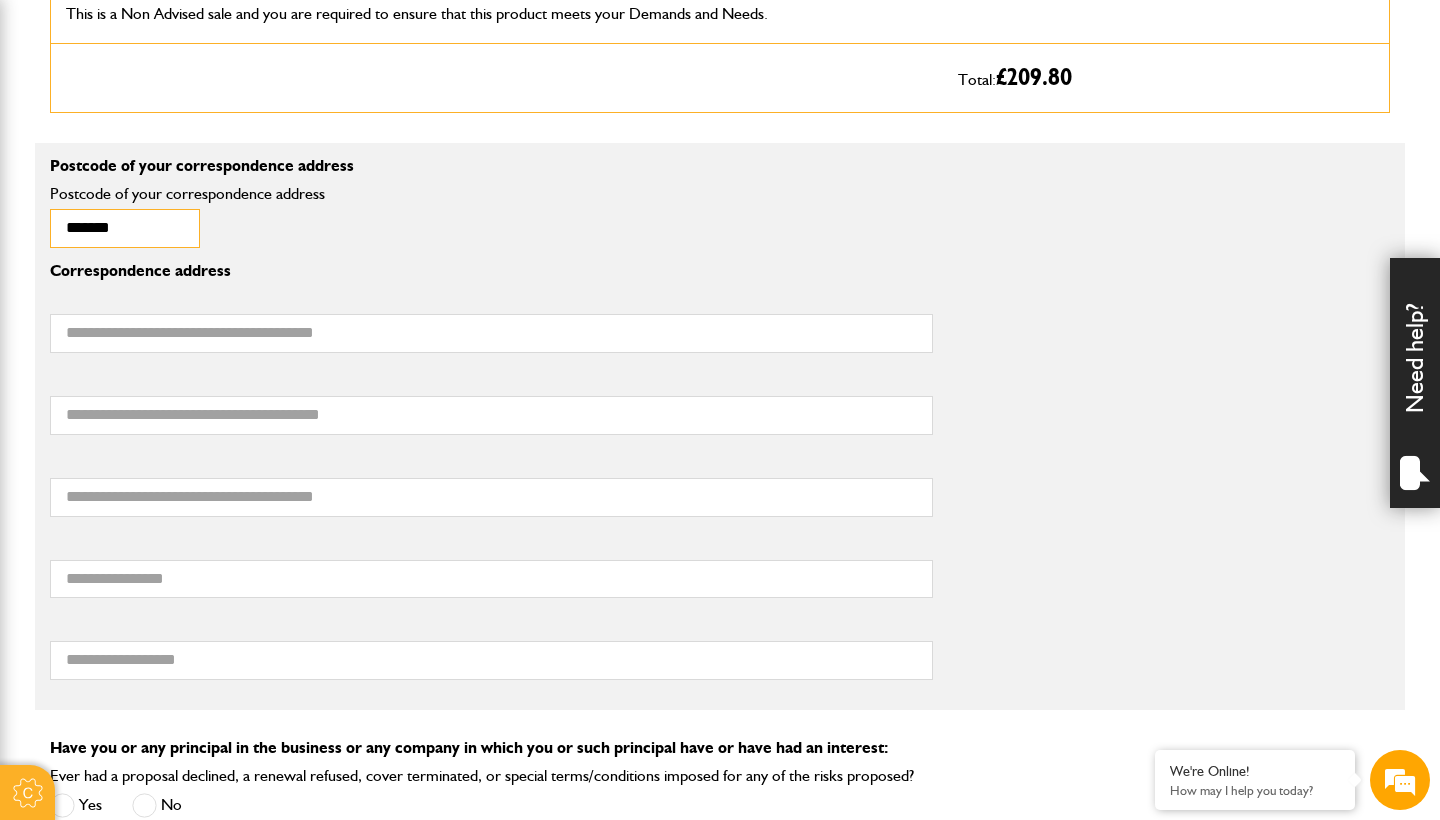 click on "*******" at bounding box center (125, 228) 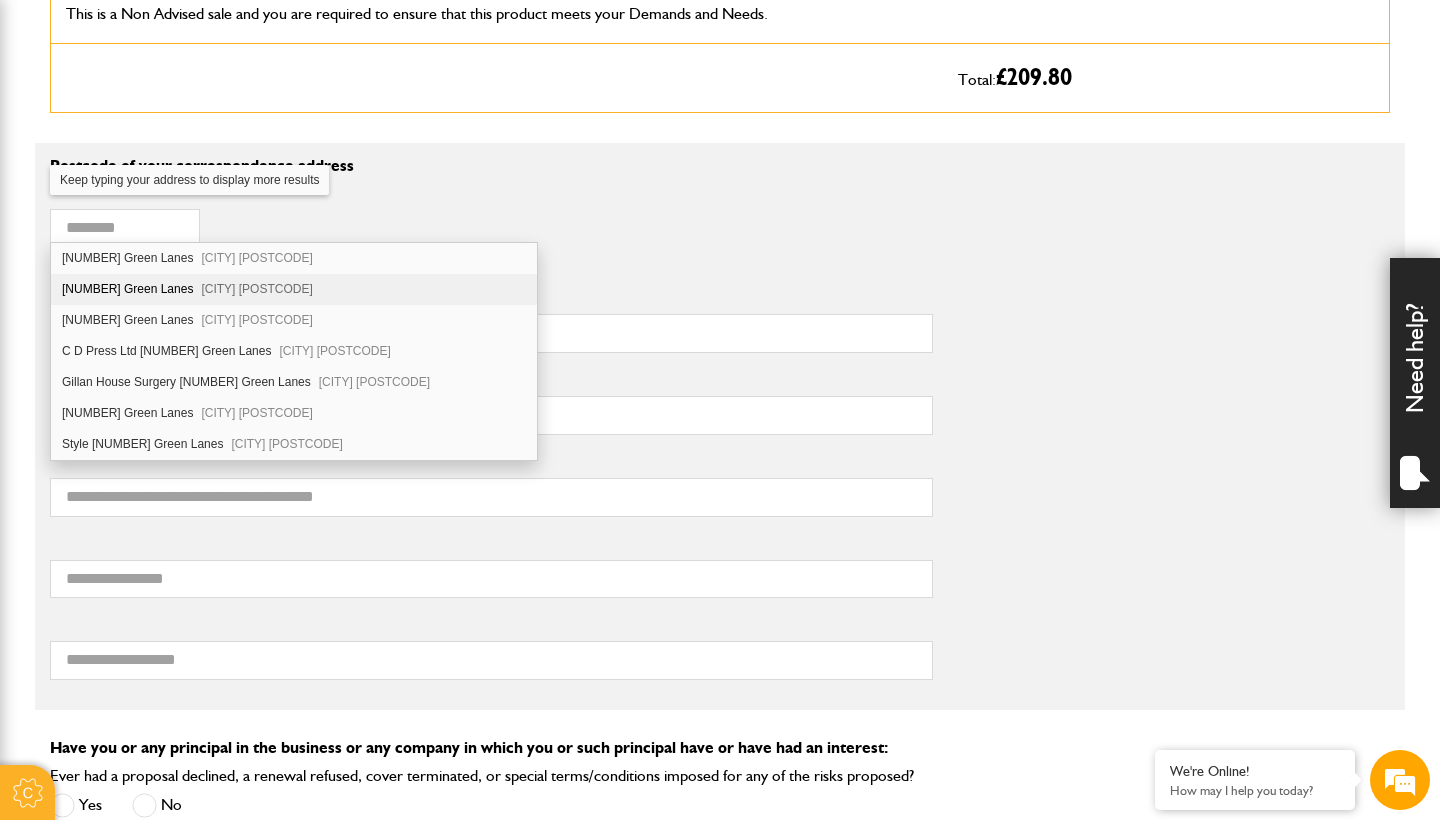 click on "London N13 4BS" at bounding box center (256, 289) 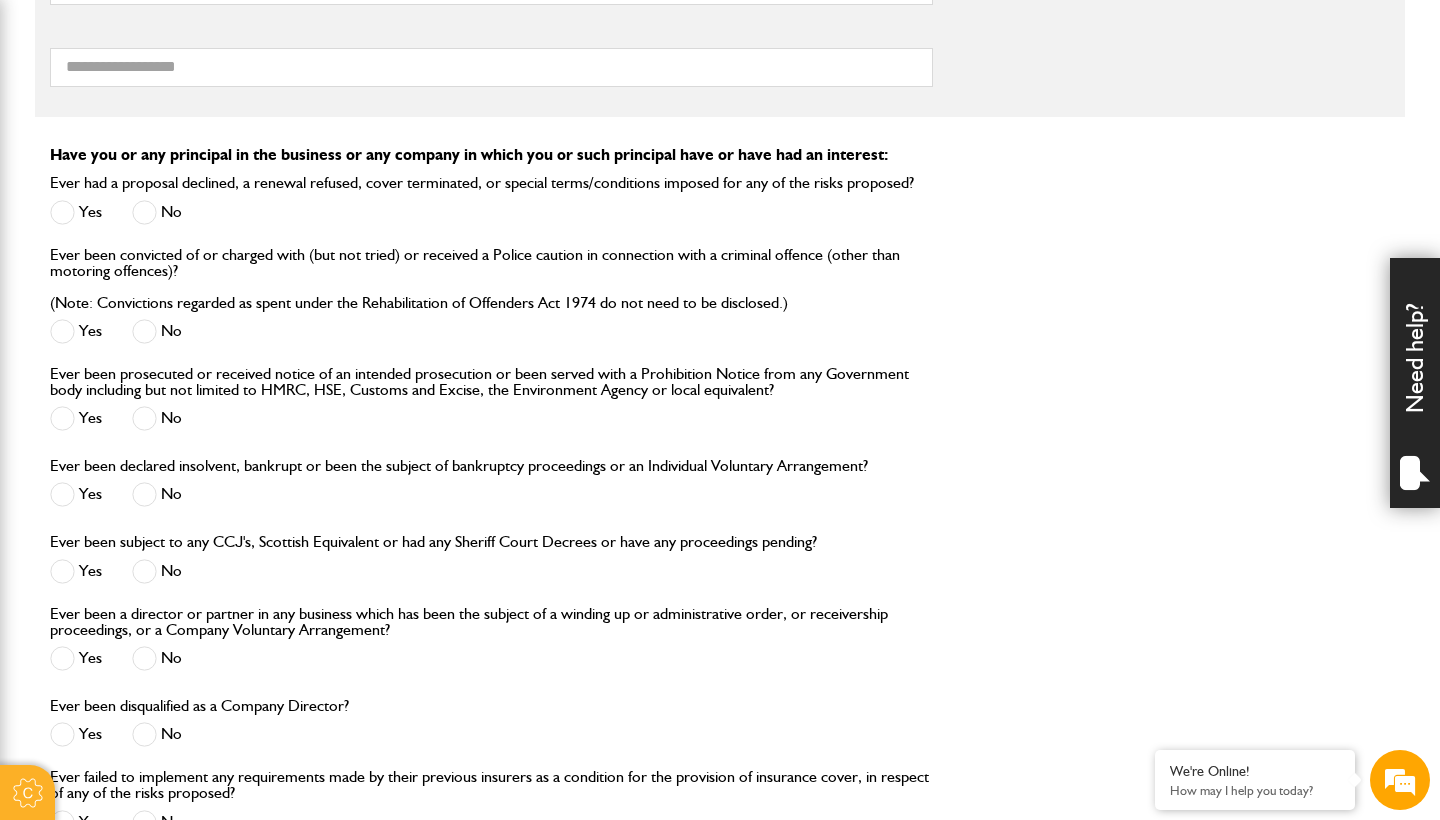 scroll, scrollTop: 1825, scrollLeft: 0, axis: vertical 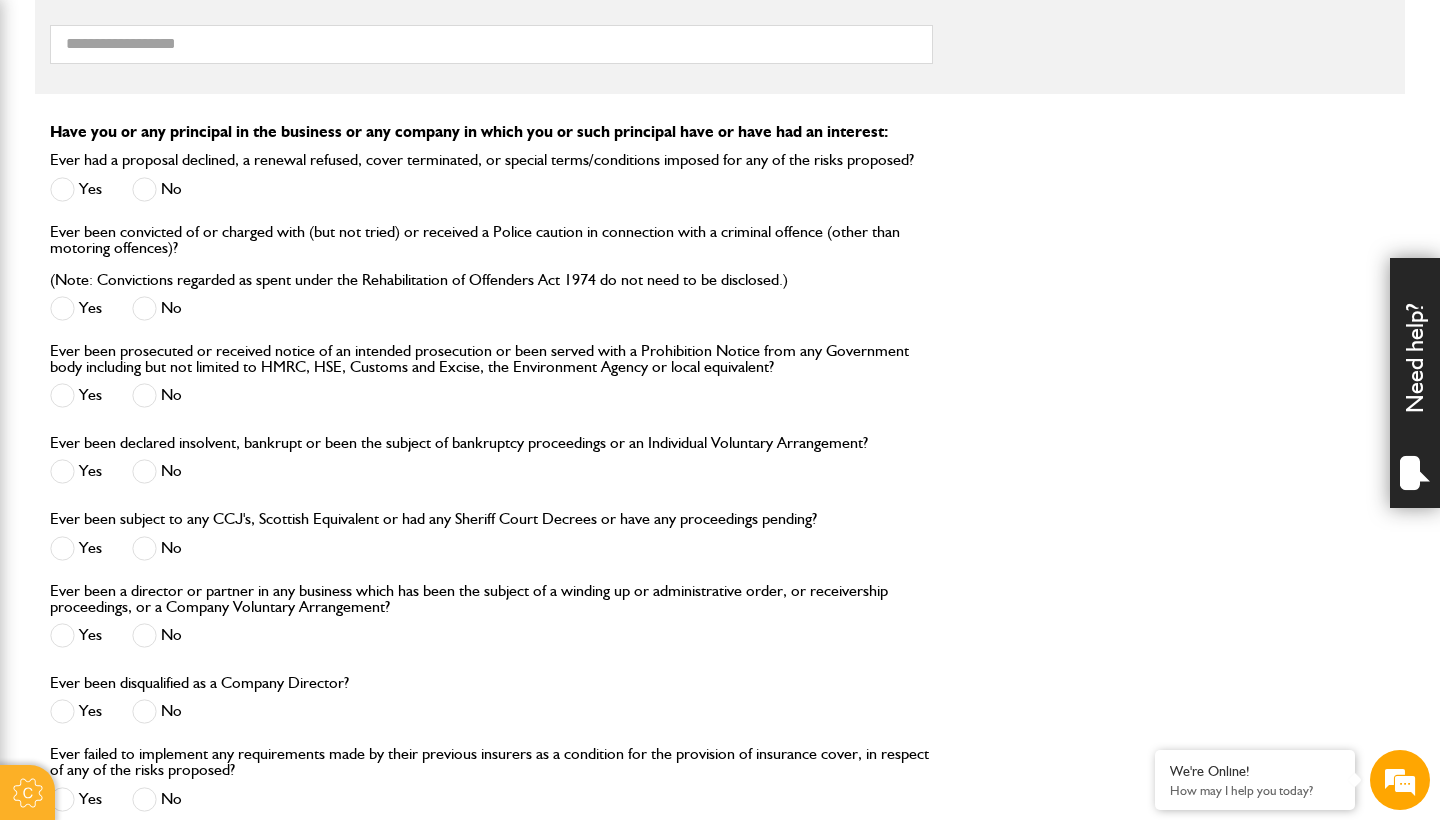 click at bounding box center (144, 189) 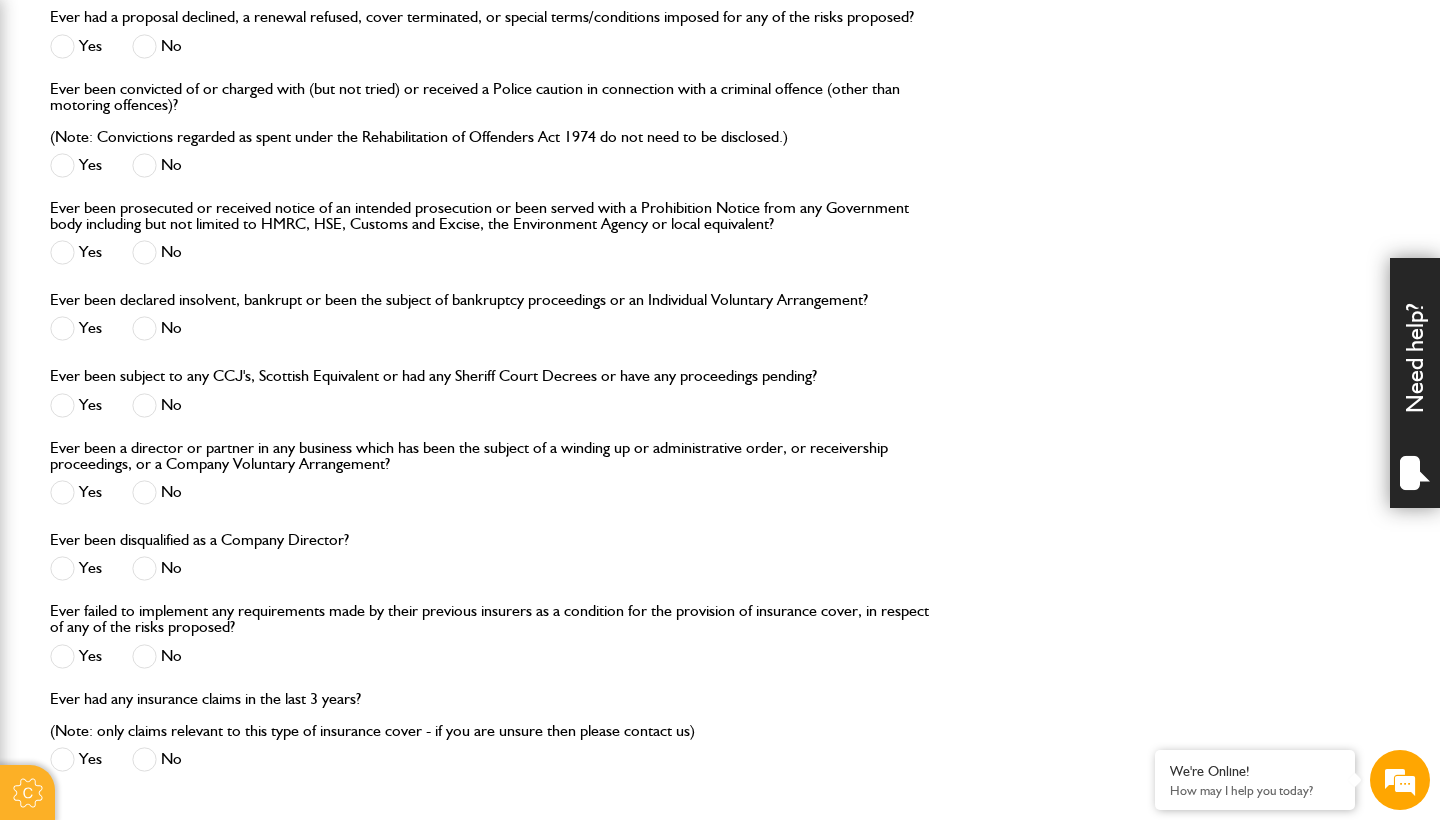 scroll, scrollTop: 2018, scrollLeft: 0, axis: vertical 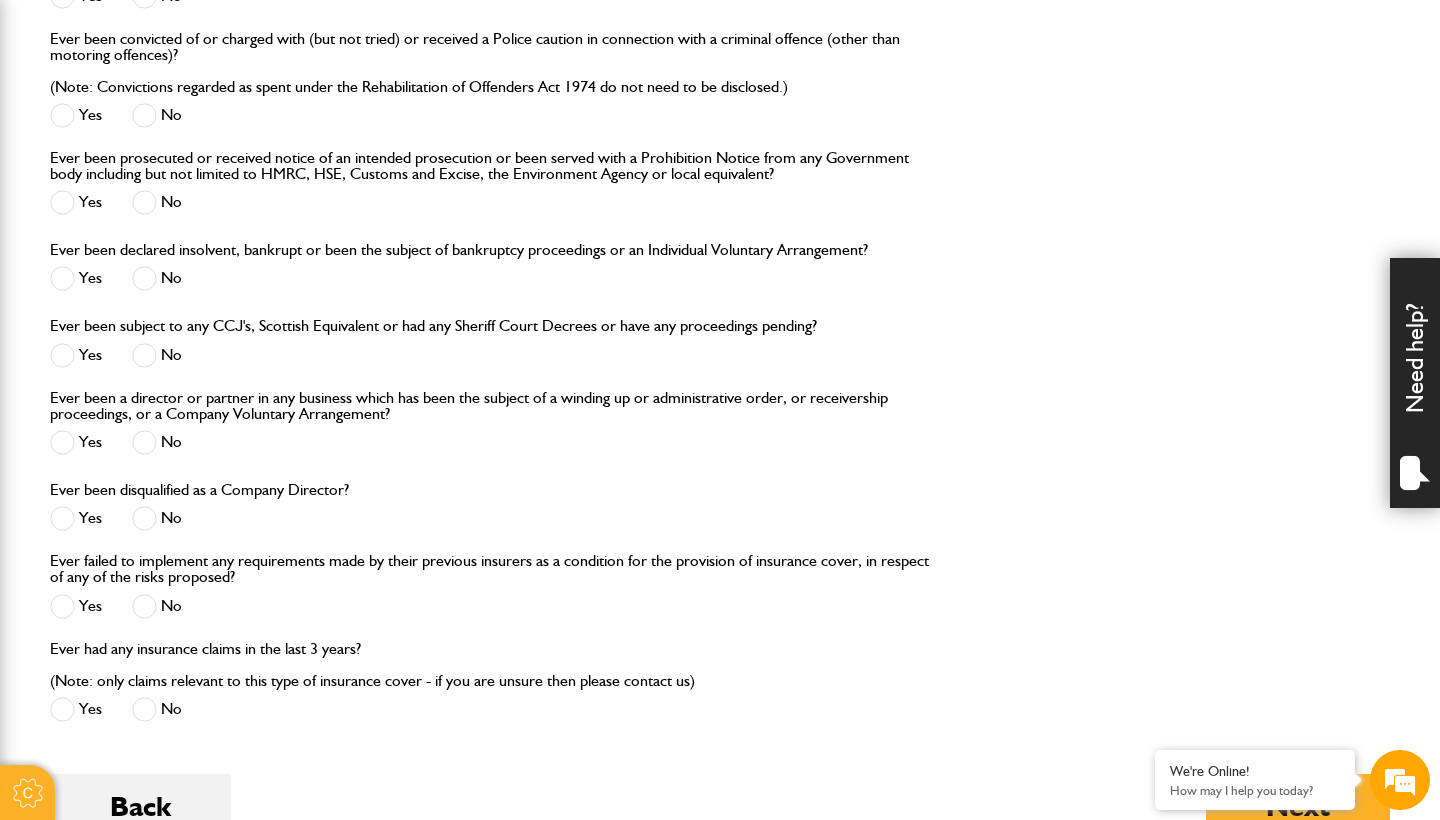 click at bounding box center (144, 355) 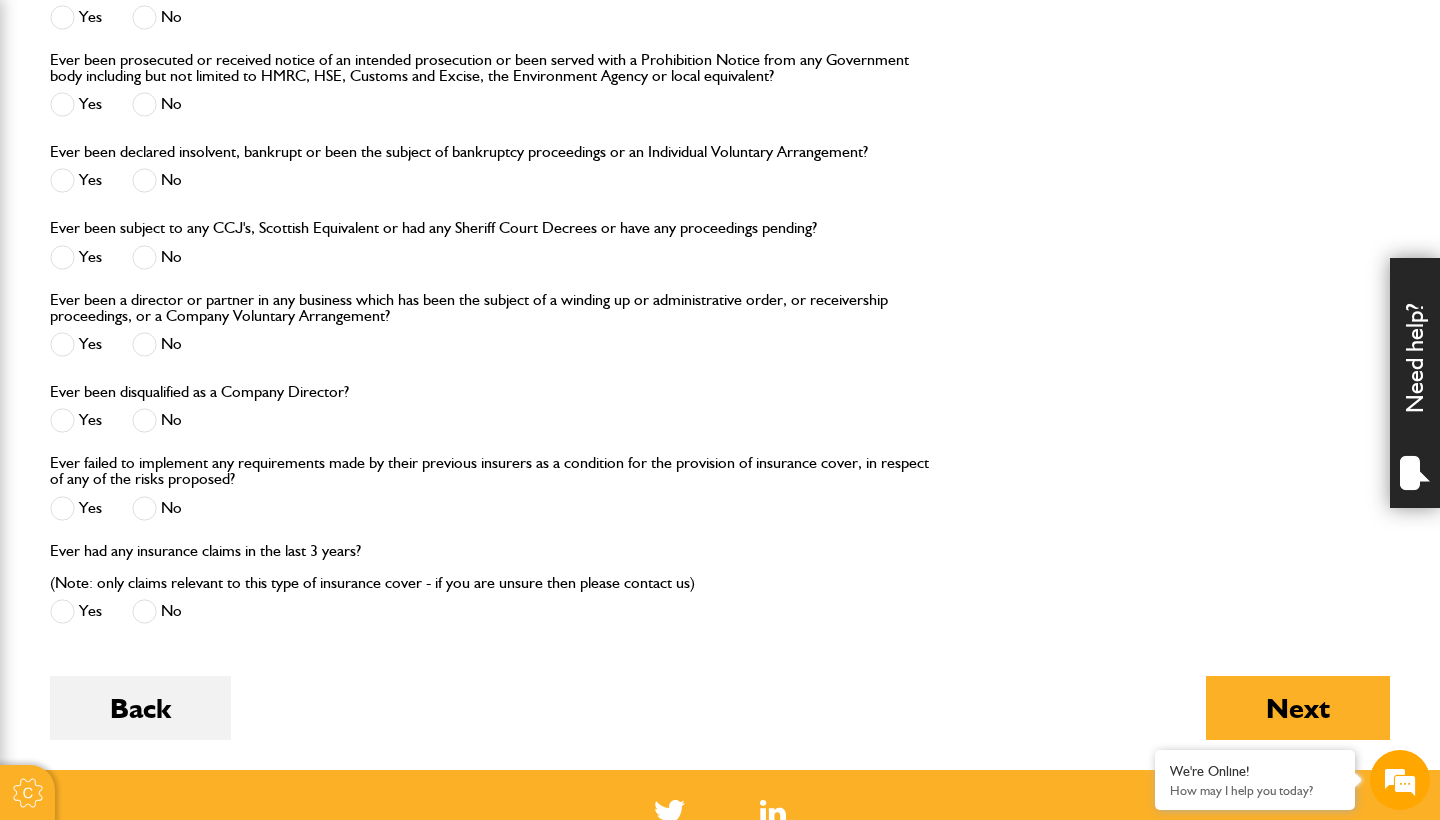 scroll, scrollTop: 2226, scrollLeft: 0, axis: vertical 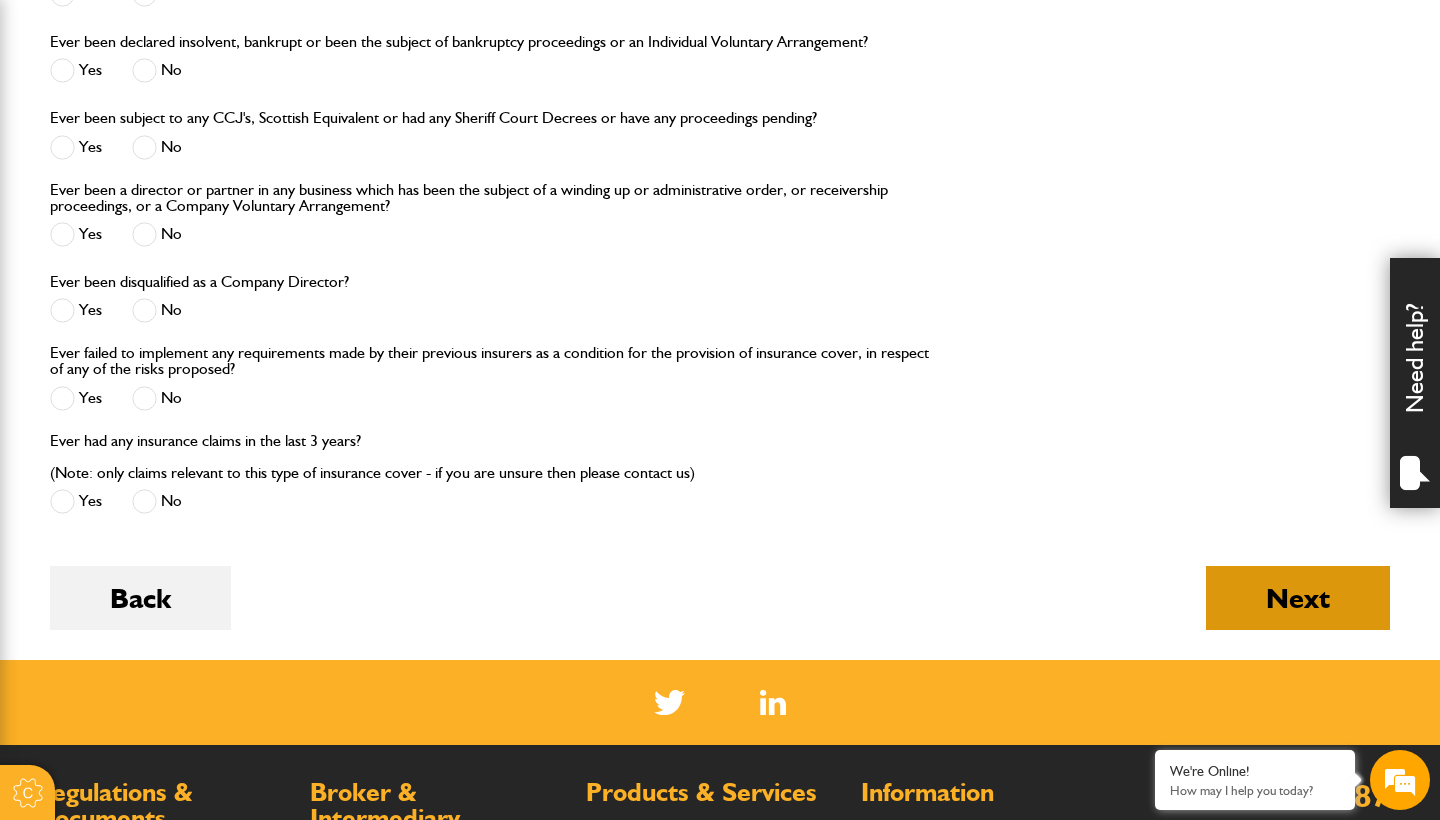 click on "Next" at bounding box center (1298, 598) 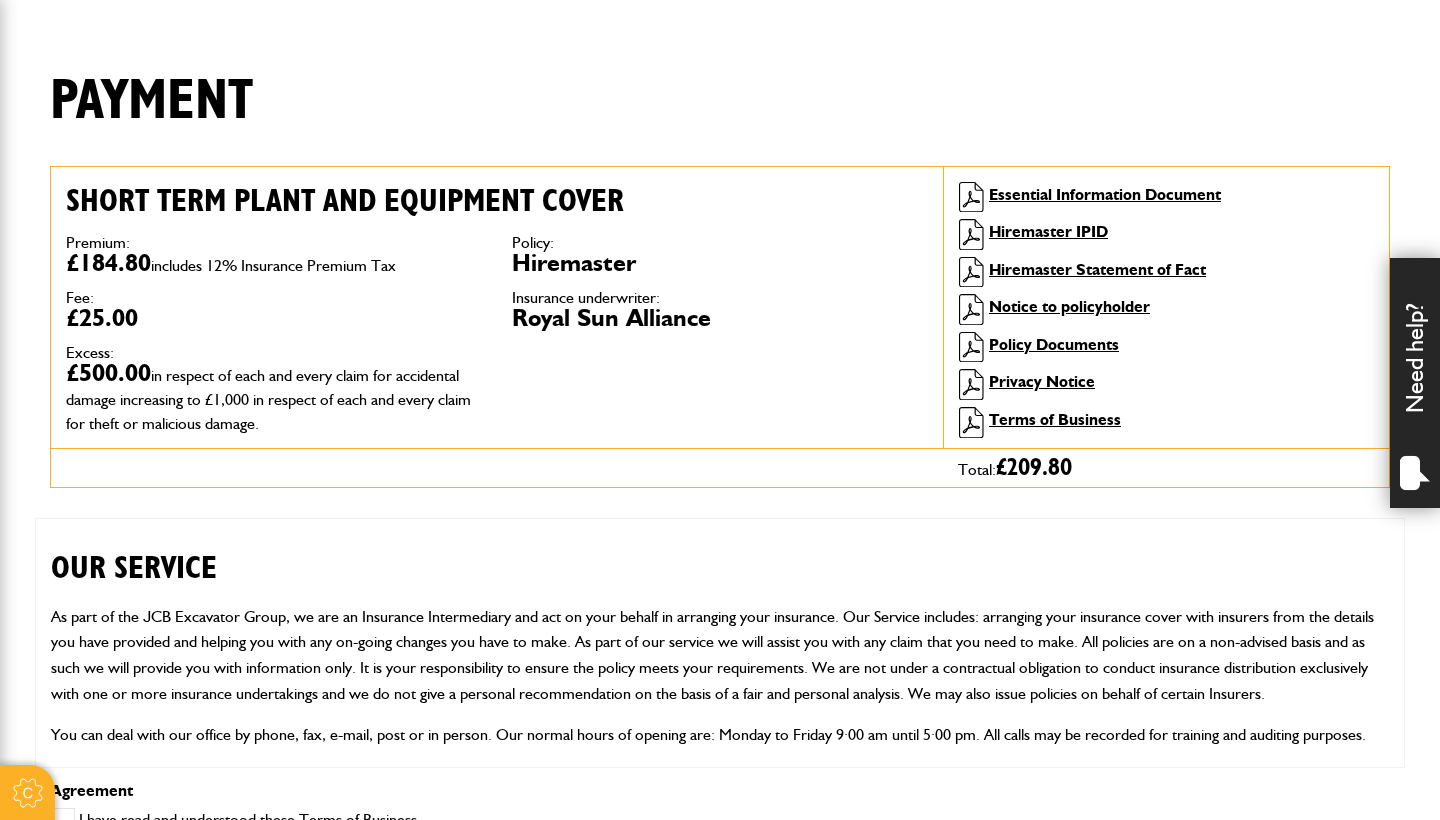 scroll, scrollTop: 492, scrollLeft: 0, axis: vertical 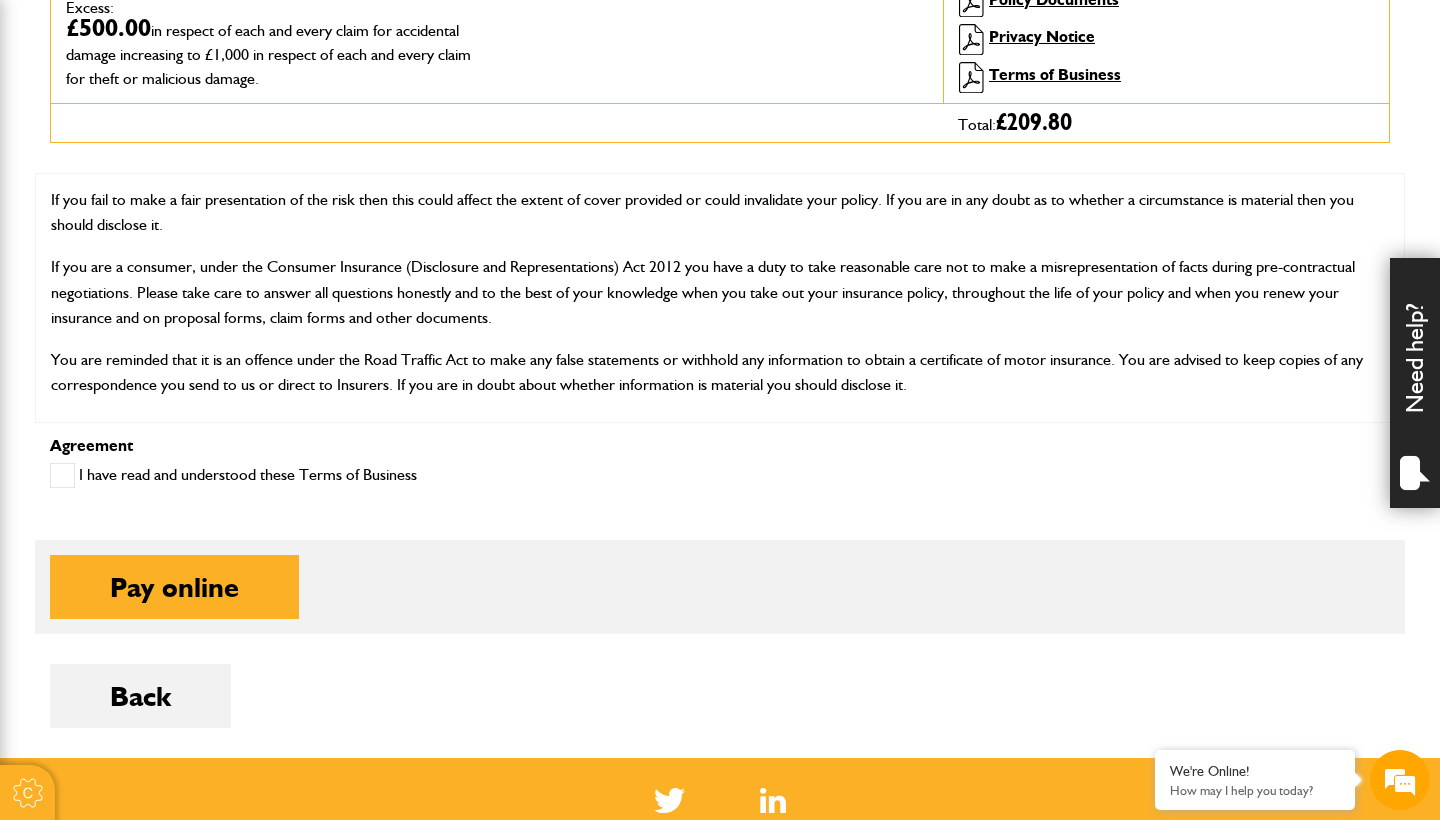 click at bounding box center (62, 475) 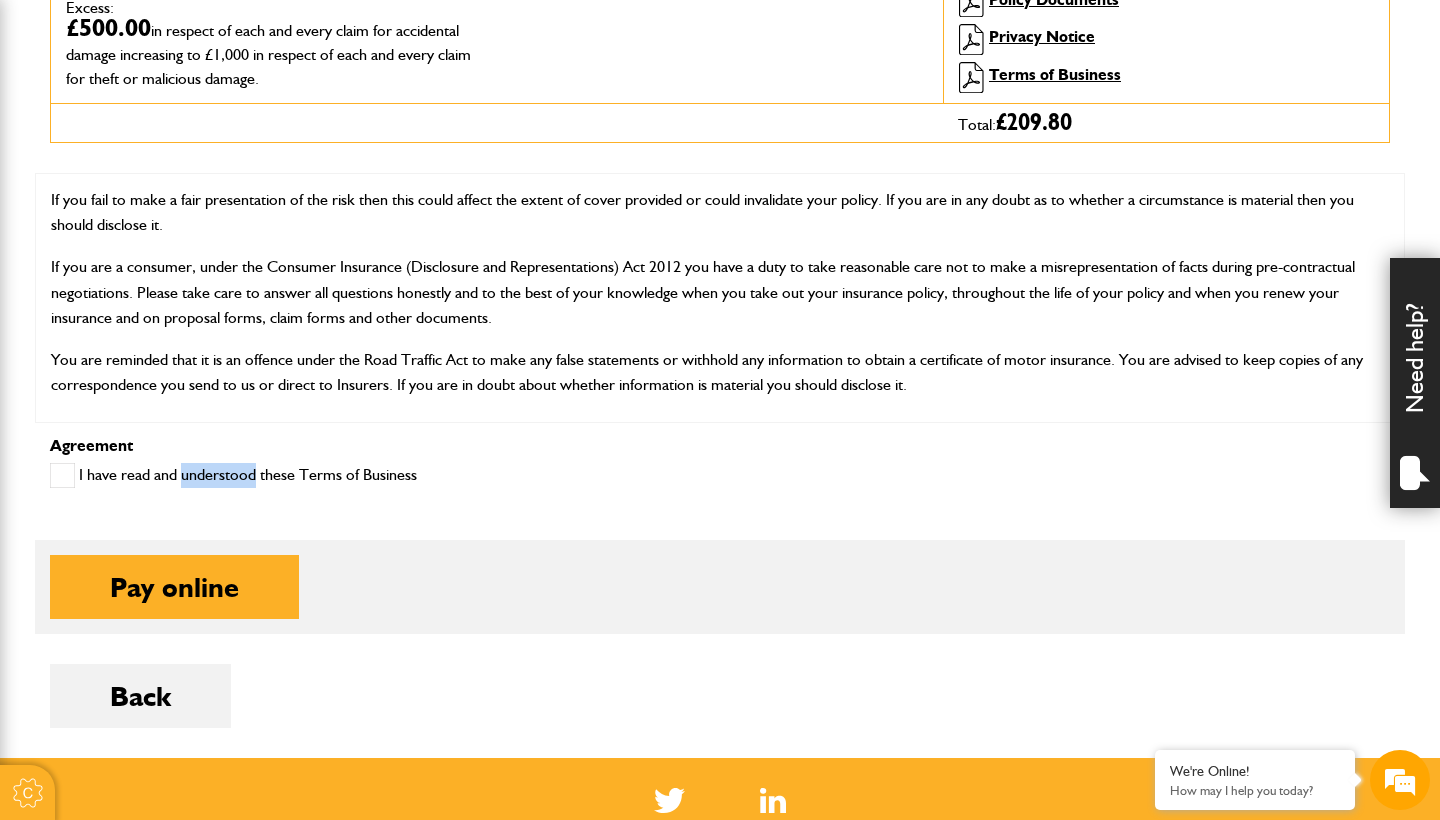 click on "I have read and understood these Terms of Business" at bounding box center (233, 475) 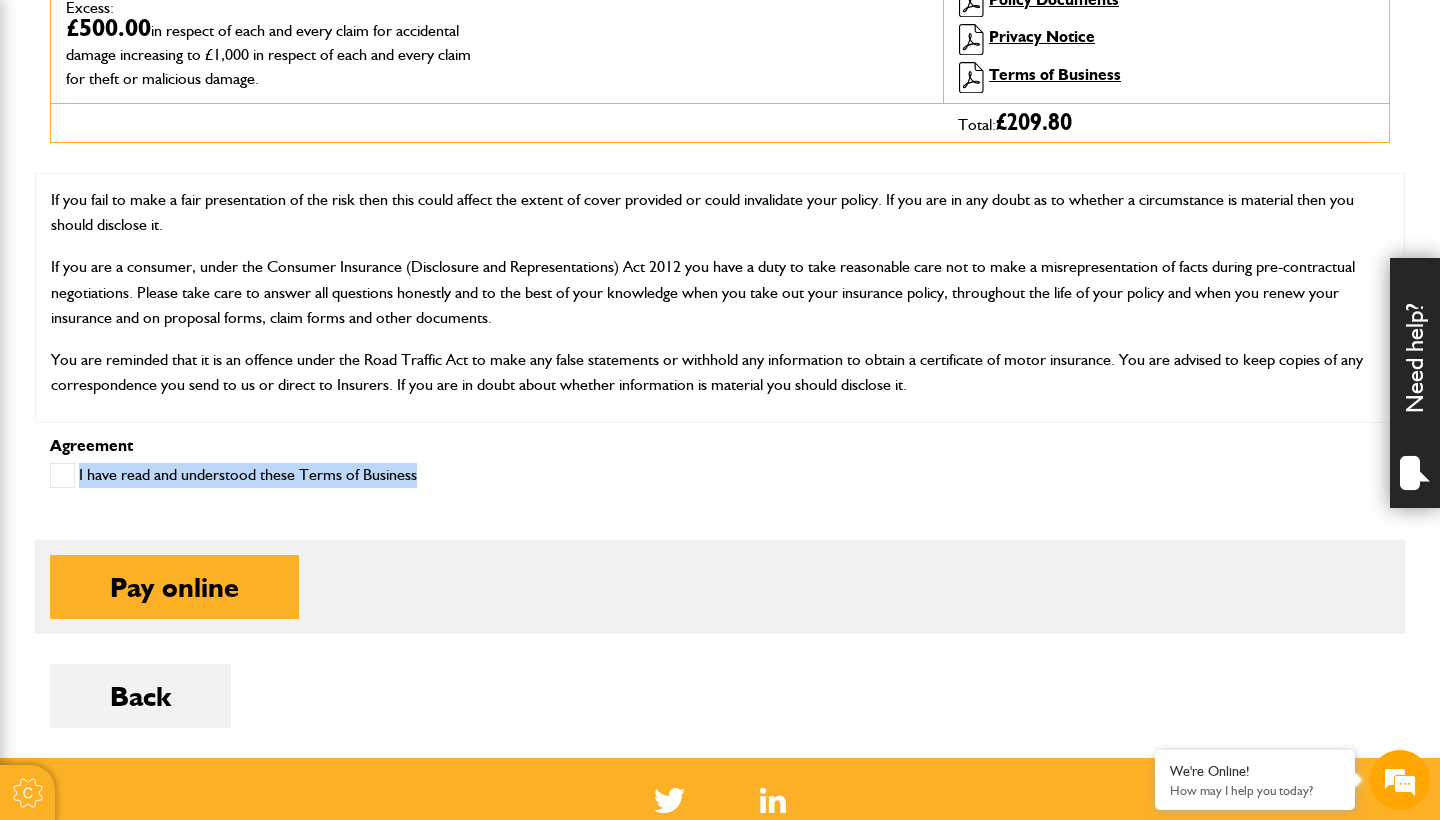 click on "Short term plant and equipment cover
Premium:
£184.80  includes 12% Insurance Premium Tax
Fee:
£25.00
Excess:
£500.00  in respect of each and every claim for accidental damage increasing to £1,000 in respect of each and every claim for theft or malicious damage.
Policy:
Hiremaster
Insurance underwriter:
Royal Sun Alliance
Essential Information Document Hiremaster IPID Hiremaster Statement of Fact Notice to policyholder Policy Documents Privacy Notice Terms of Business
Total:  £ 209.80
OUR SERVICE
You can deal with our office by phone, fax, e-mail, post or in person. Our normal hours of opening are: Monday to Friday 9·00 am until 5·00 pm. All calls may be recorded for training and auditing purposes.
CUSTOMER PROTECTION INFORMATION
Financial Services website  or by contacting the FCA on 0800 111 6768.
DISCLOSURE
Make such disclosure in a reasonably clear and accessible manner; and" at bounding box center (720, 289) 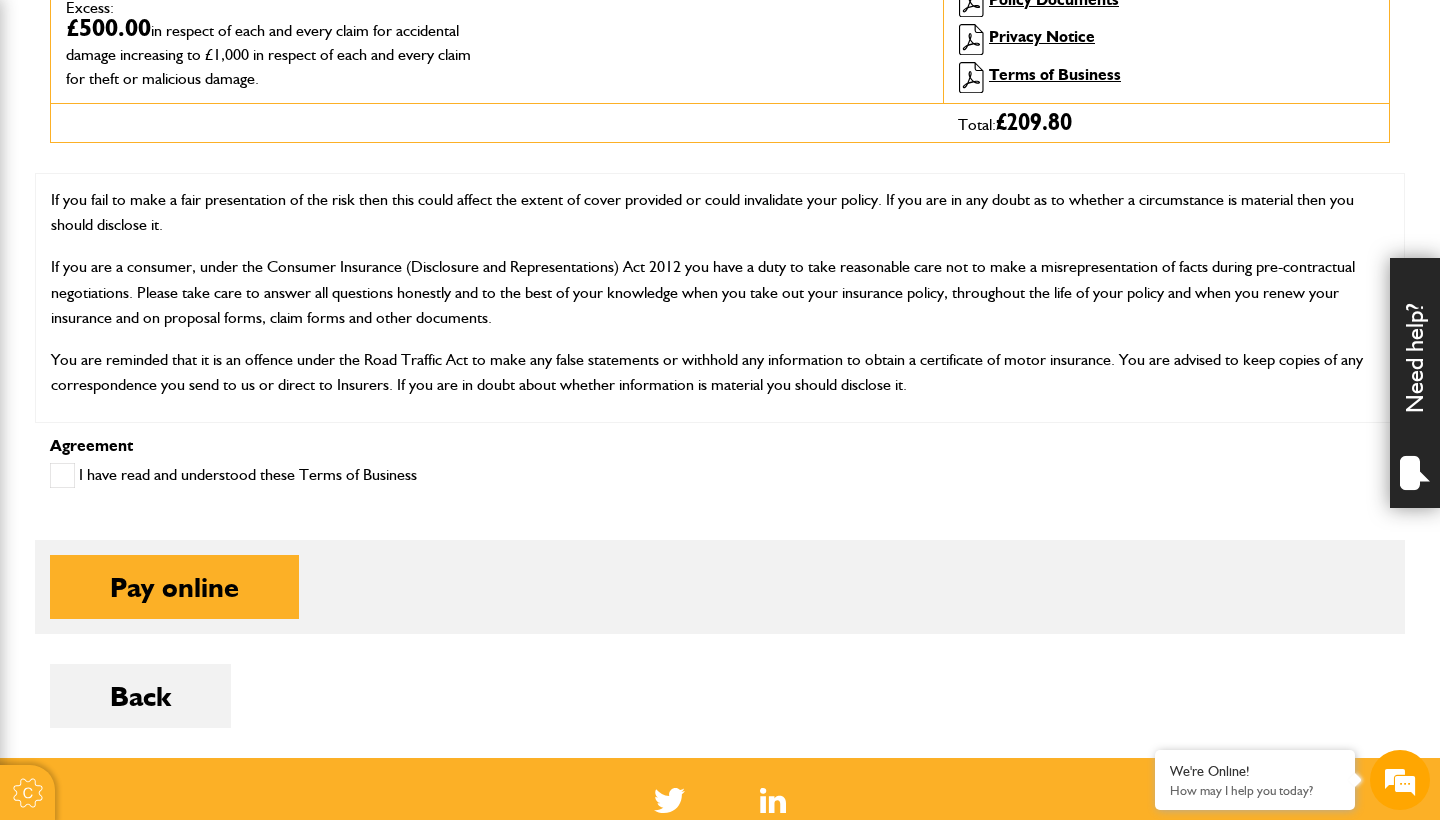 click at bounding box center [62, 475] 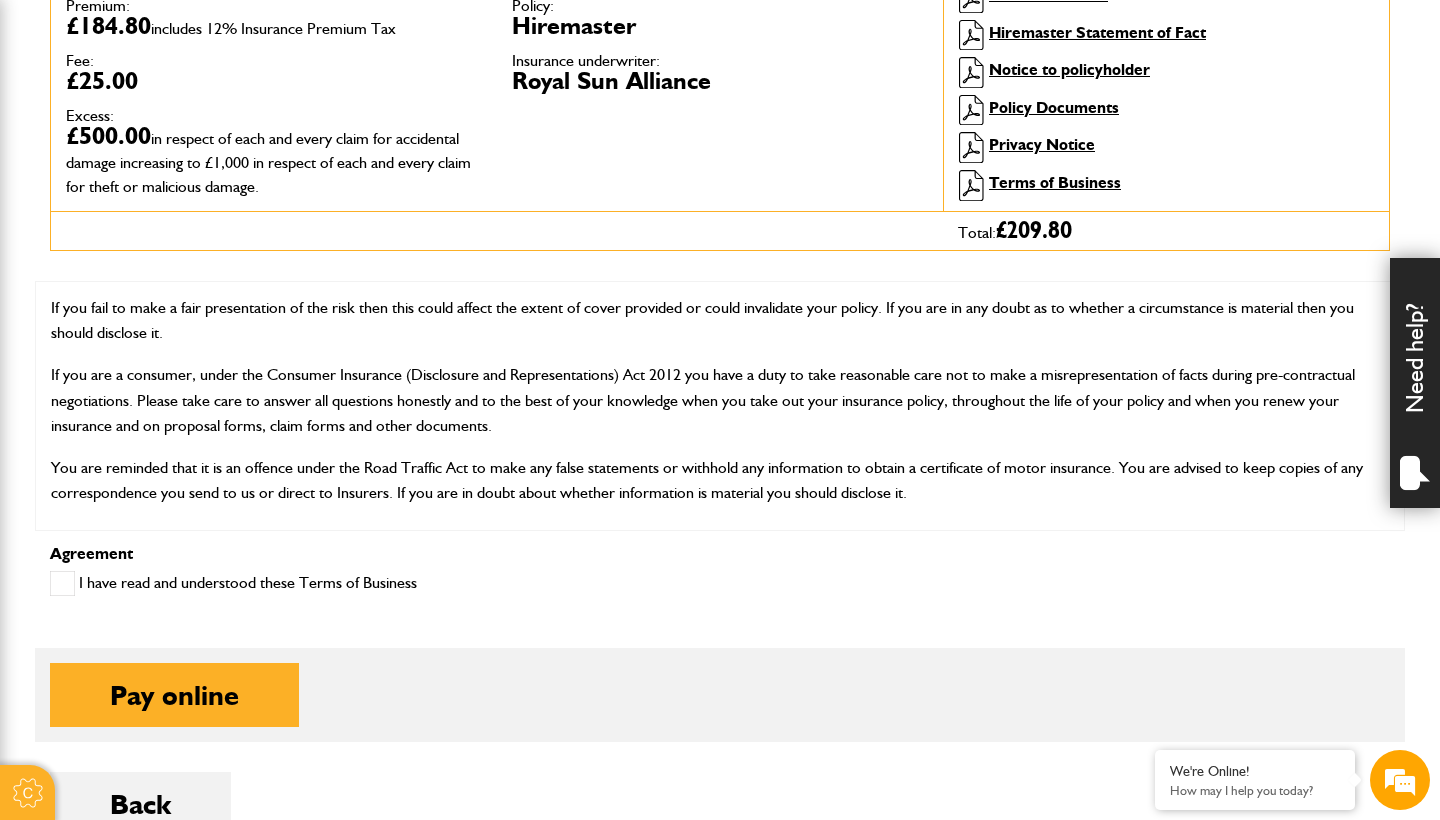 scroll, scrollTop: 656, scrollLeft: 0, axis: vertical 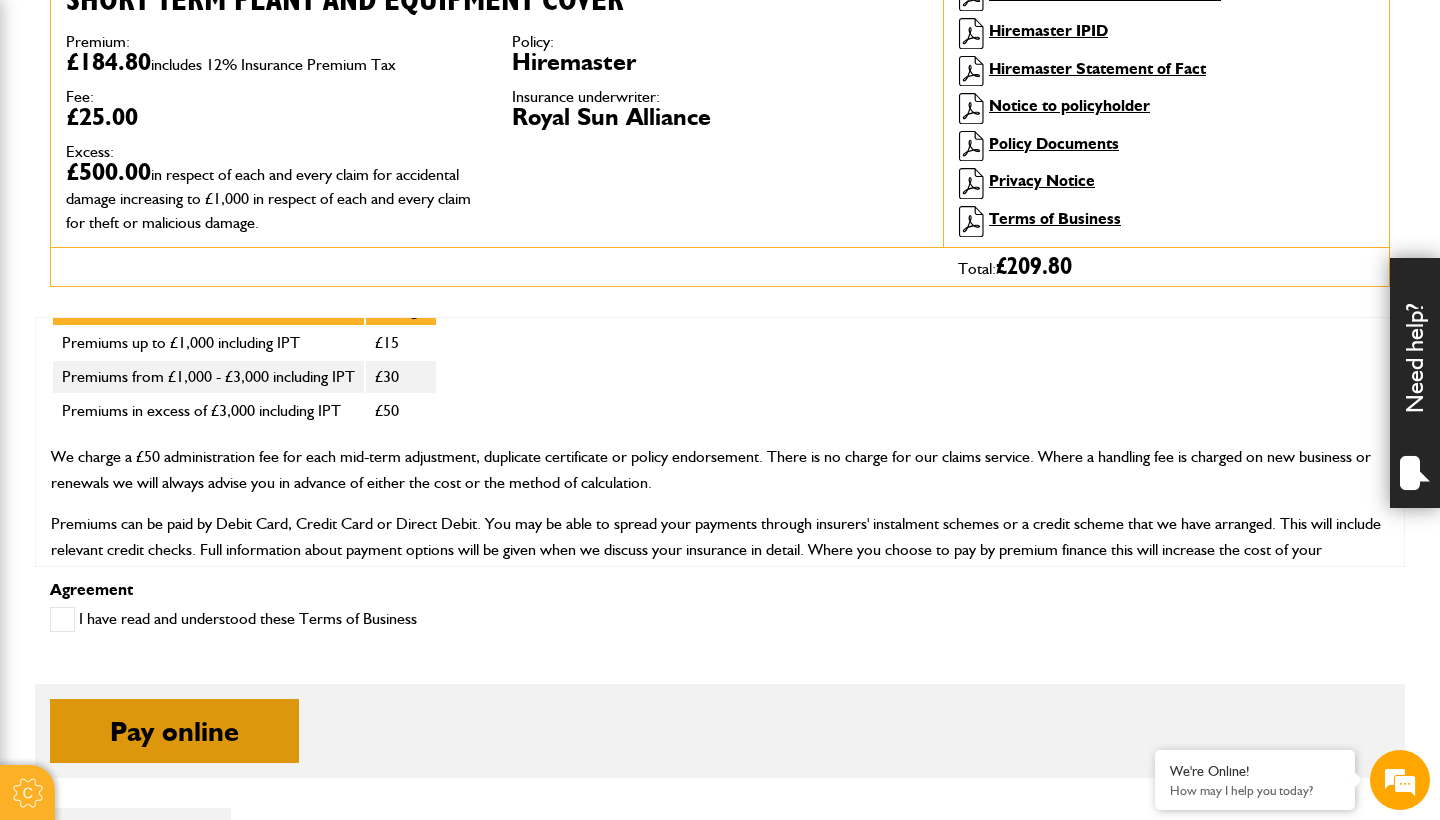 click on "Pay online" at bounding box center [174, 731] 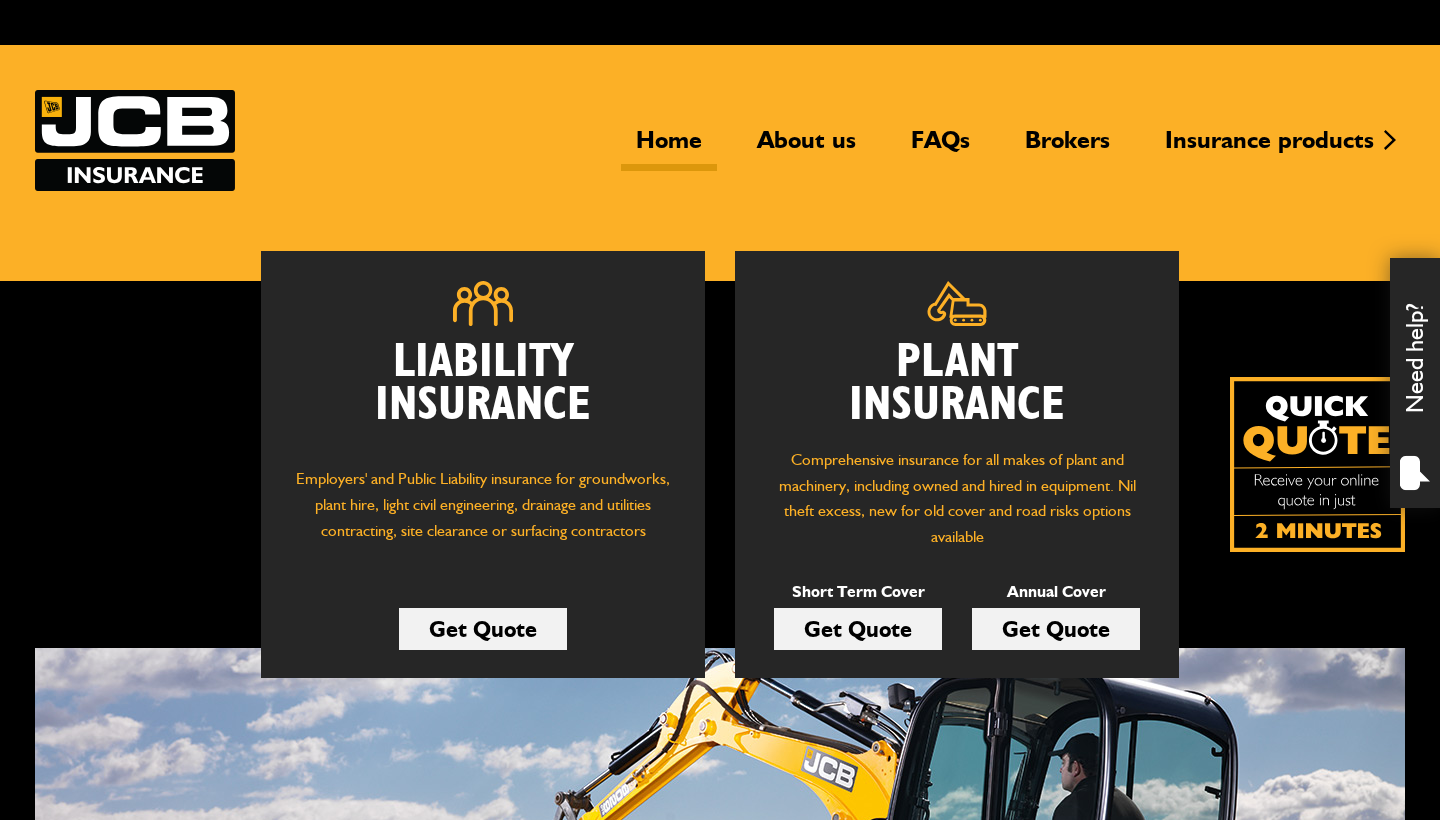 scroll, scrollTop: 0, scrollLeft: 0, axis: both 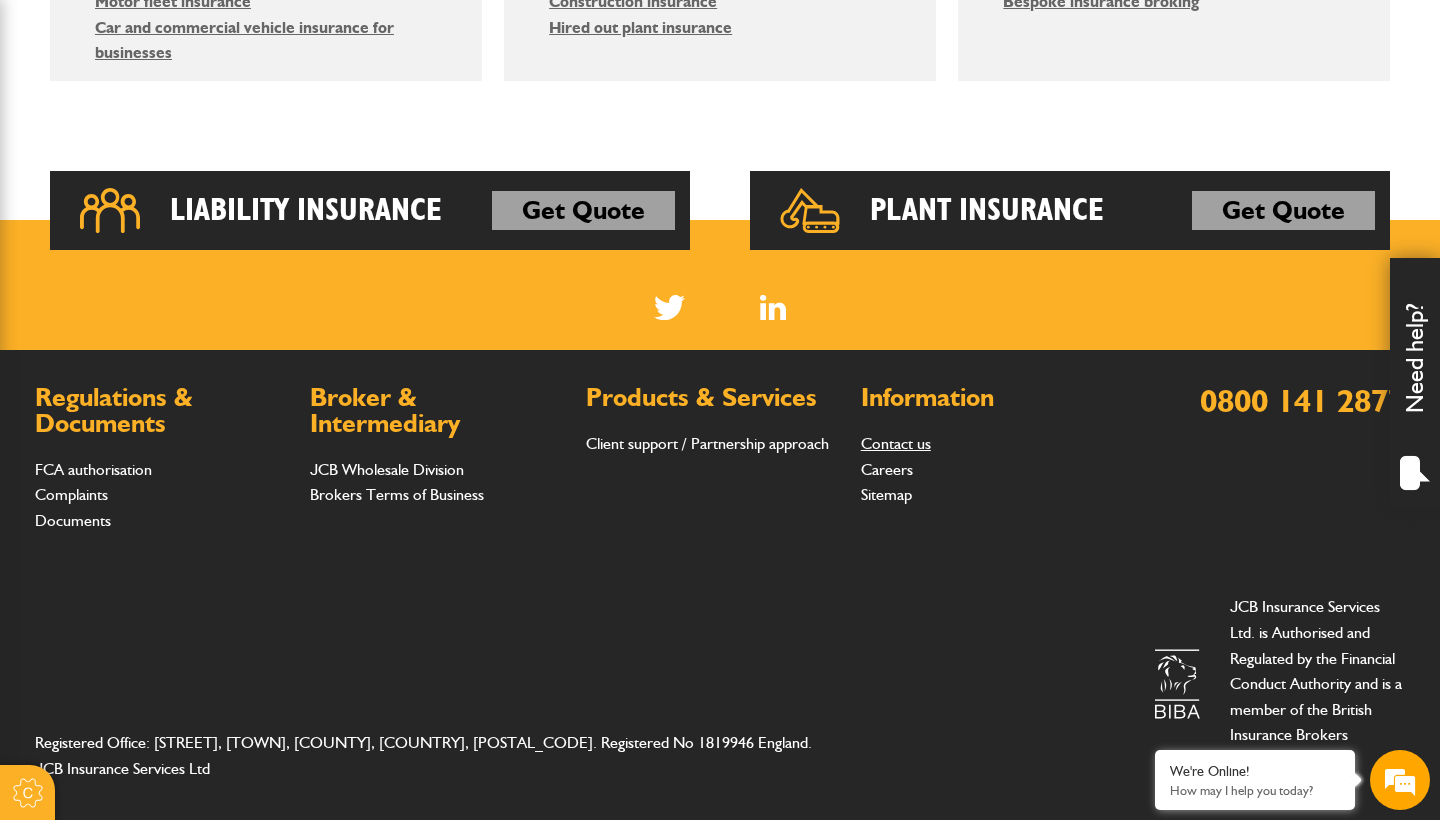 click on "Contact us" at bounding box center (896, 443) 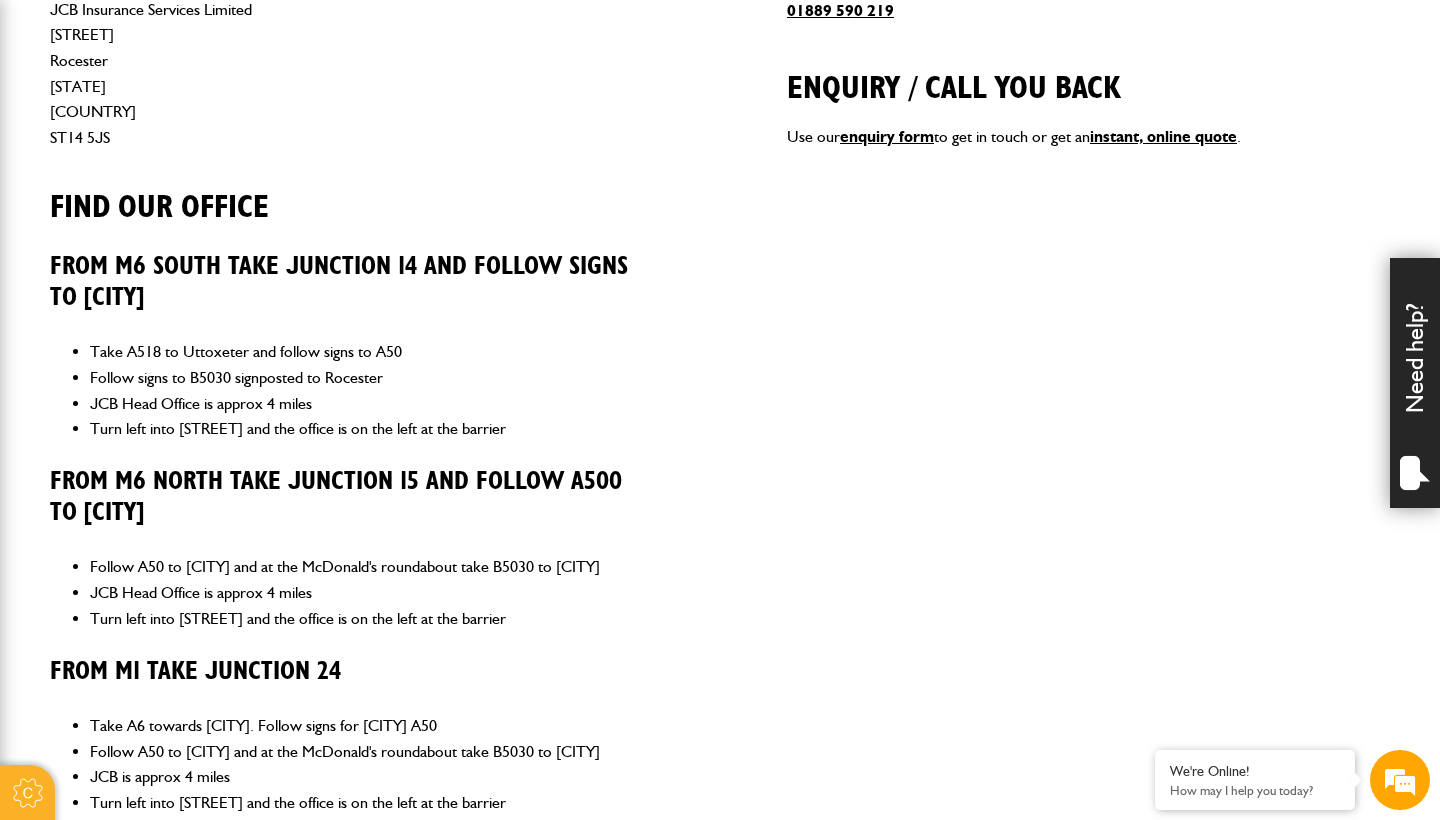 scroll, scrollTop: 999, scrollLeft: 0, axis: vertical 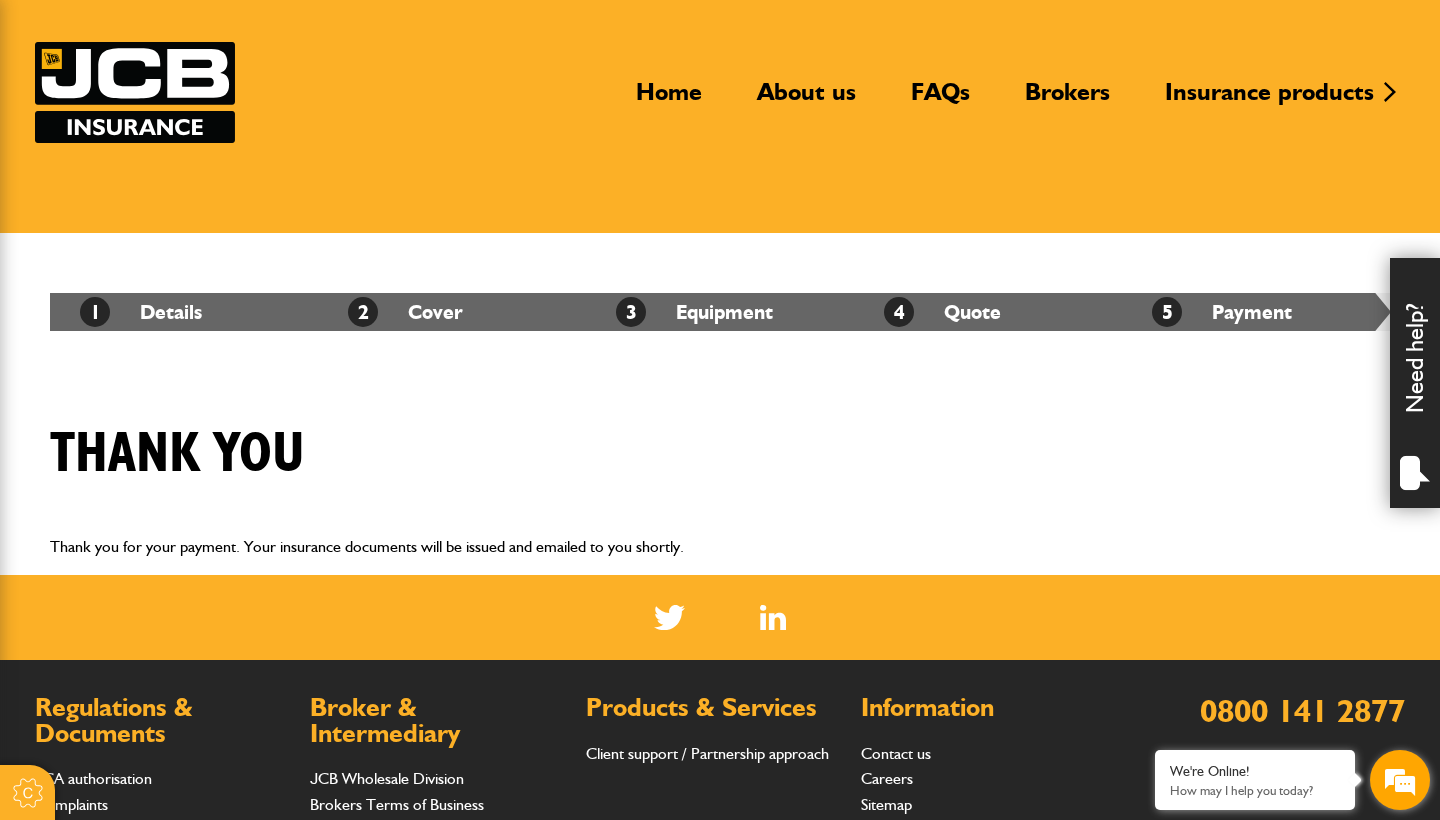 click at bounding box center (1400, 780) 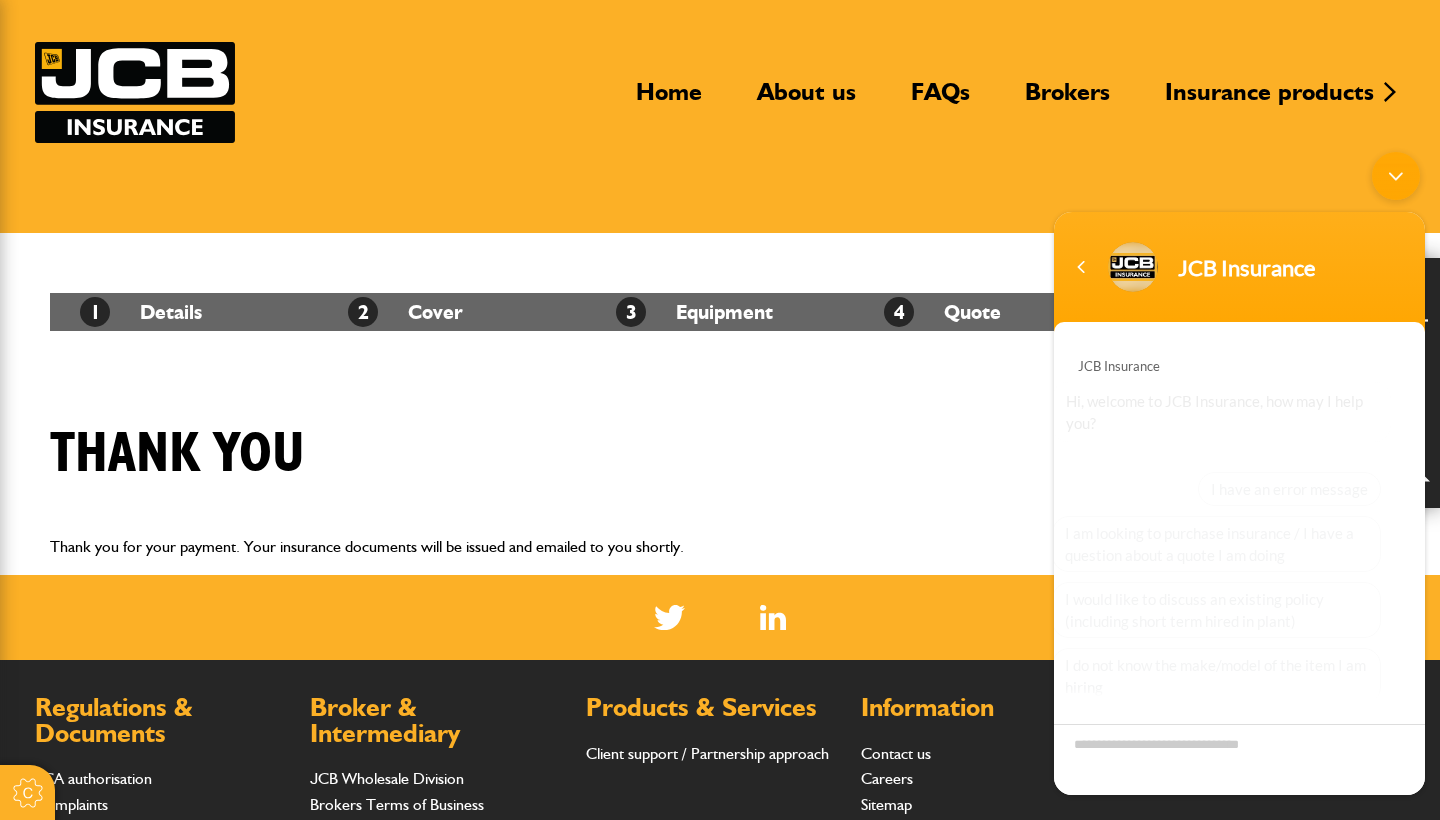 scroll, scrollTop: 134, scrollLeft: 0, axis: vertical 